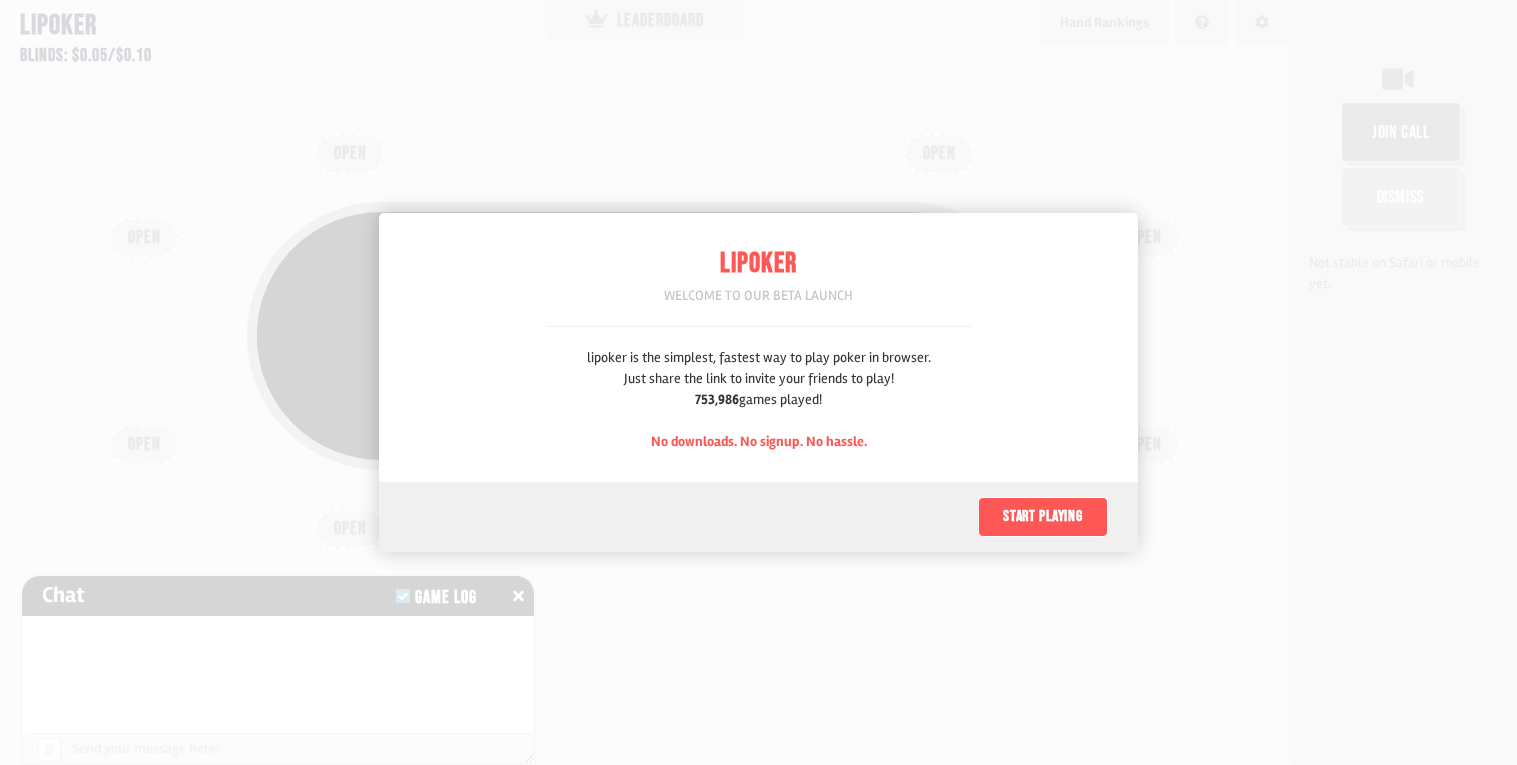 scroll, scrollTop: 0, scrollLeft: 0, axis: both 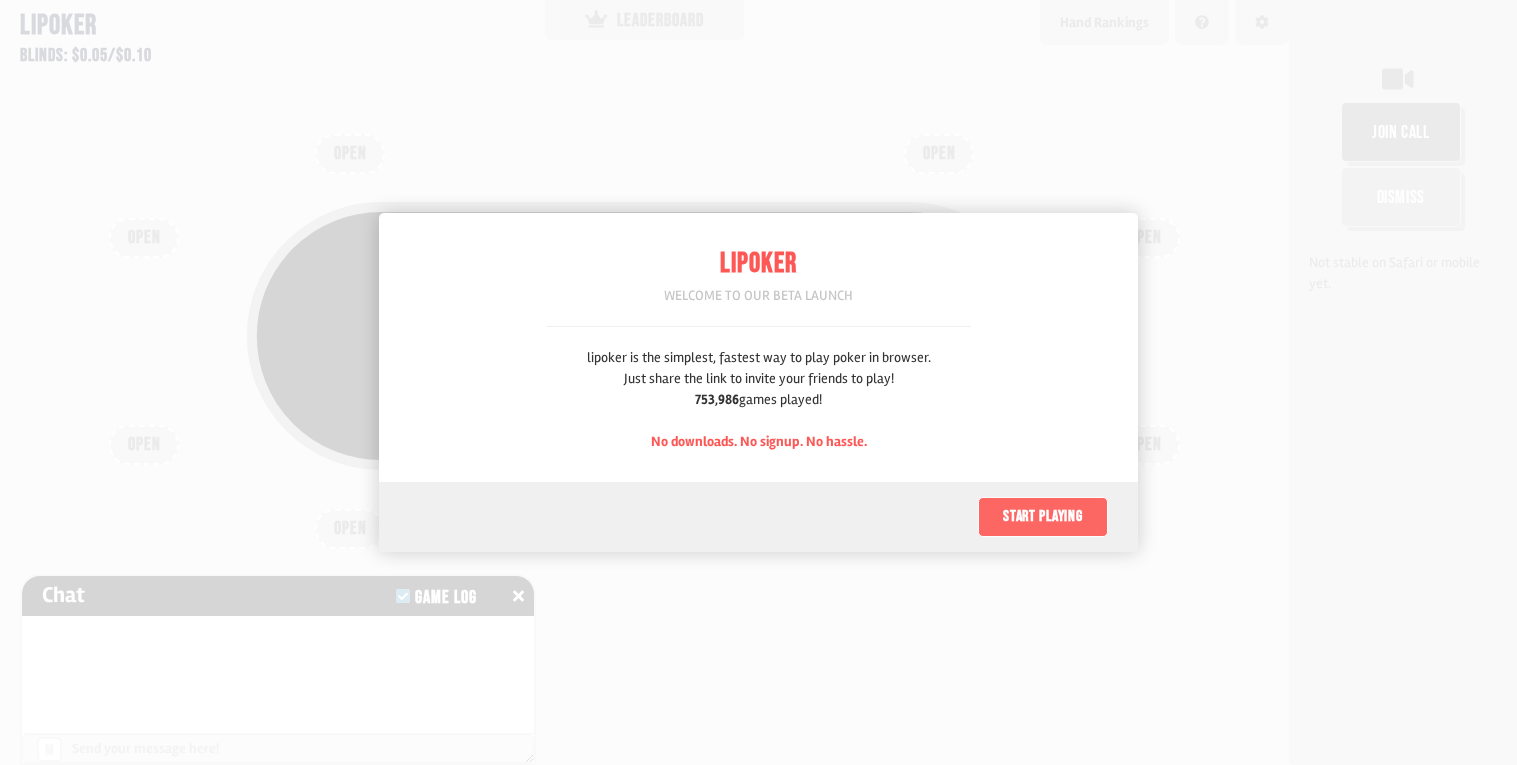 click on "Start playing" at bounding box center [1043, 517] 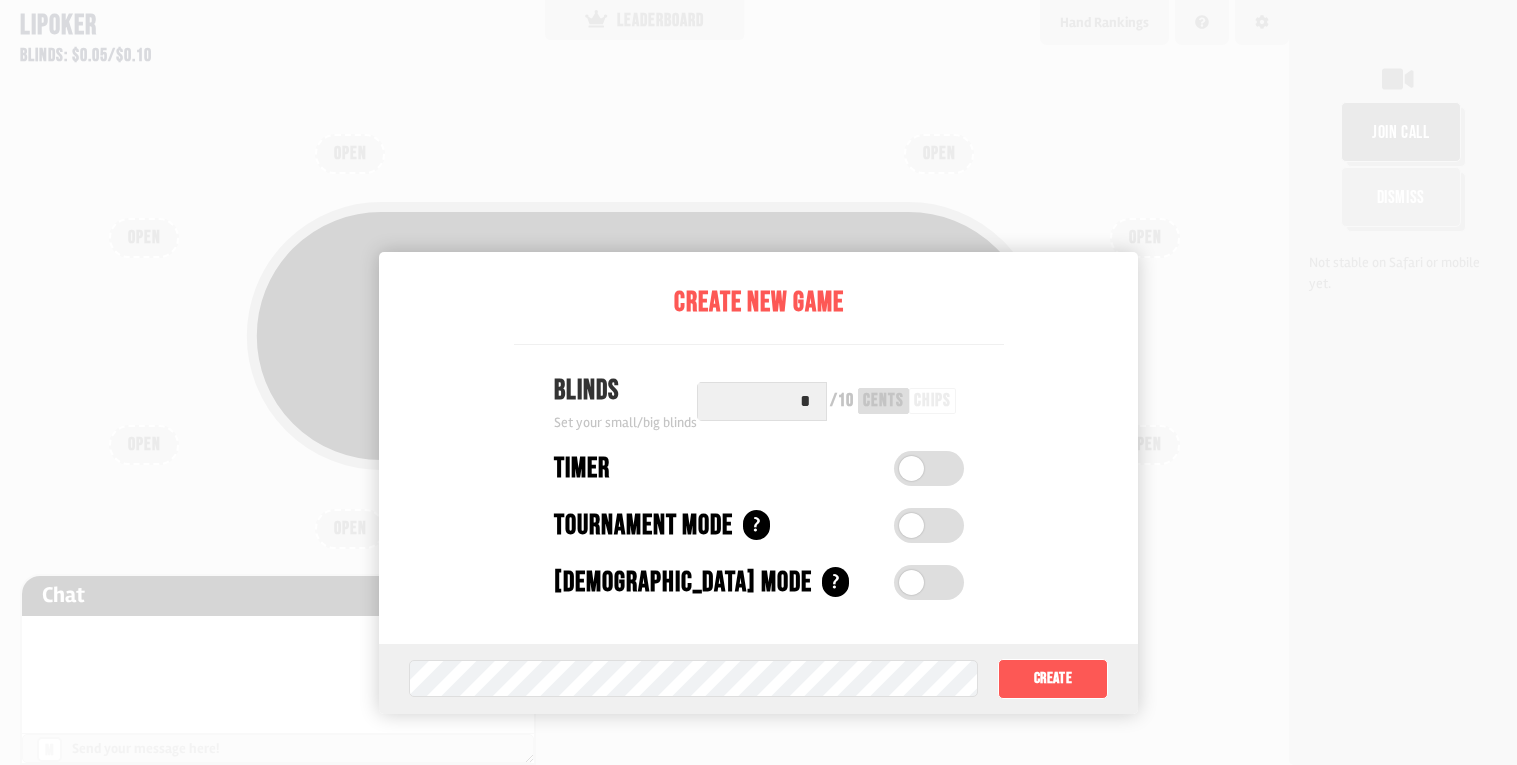 scroll, scrollTop: 99, scrollLeft: 0, axis: vertical 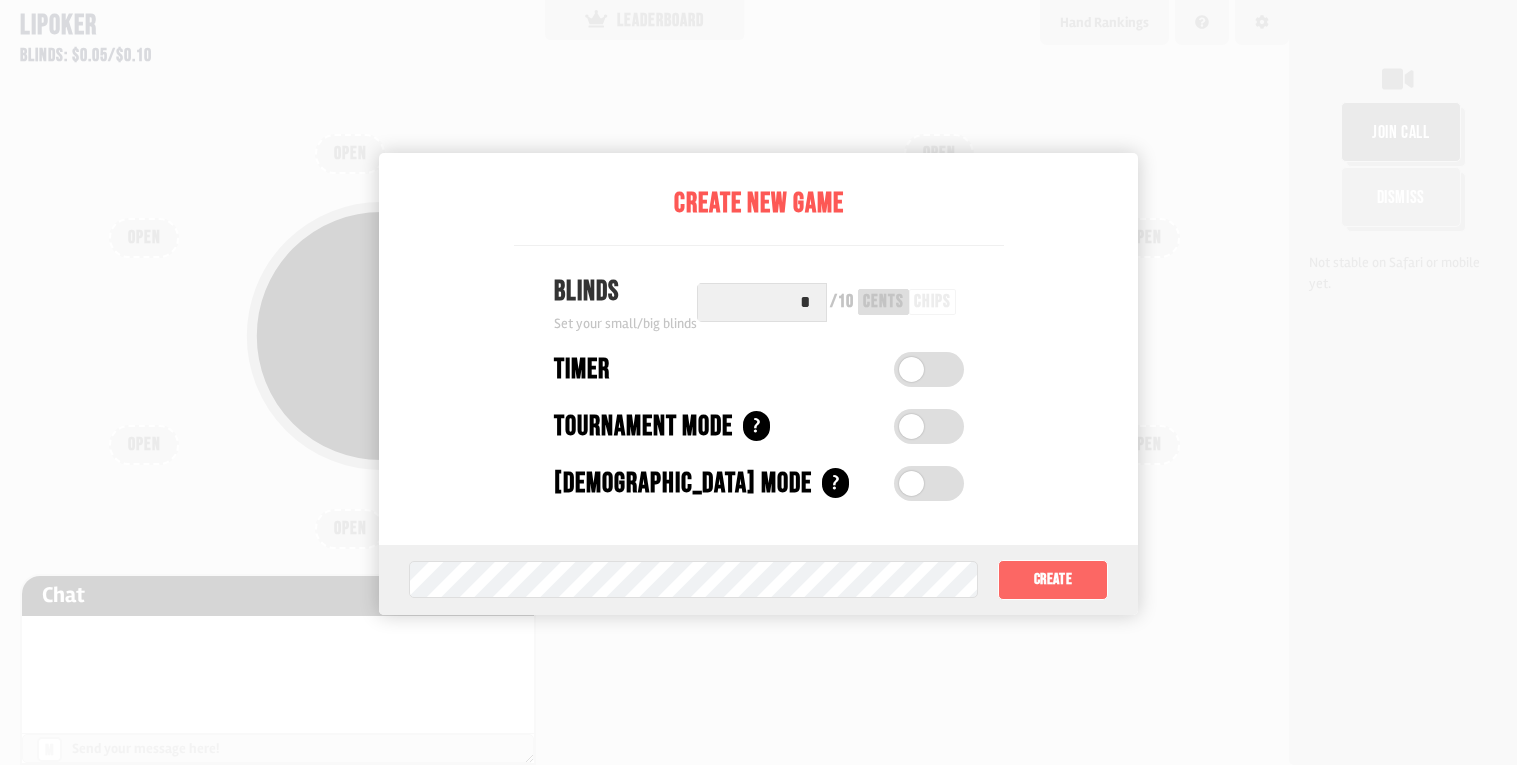 click on "Create" at bounding box center [1053, 580] 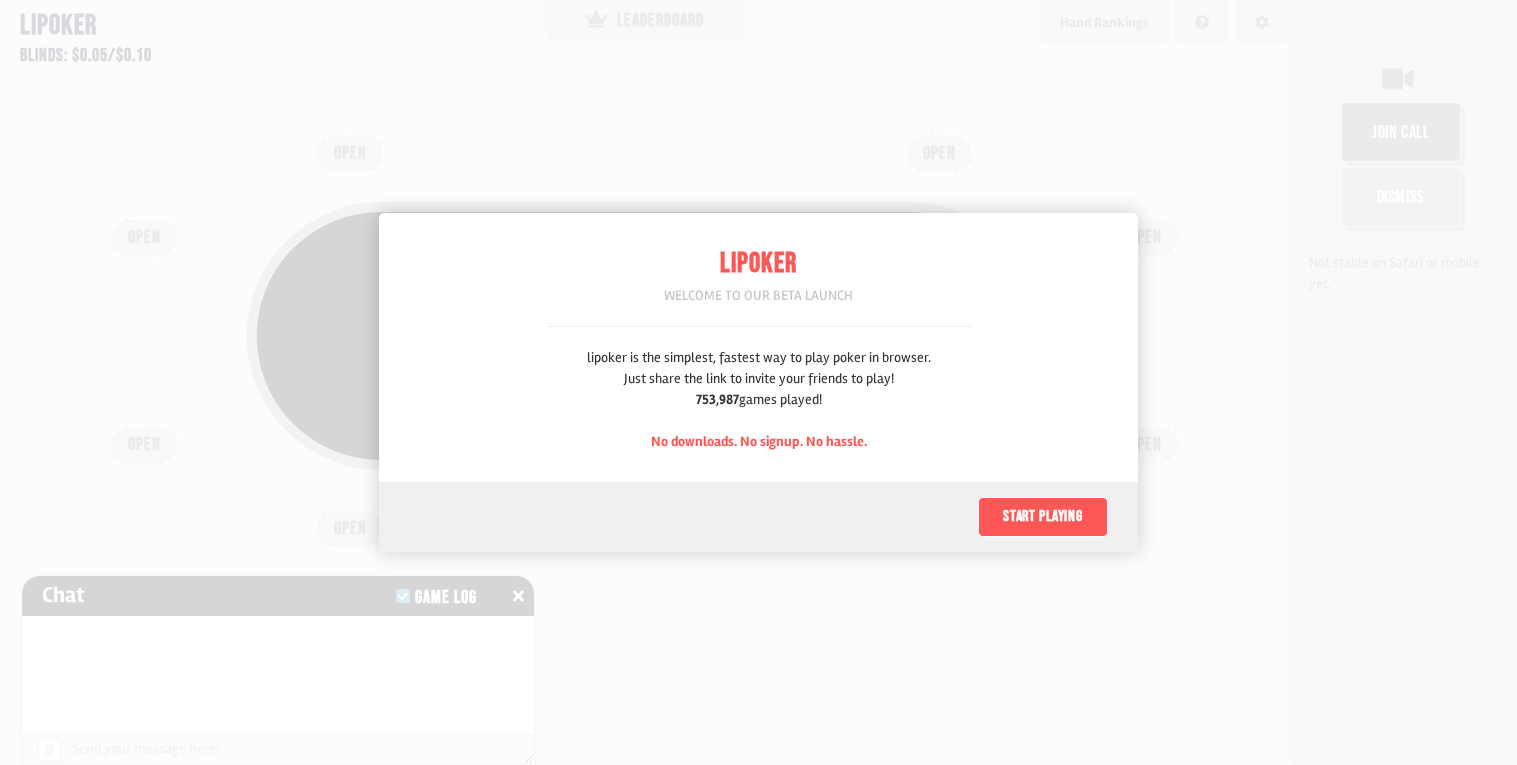 scroll, scrollTop: 0, scrollLeft: 0, axis: both 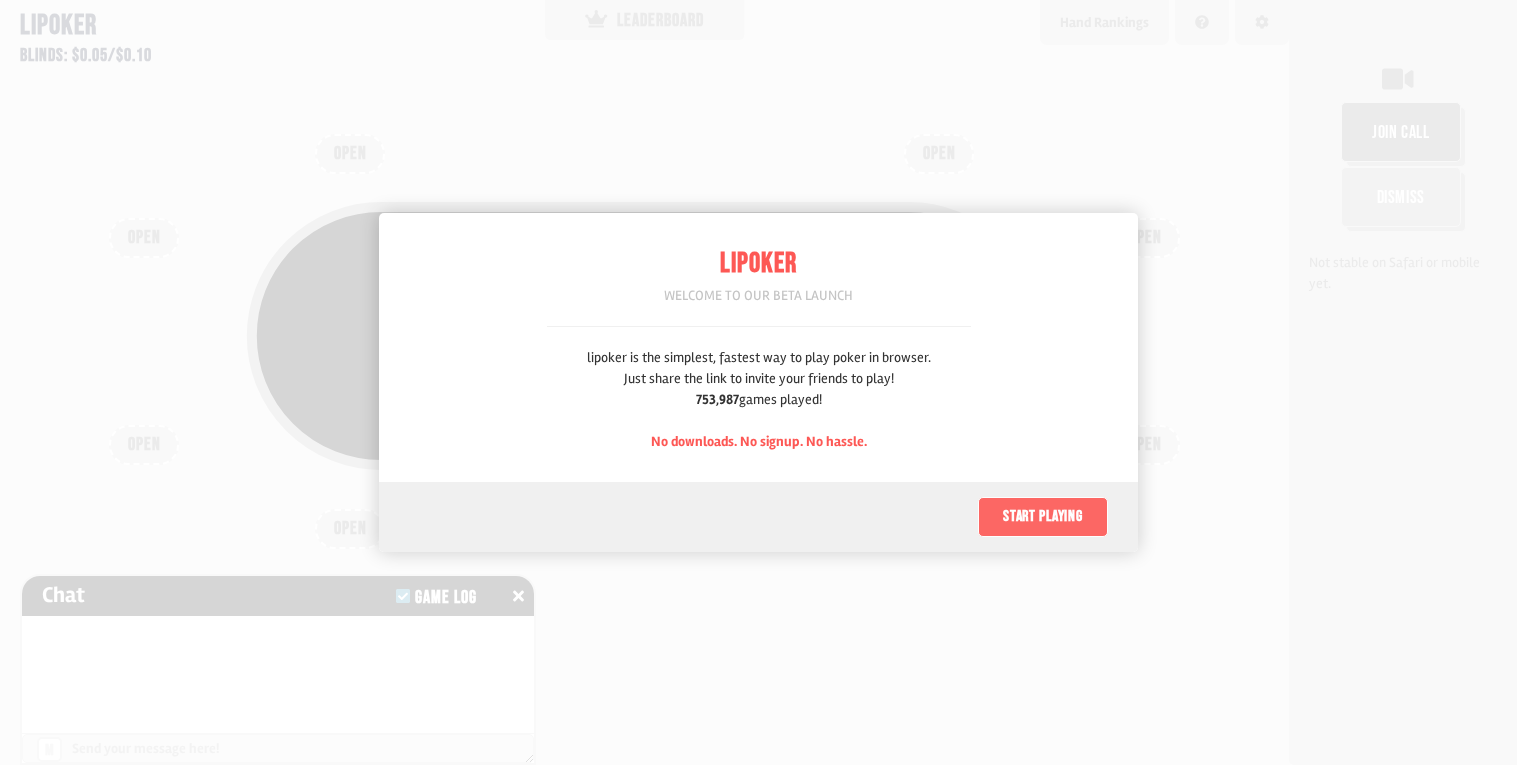 click on "Start playing" at bounding box center [1043, 517] 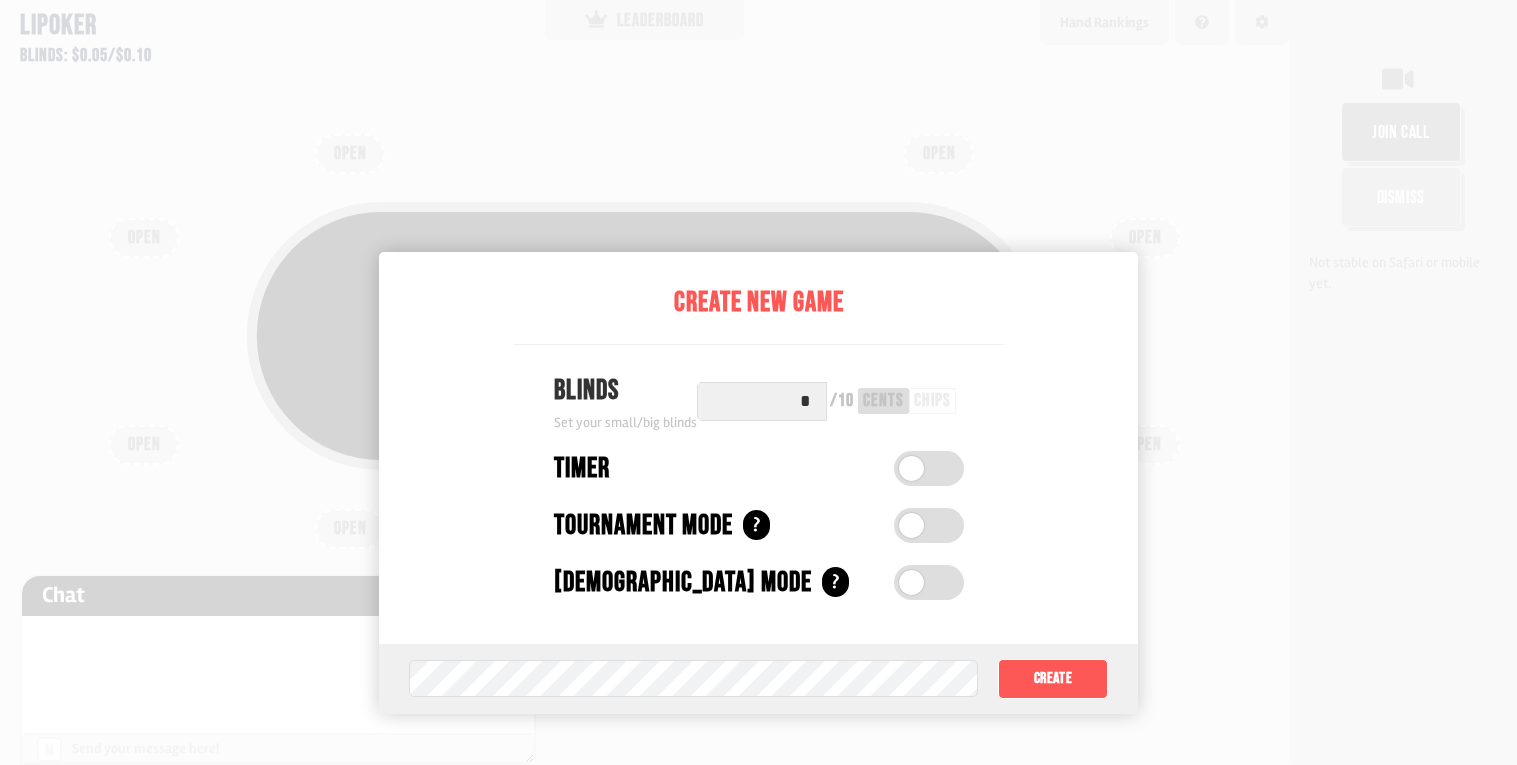 scroll, scrollTop: 99, scrollLeft: 0, axis: vertical 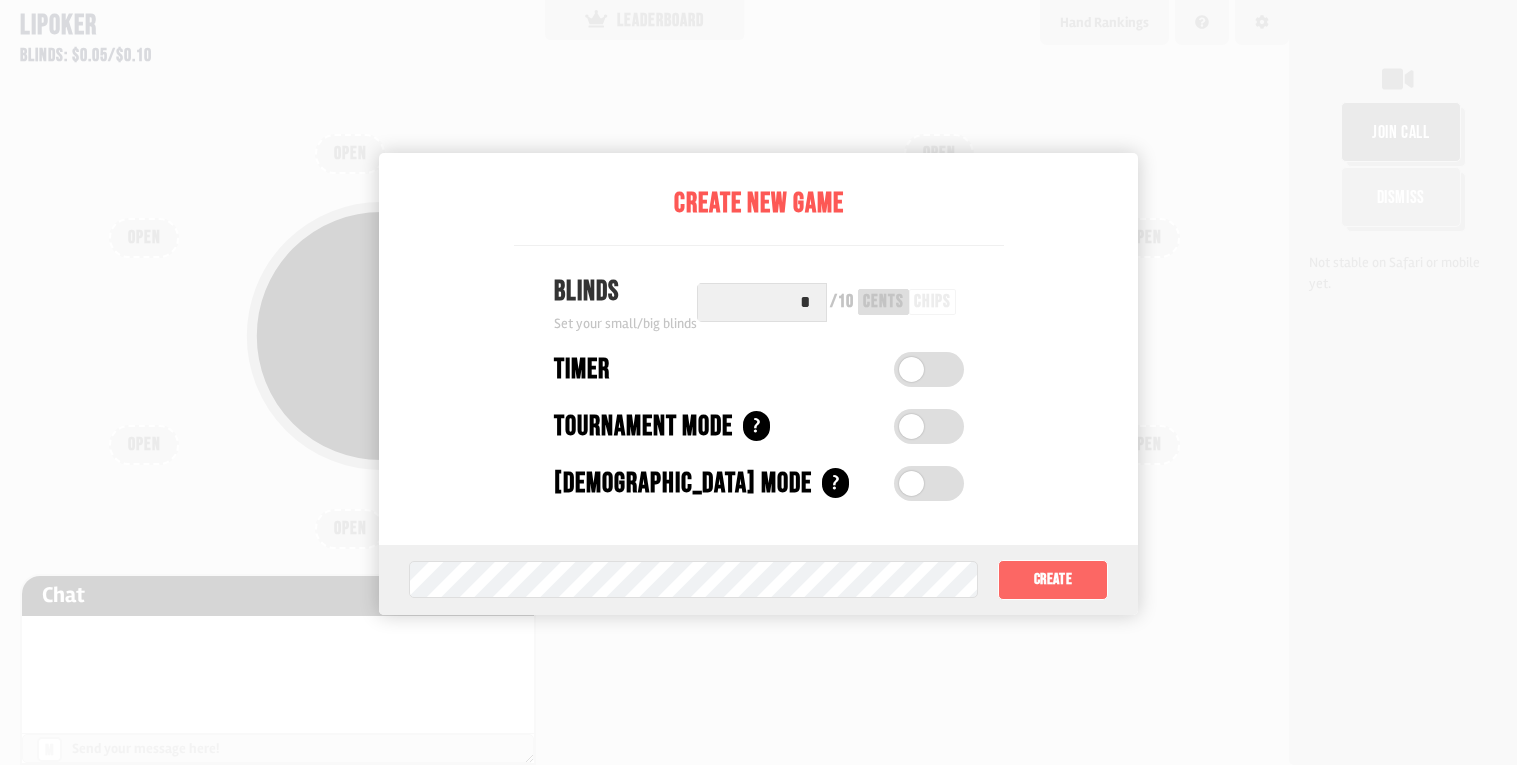 click on "Create" at bounding box center (1053, 580) 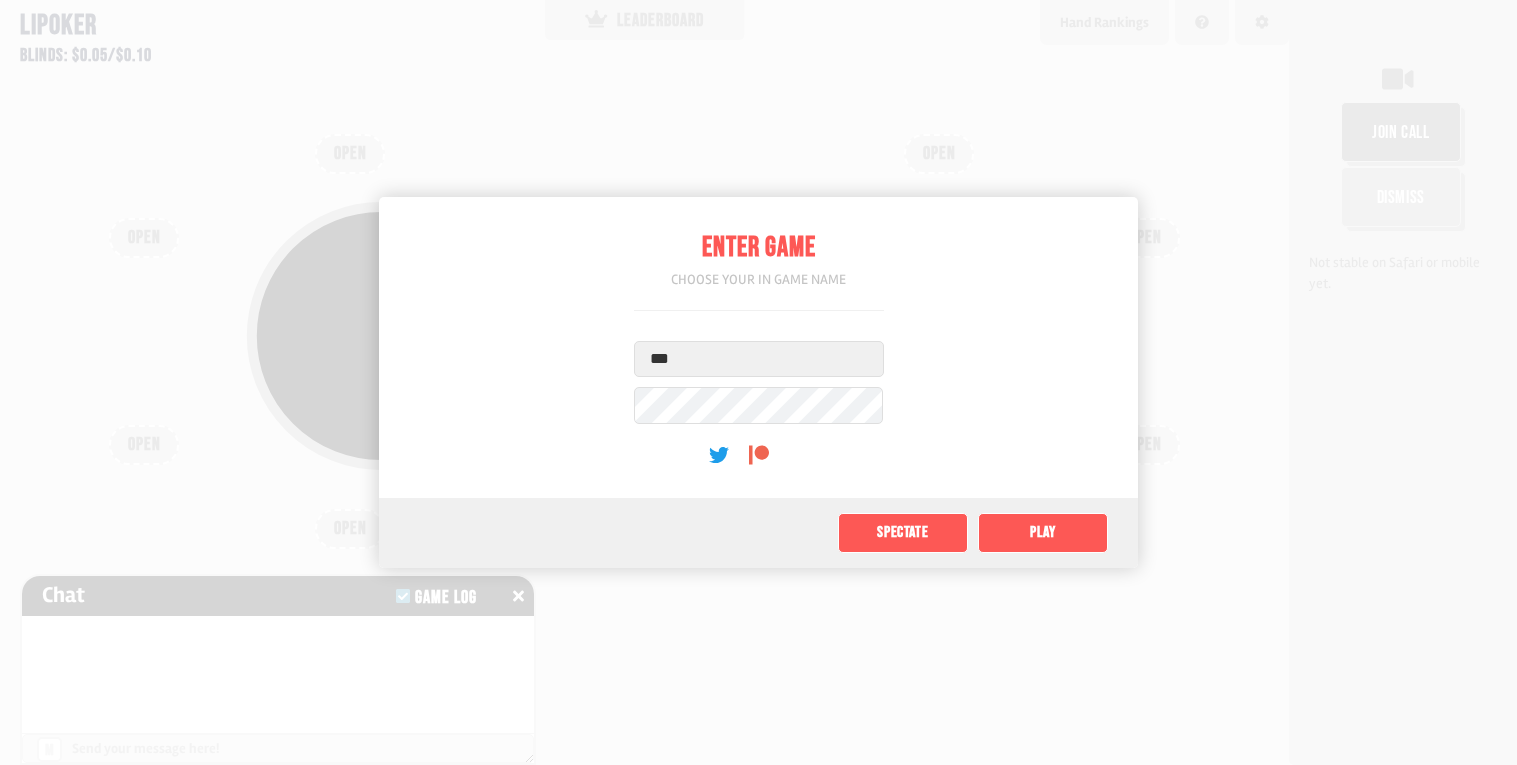 click on "***" at bounding box center [759, 359] 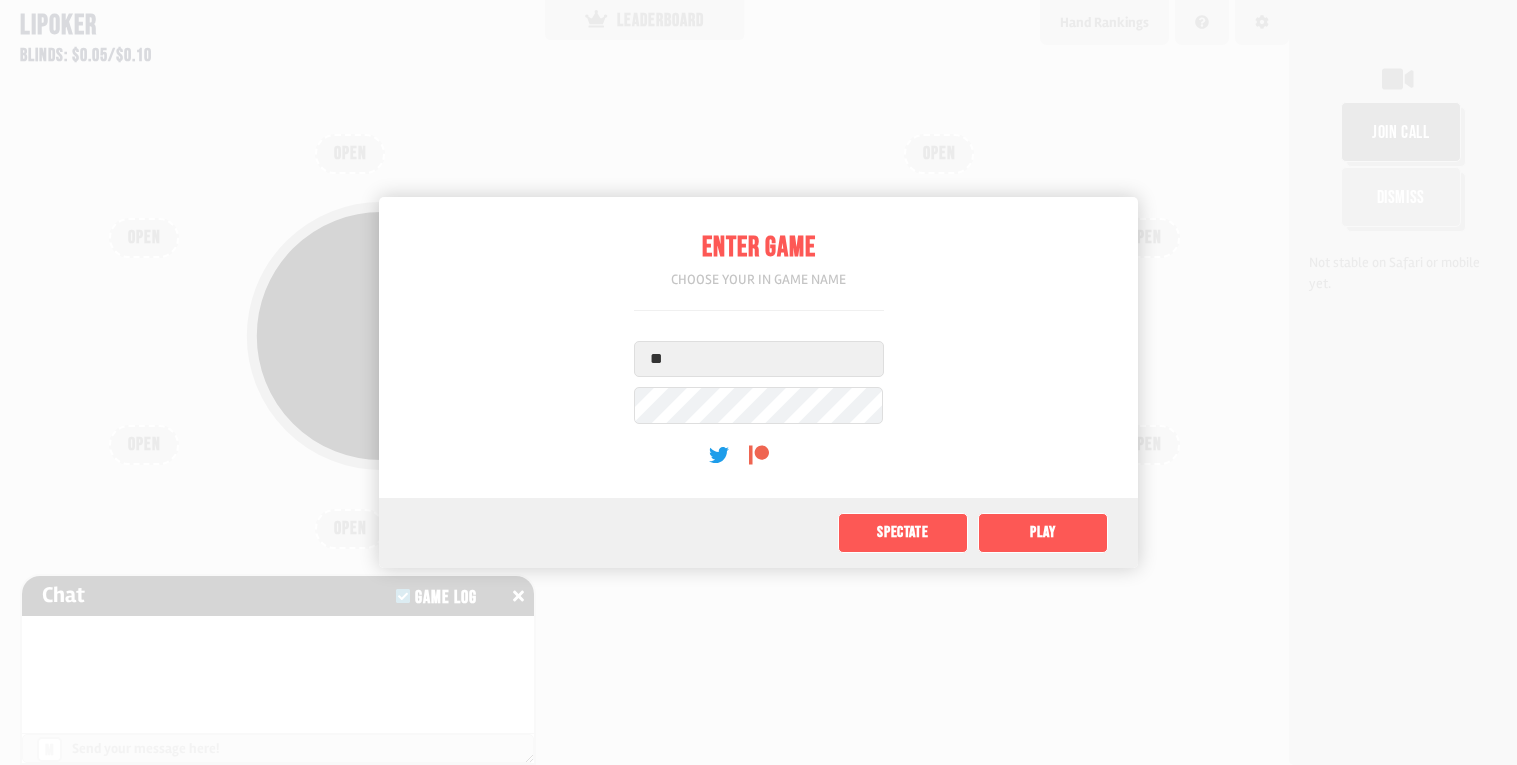 type on "**" 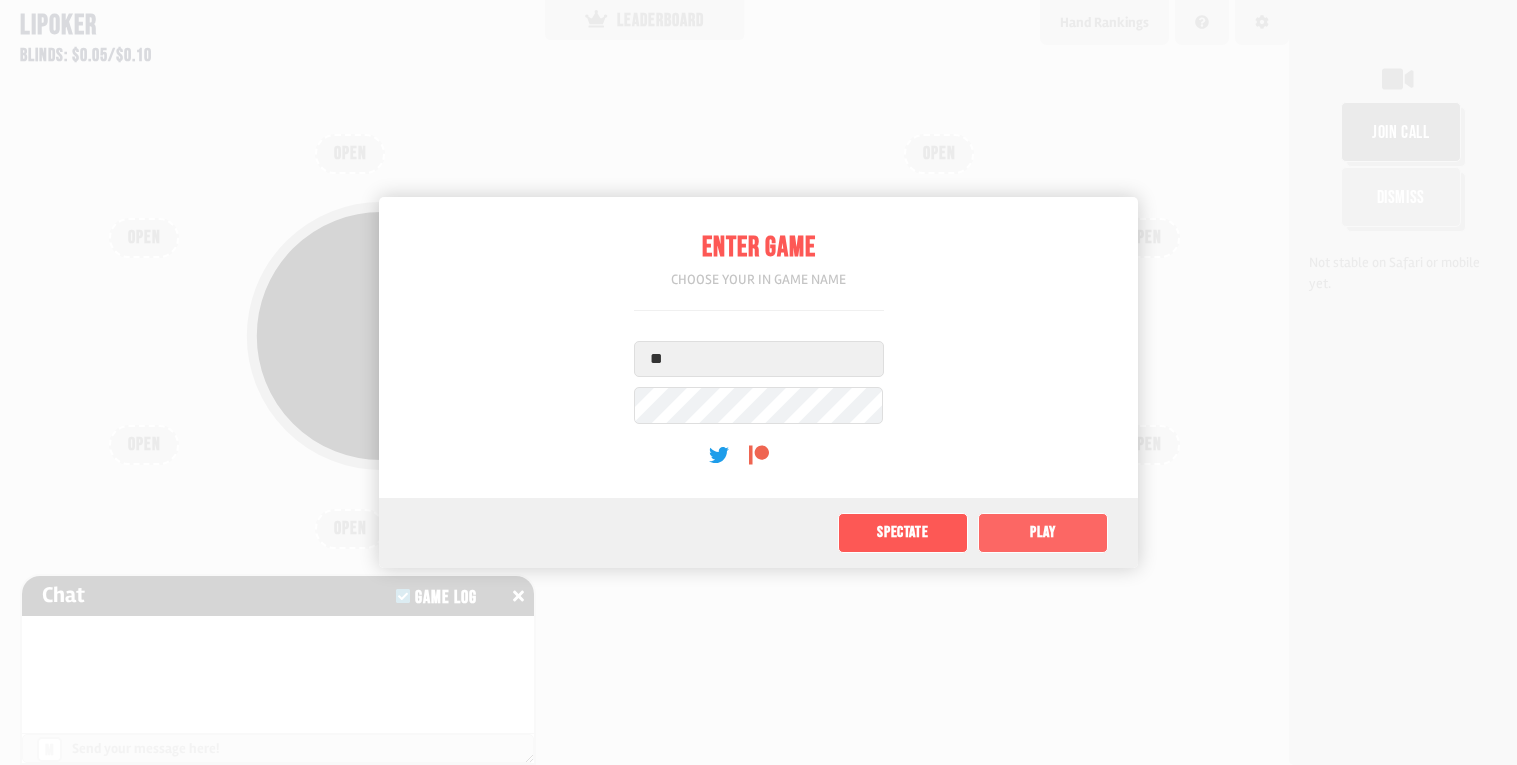 click on "Play" 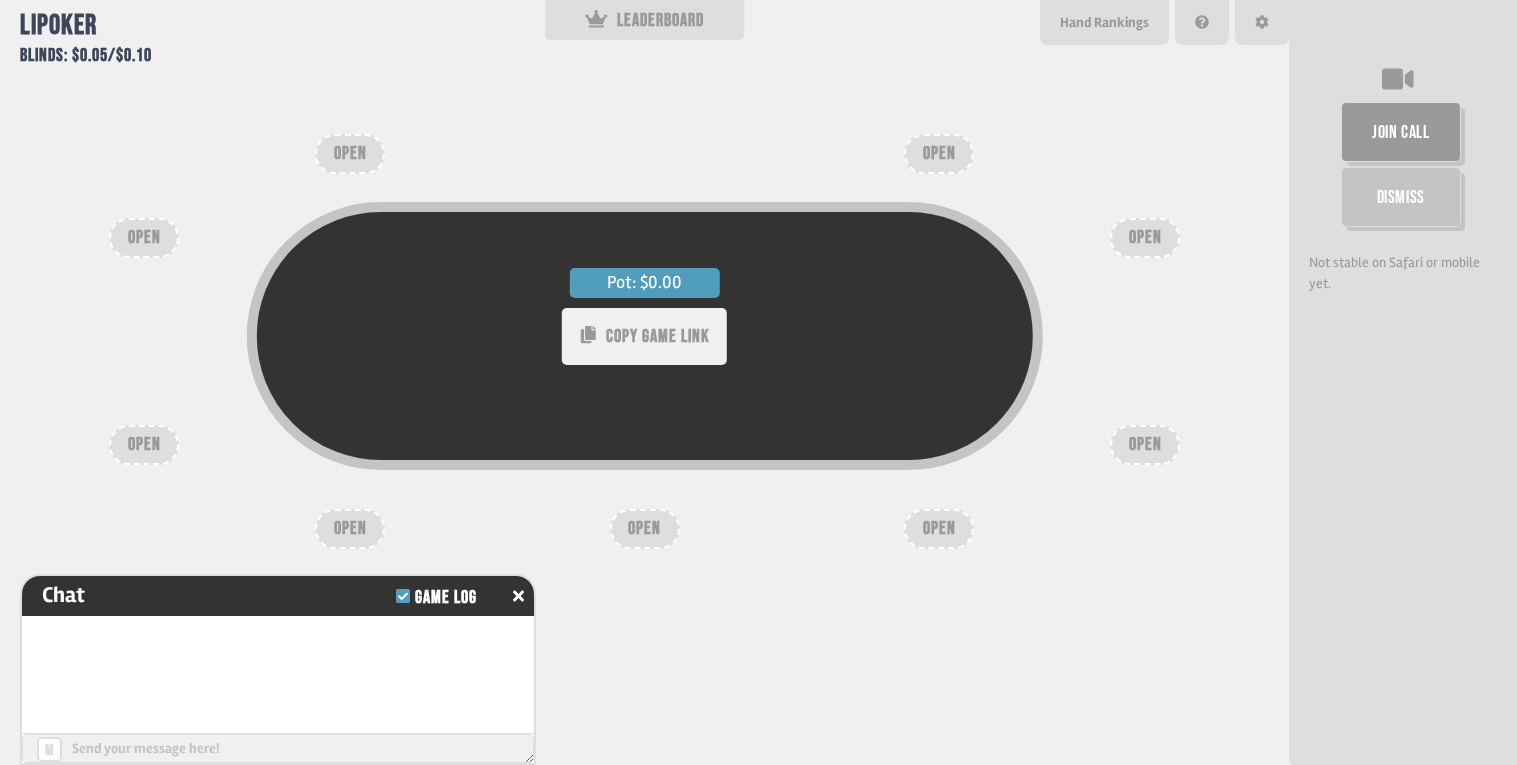 click on "COPY GAME LINK" at bounding box center [657, 336] 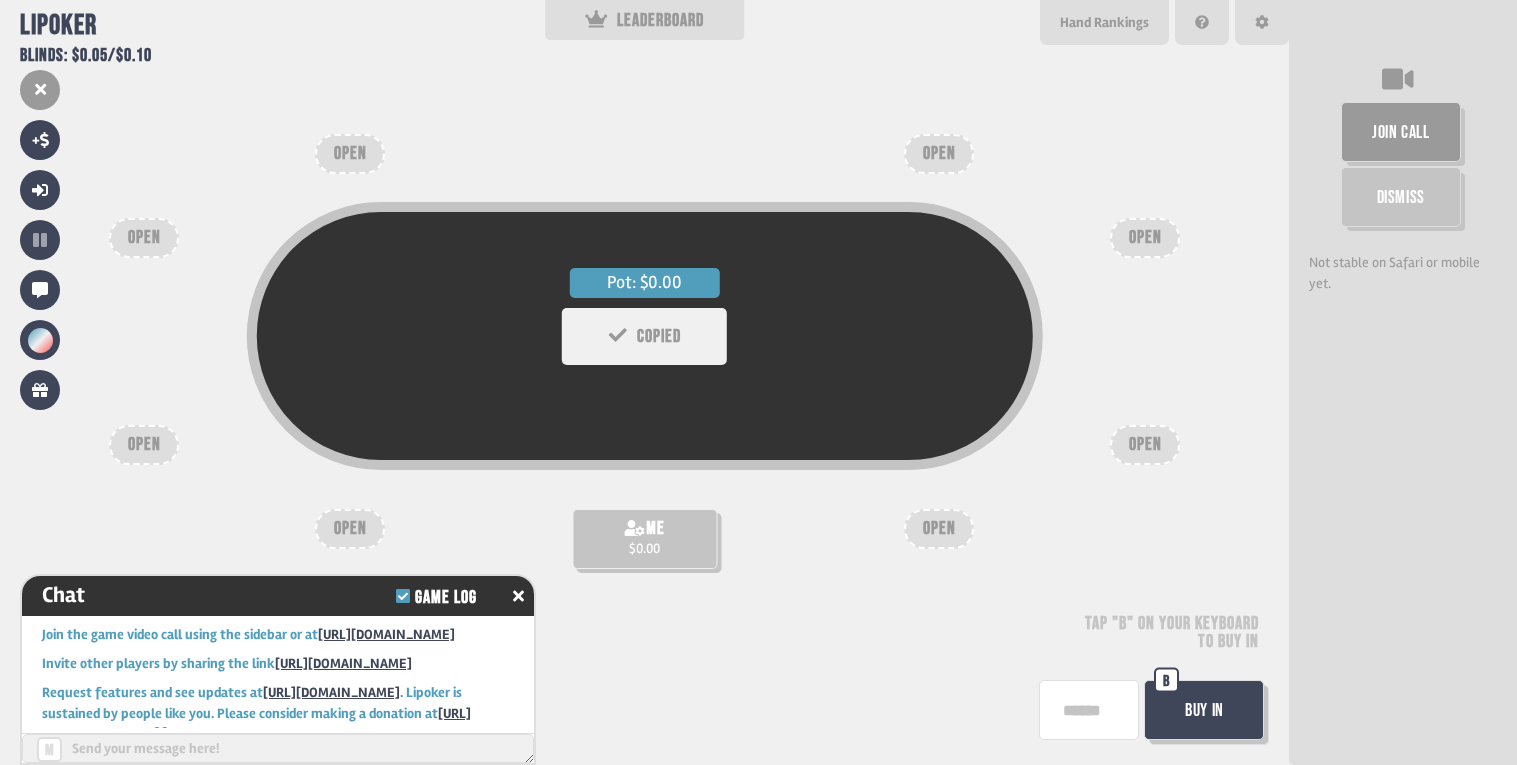 scroll, scrollTop: 64, scrollLeft: 0, axis: vertical 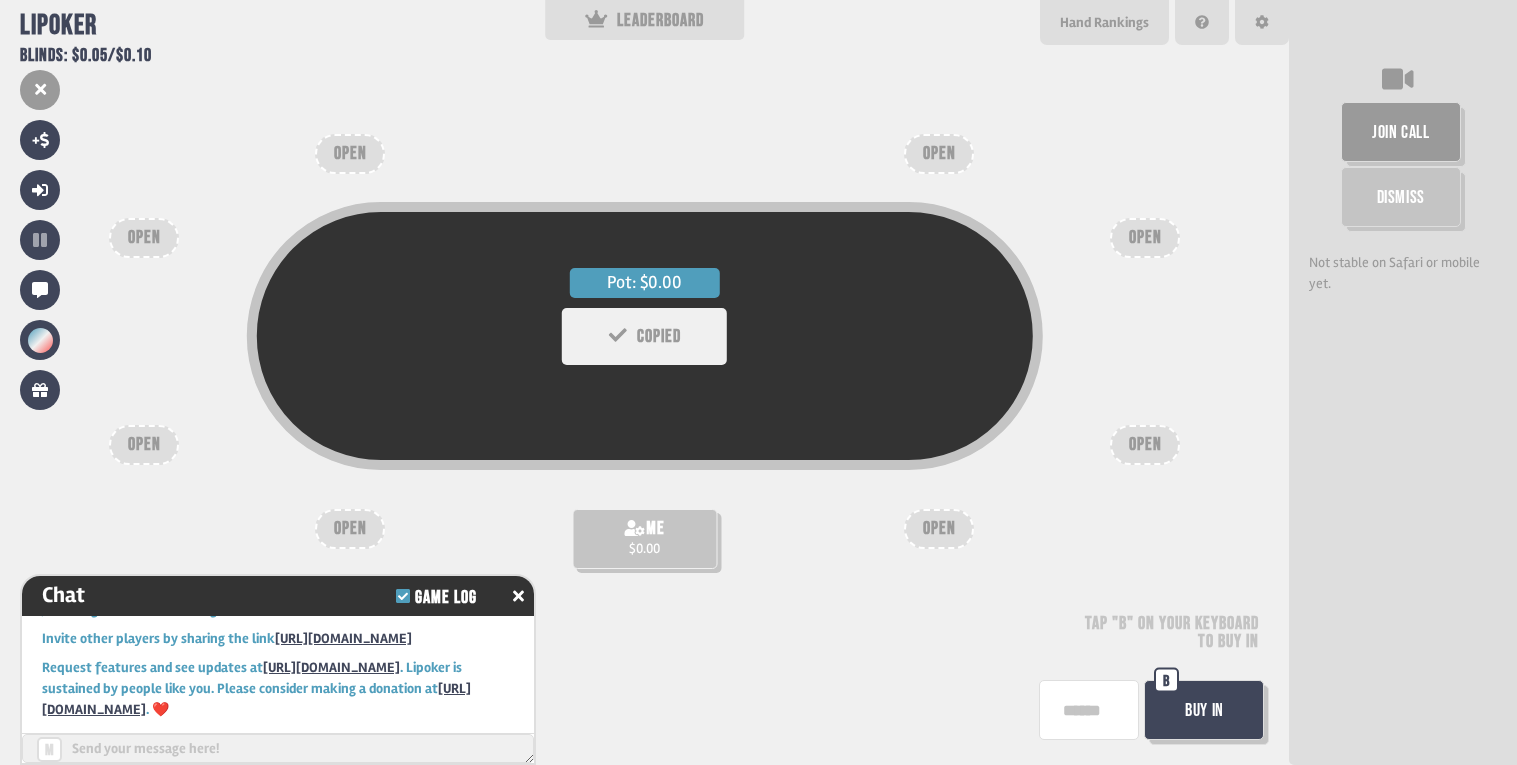 type 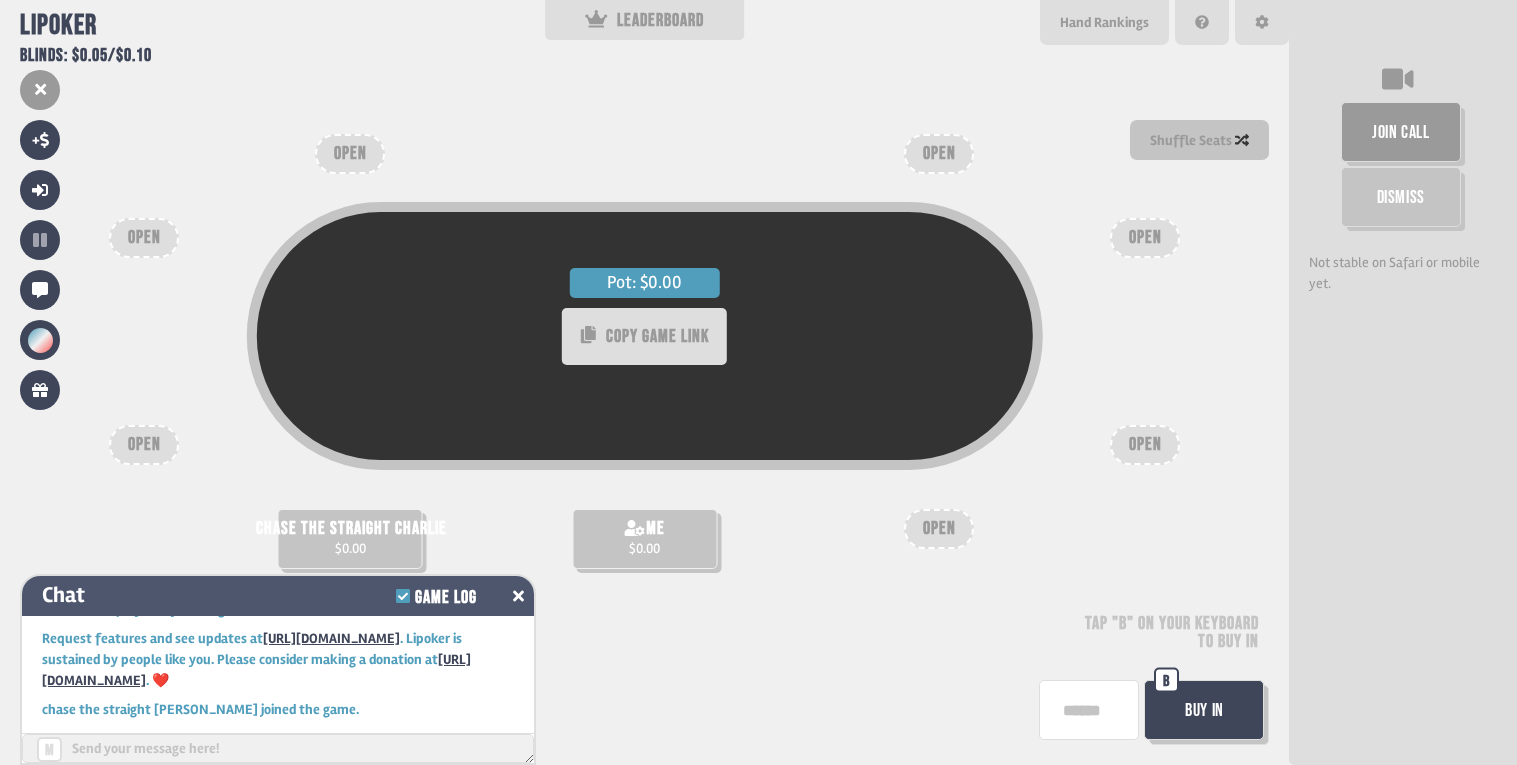 click 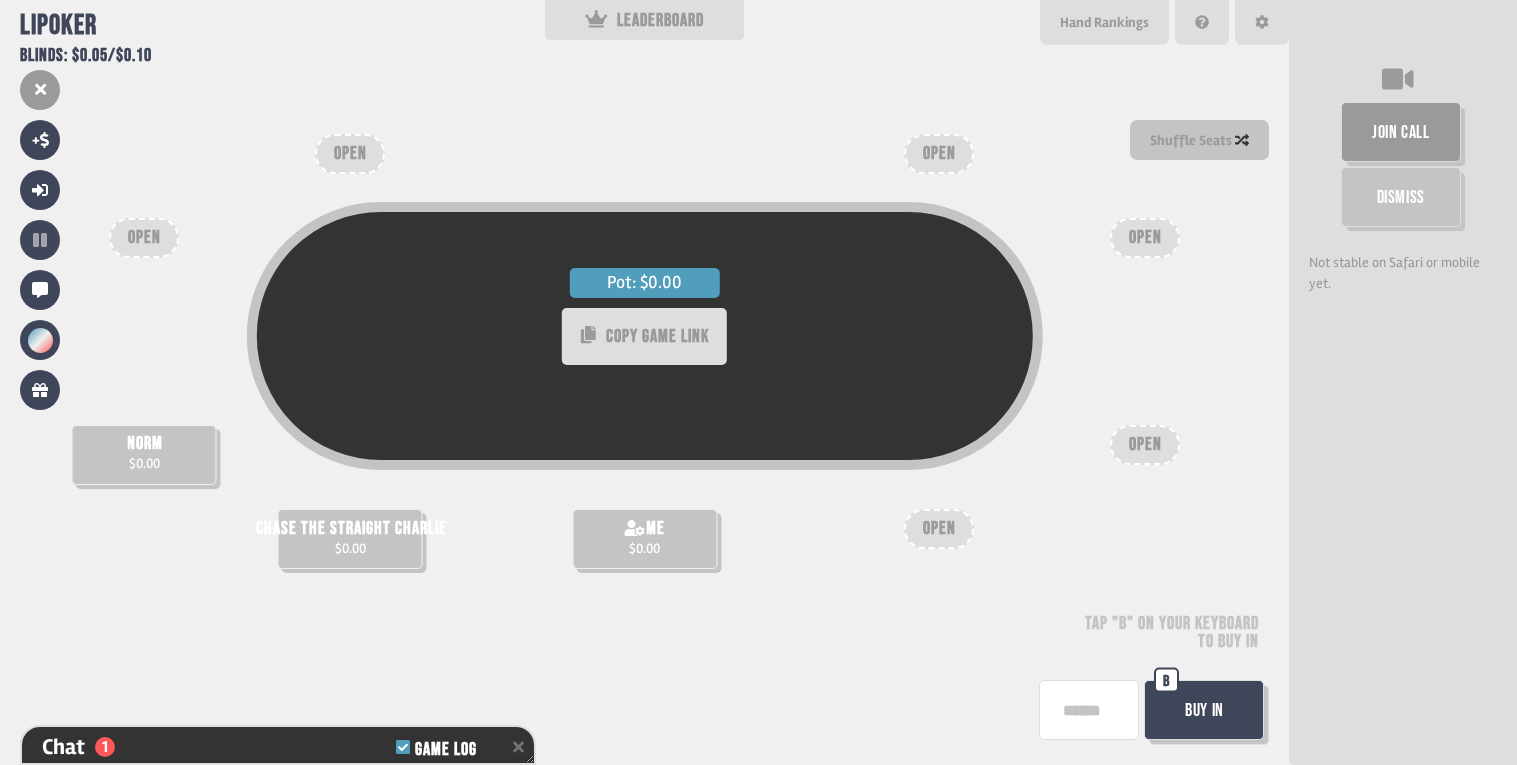click on "Buy In" at bounding box center (1204, 710) 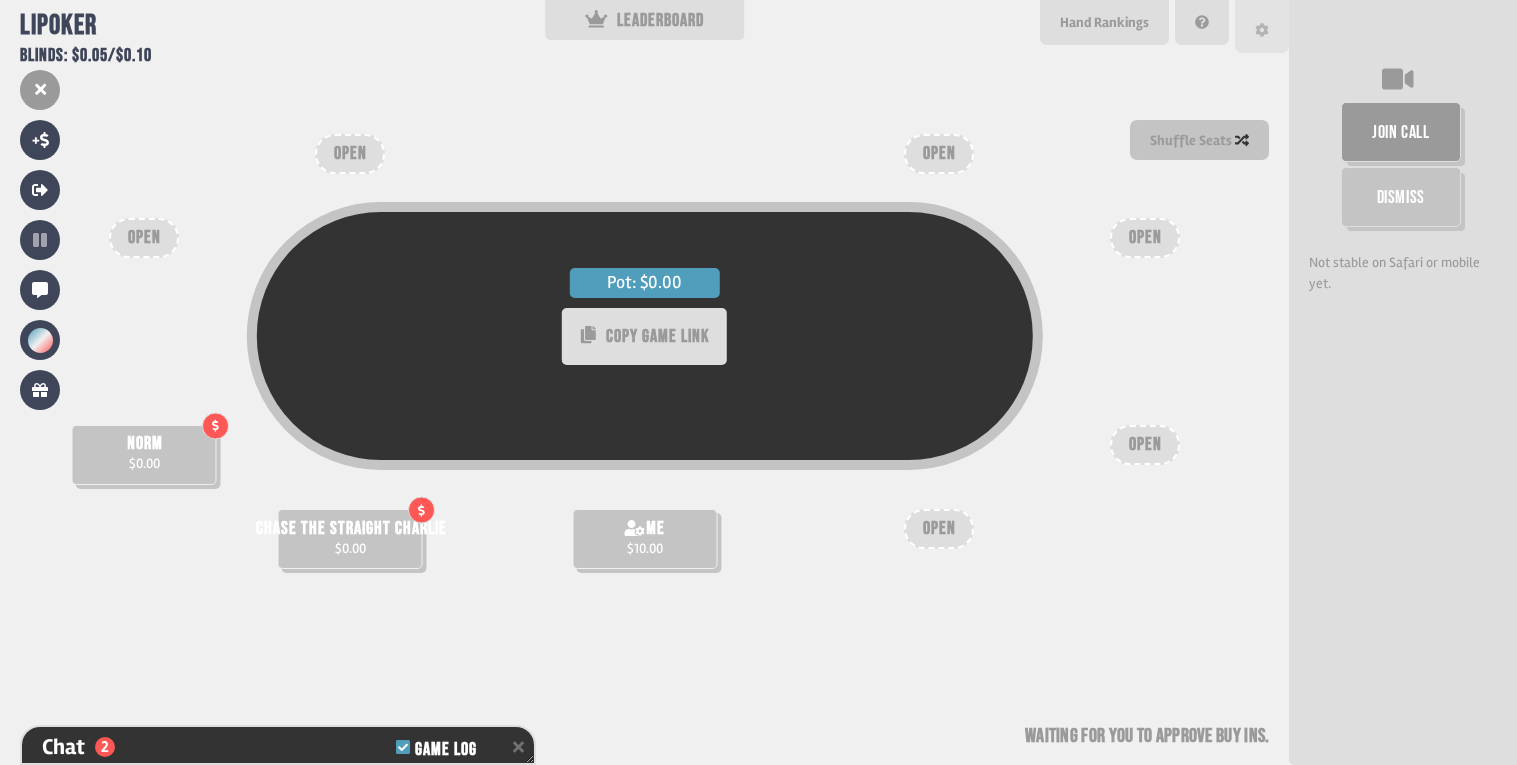 click at bounding box center [1262, 26] 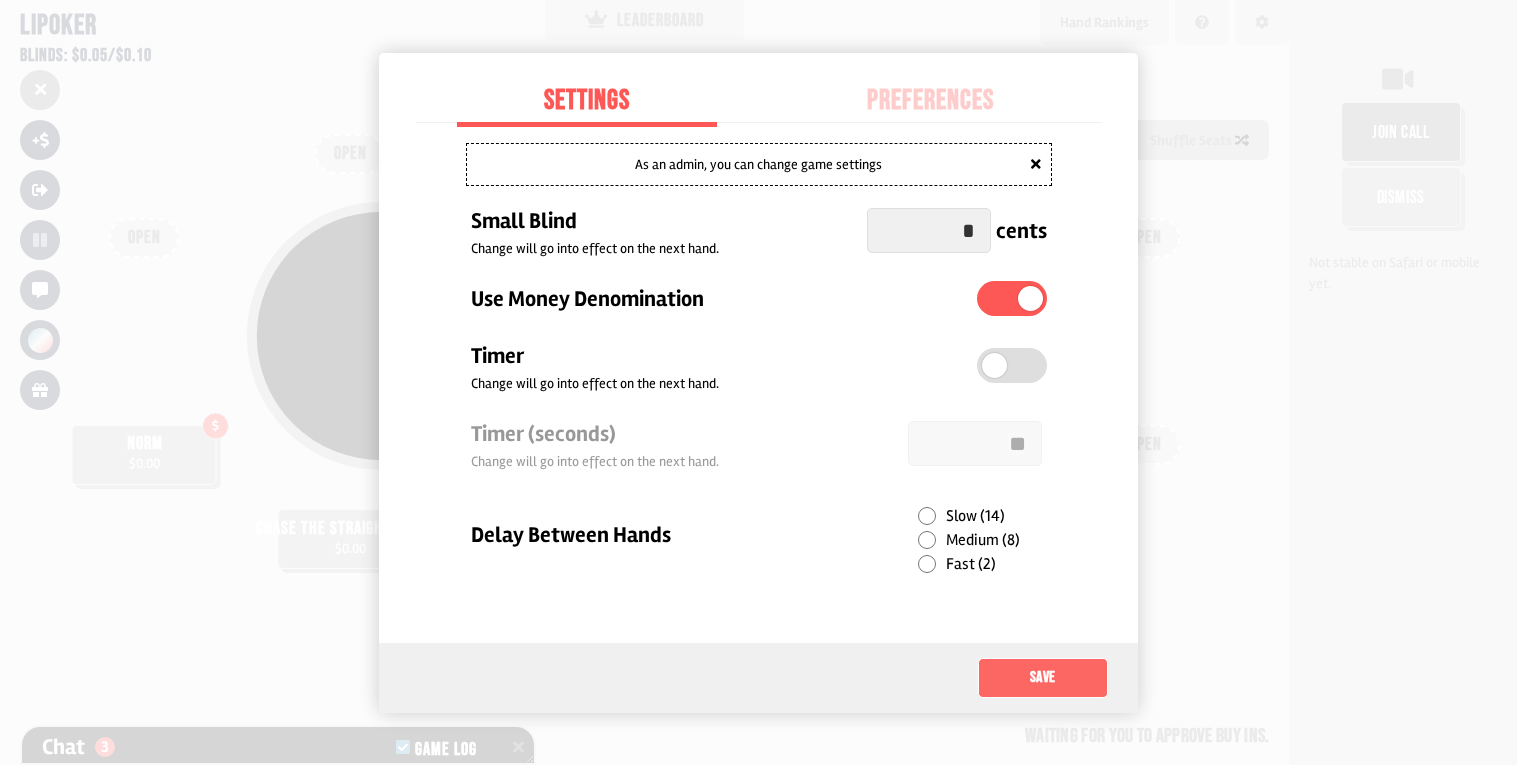click on "Save" at bounding box center [1043, 678] 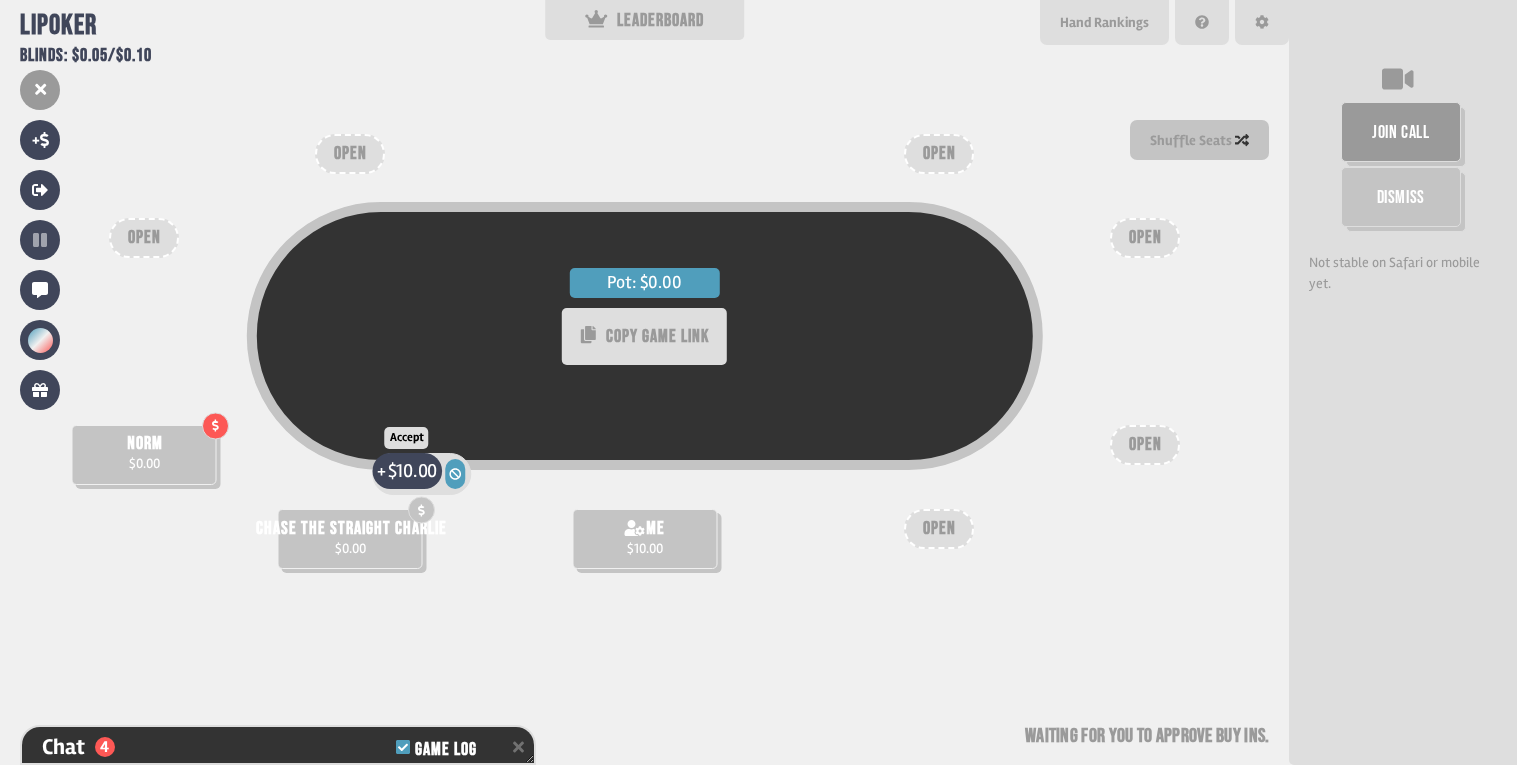 click on "$10.00" at bounding box center (411, 471) 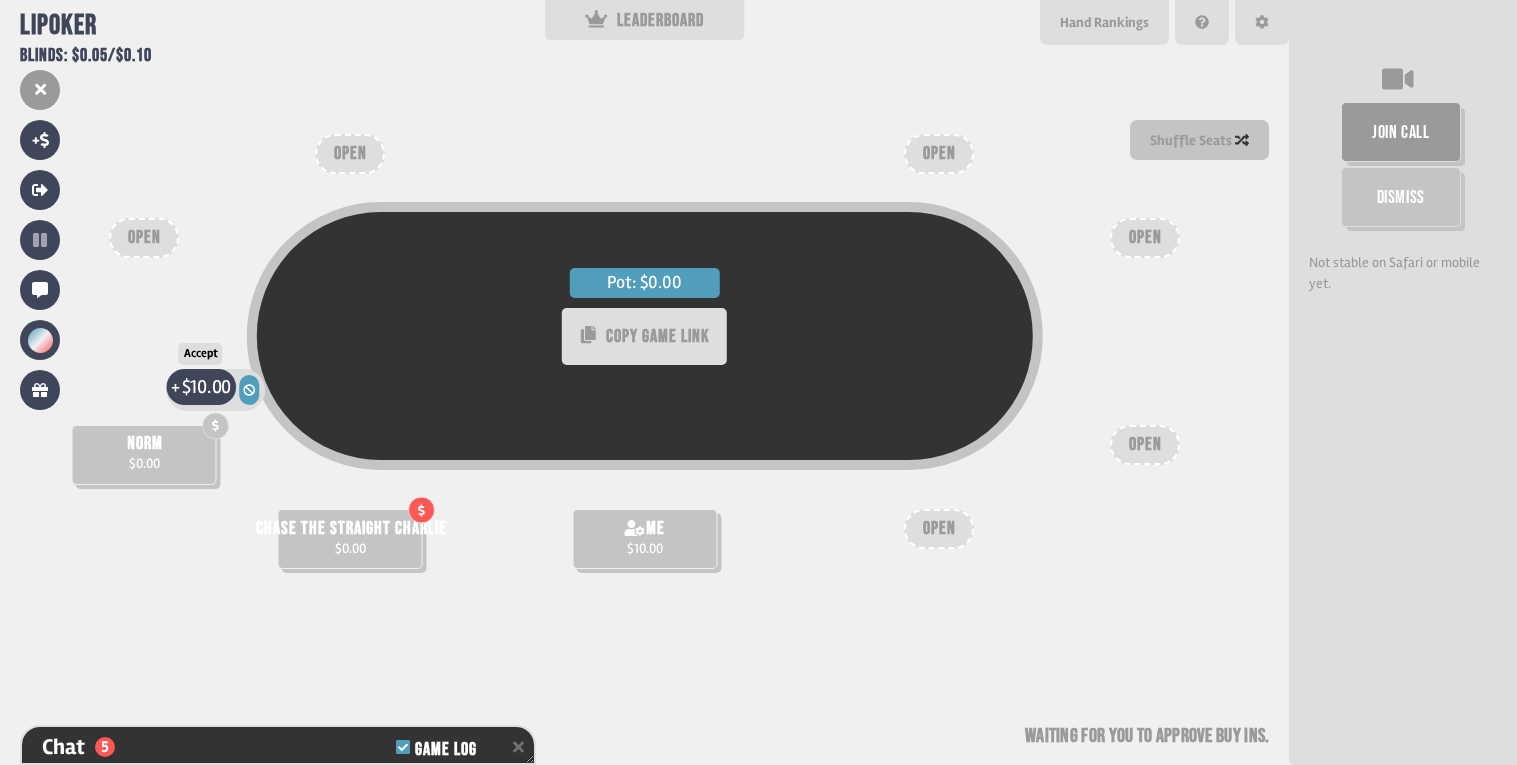 click on "$10.00" at bounding box center (205, 386) 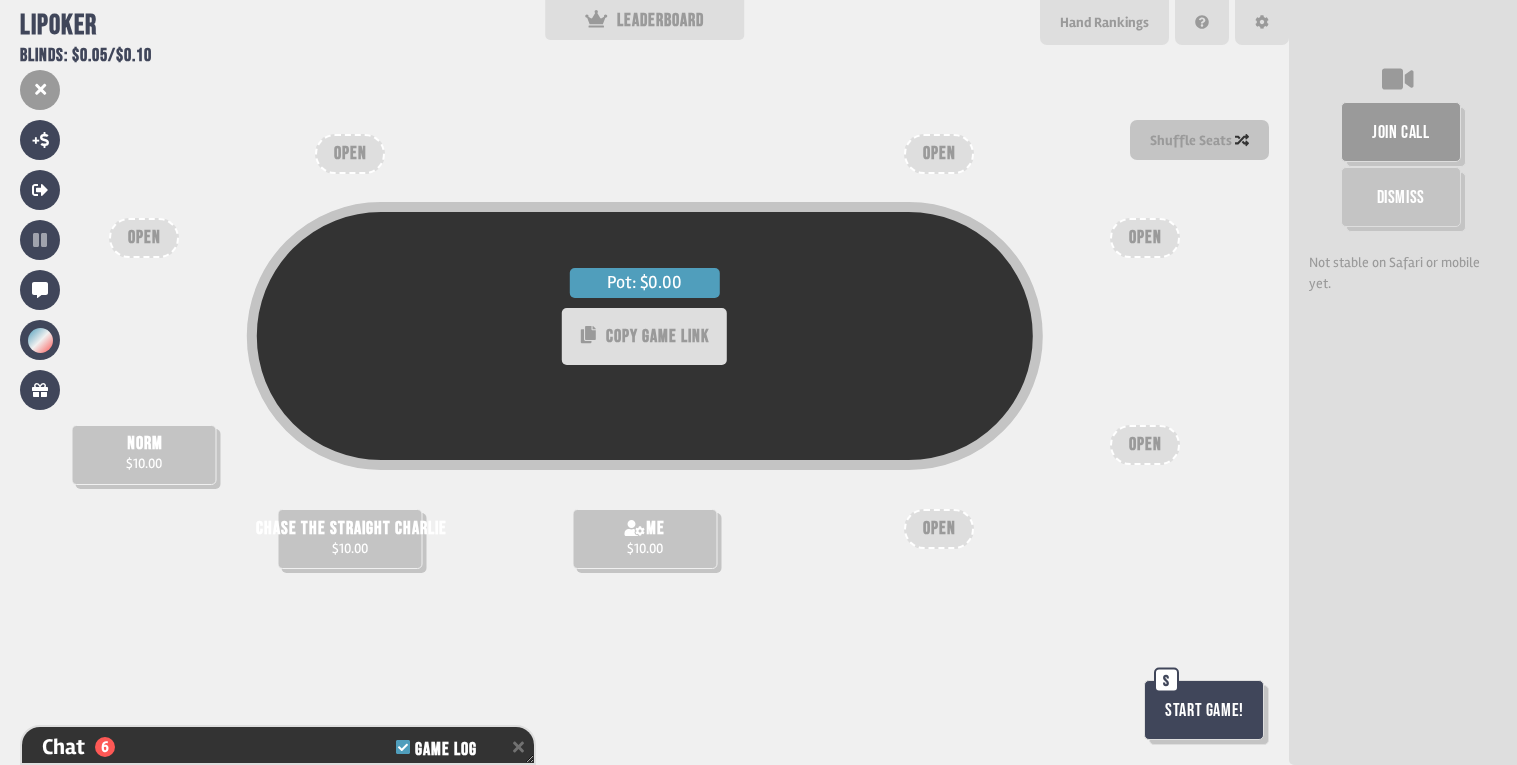 click on "Start Game!" at bounding box center [1204, 710] 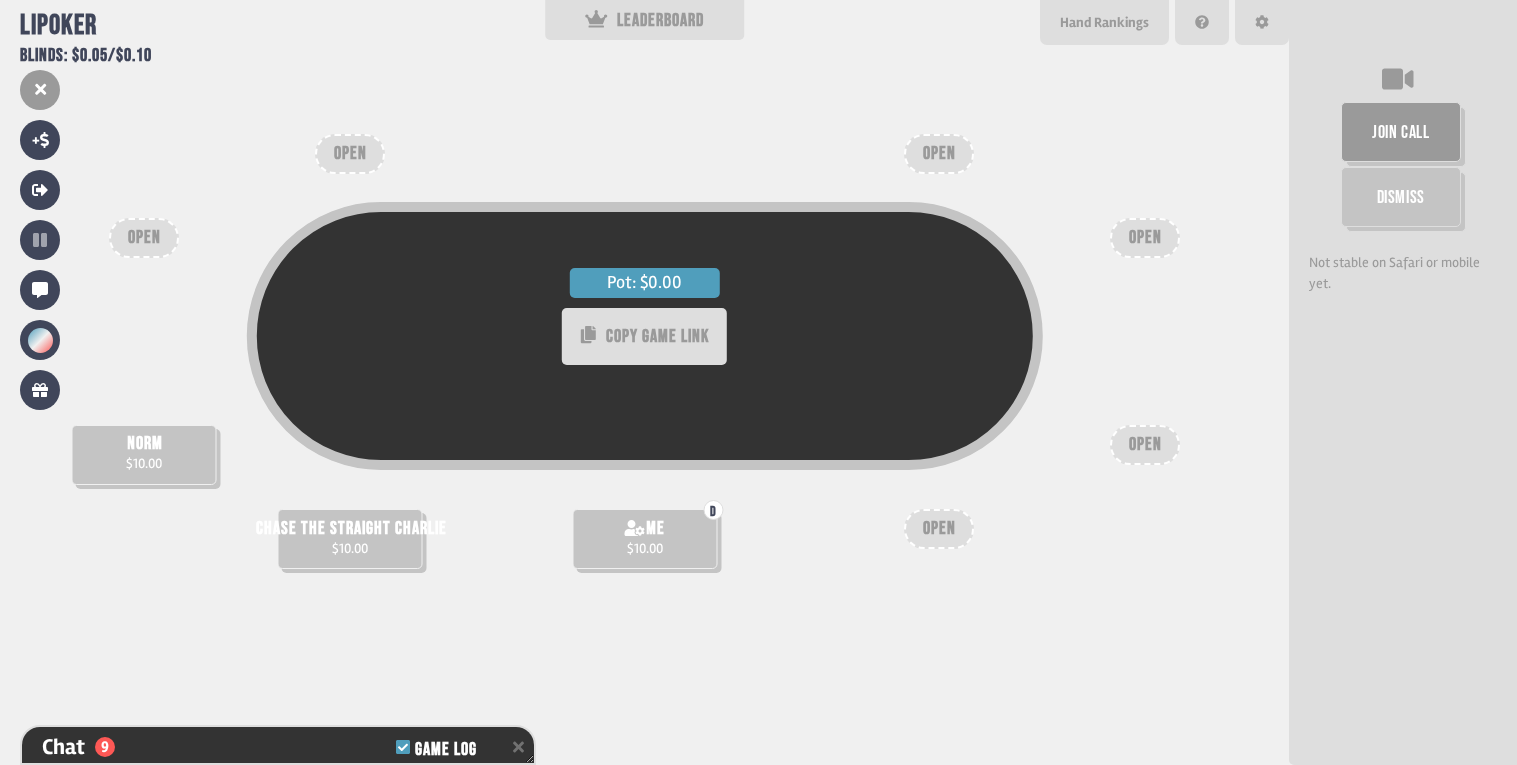 click on "$10.00" at bounding box center [645, 548] 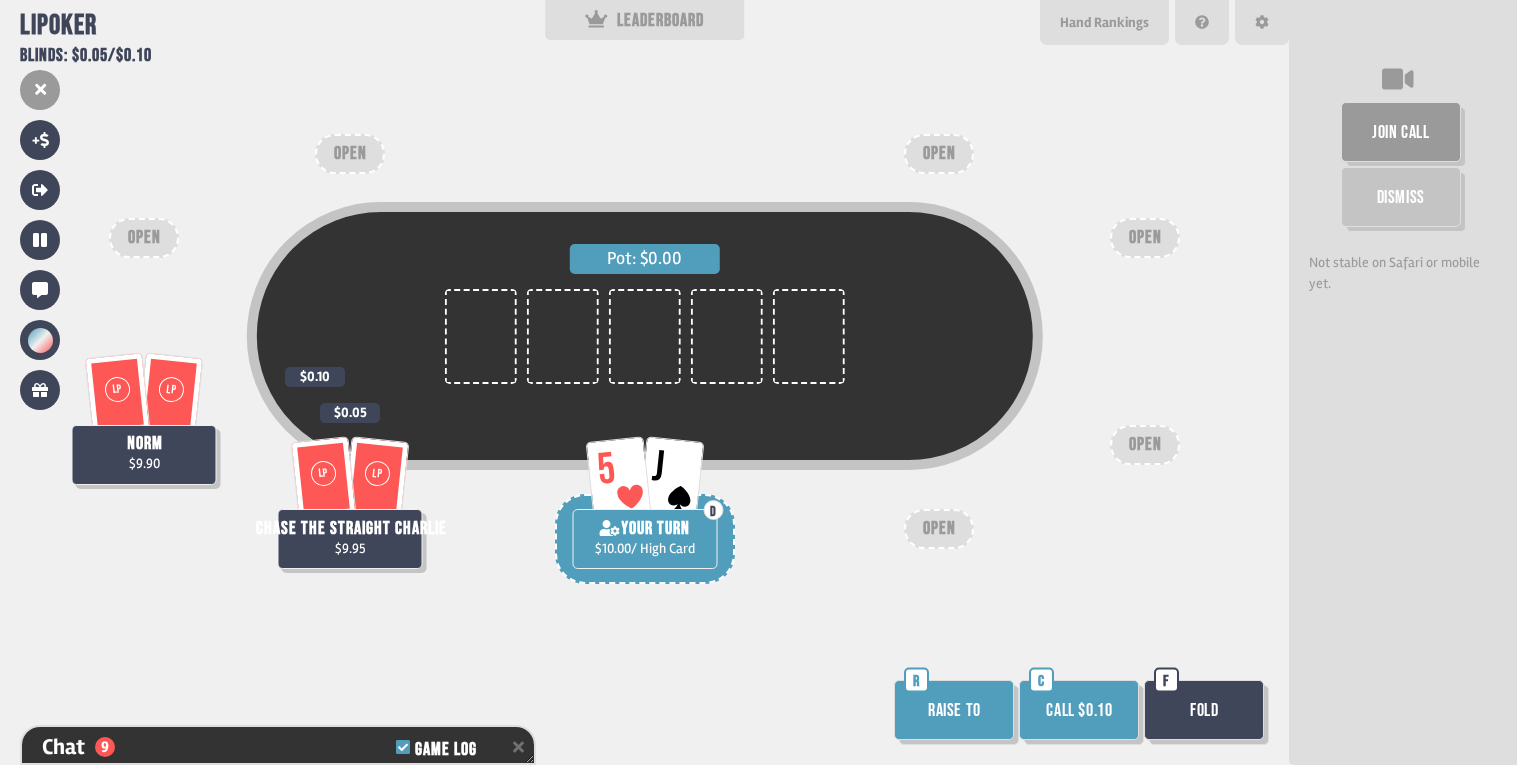 click on "Call $0.10" at bounding box center [1079, 710] 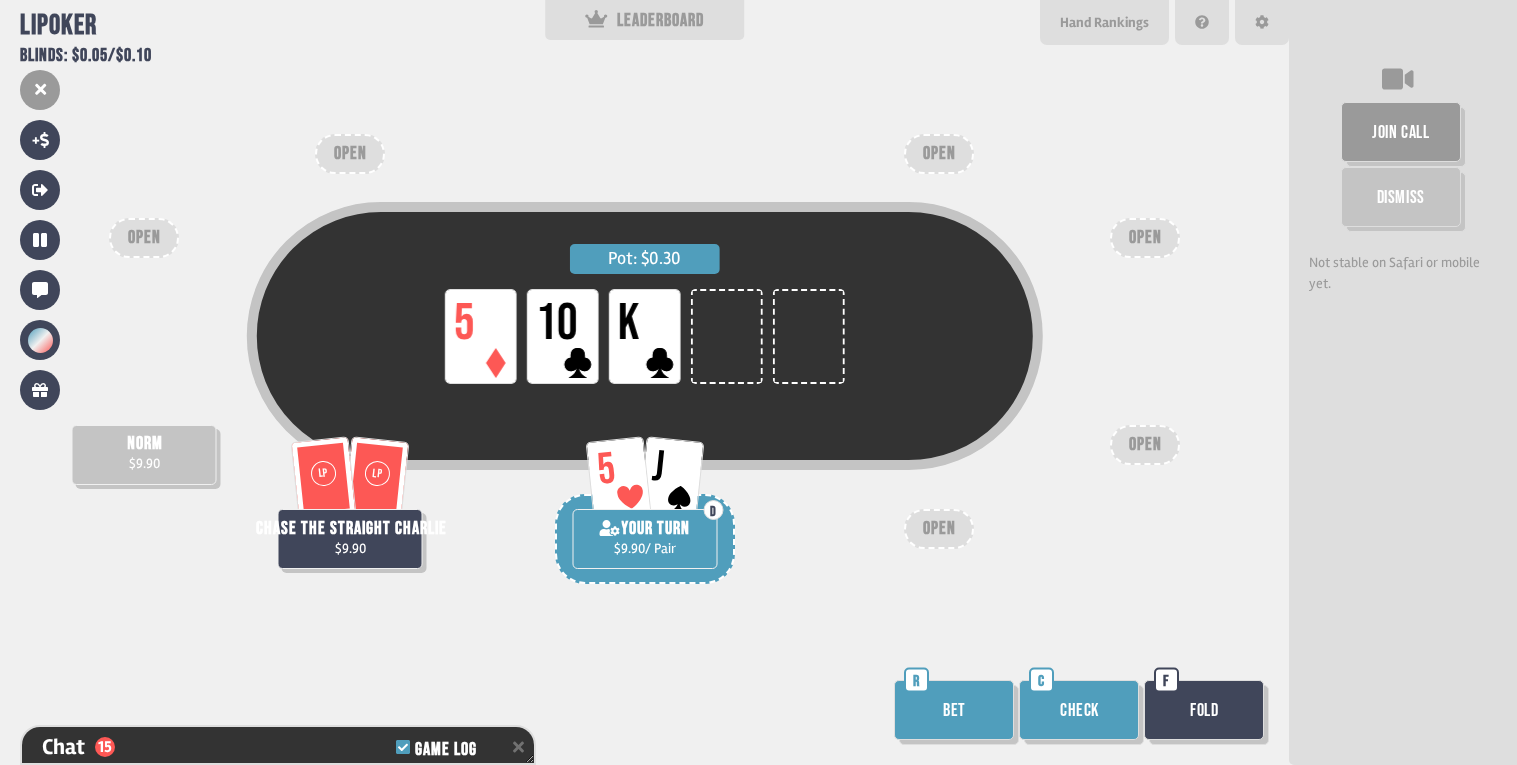 click on "Bet R" at bounding box center (956, 712) 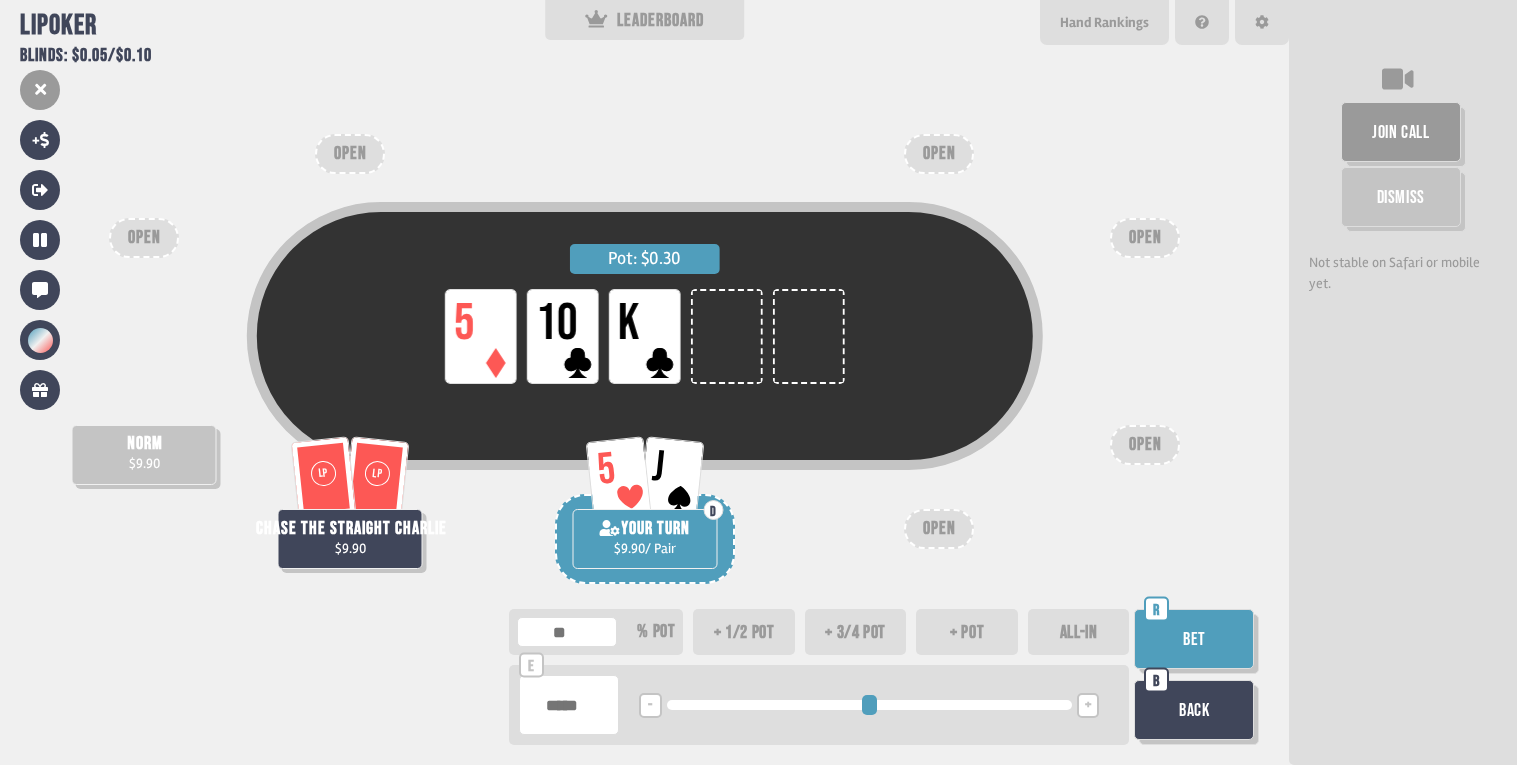 type on "***" 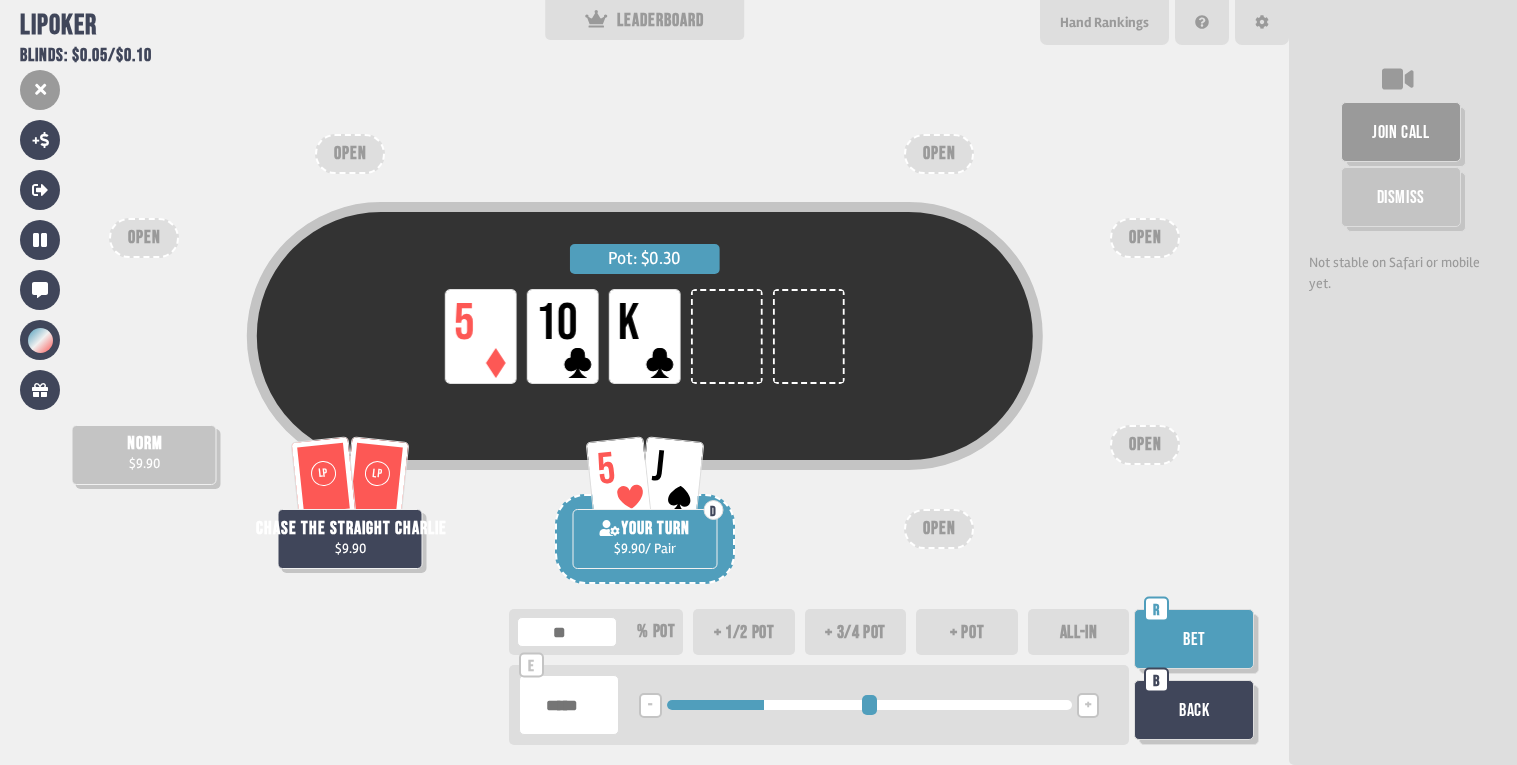 click on "Bet" at bounding box center (1194, 639) 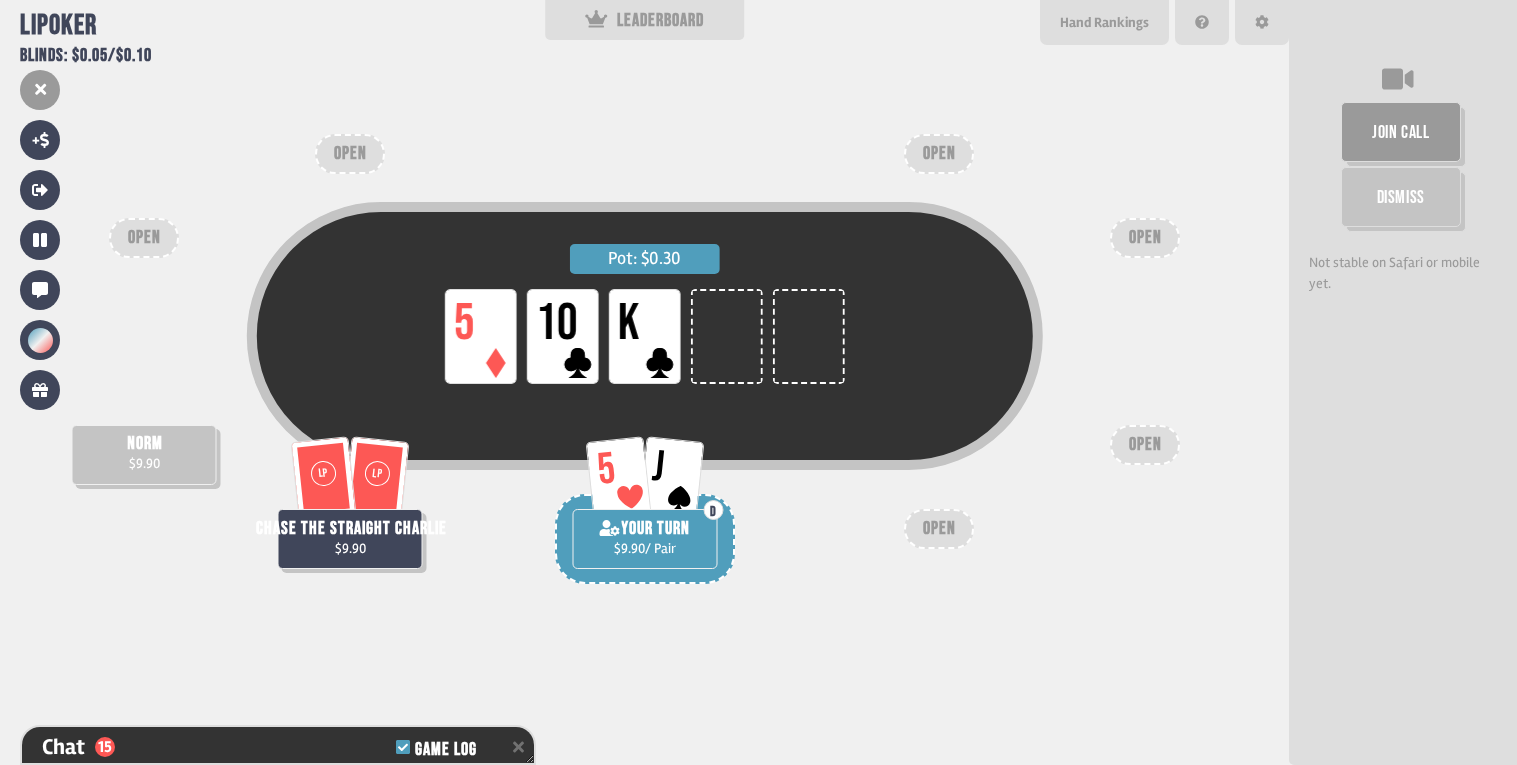 scroll, scrollTop: 643, scrollLeft: 0, axis: vertical 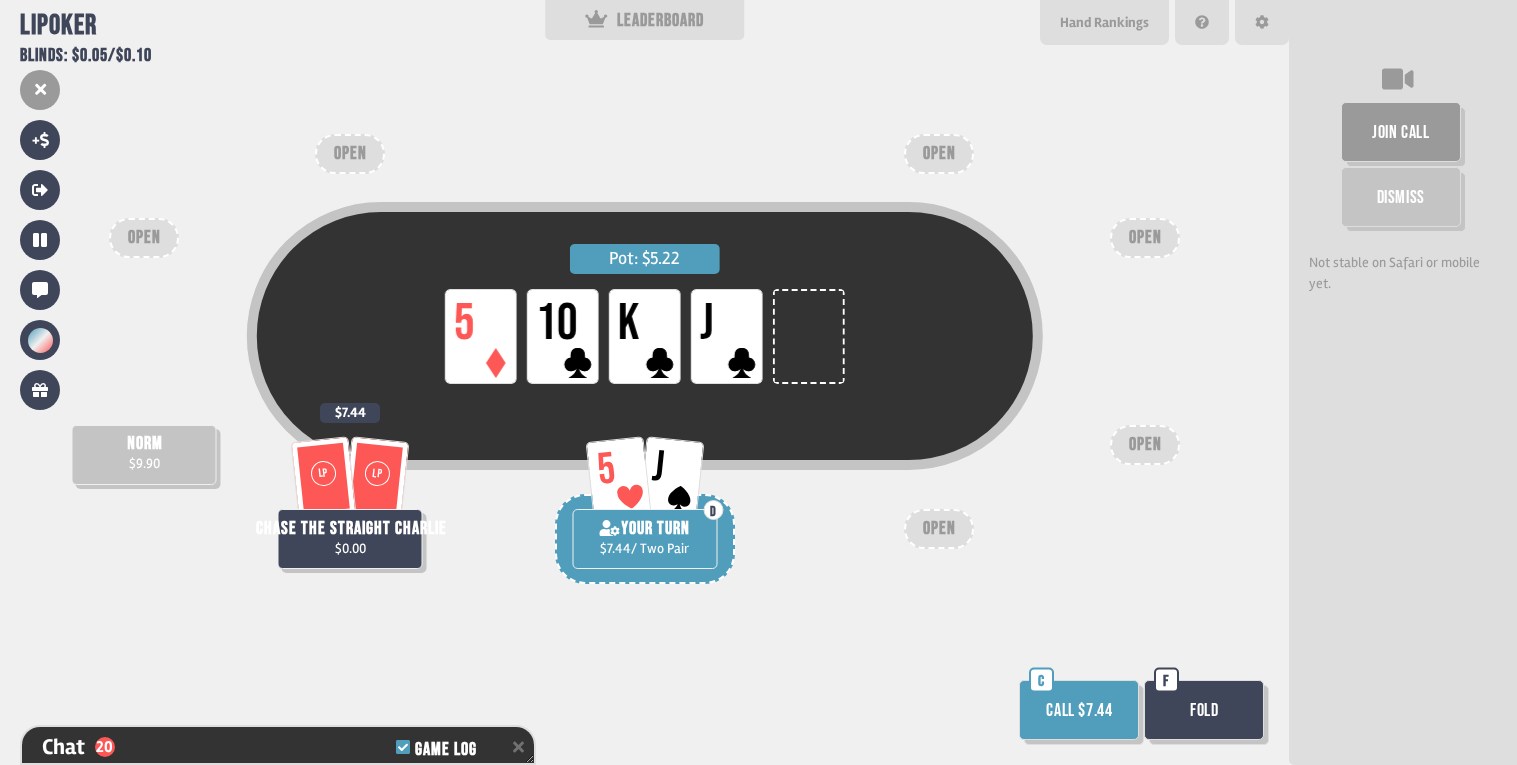 click on "Call $7.44" at bounding box center (1079, 710) 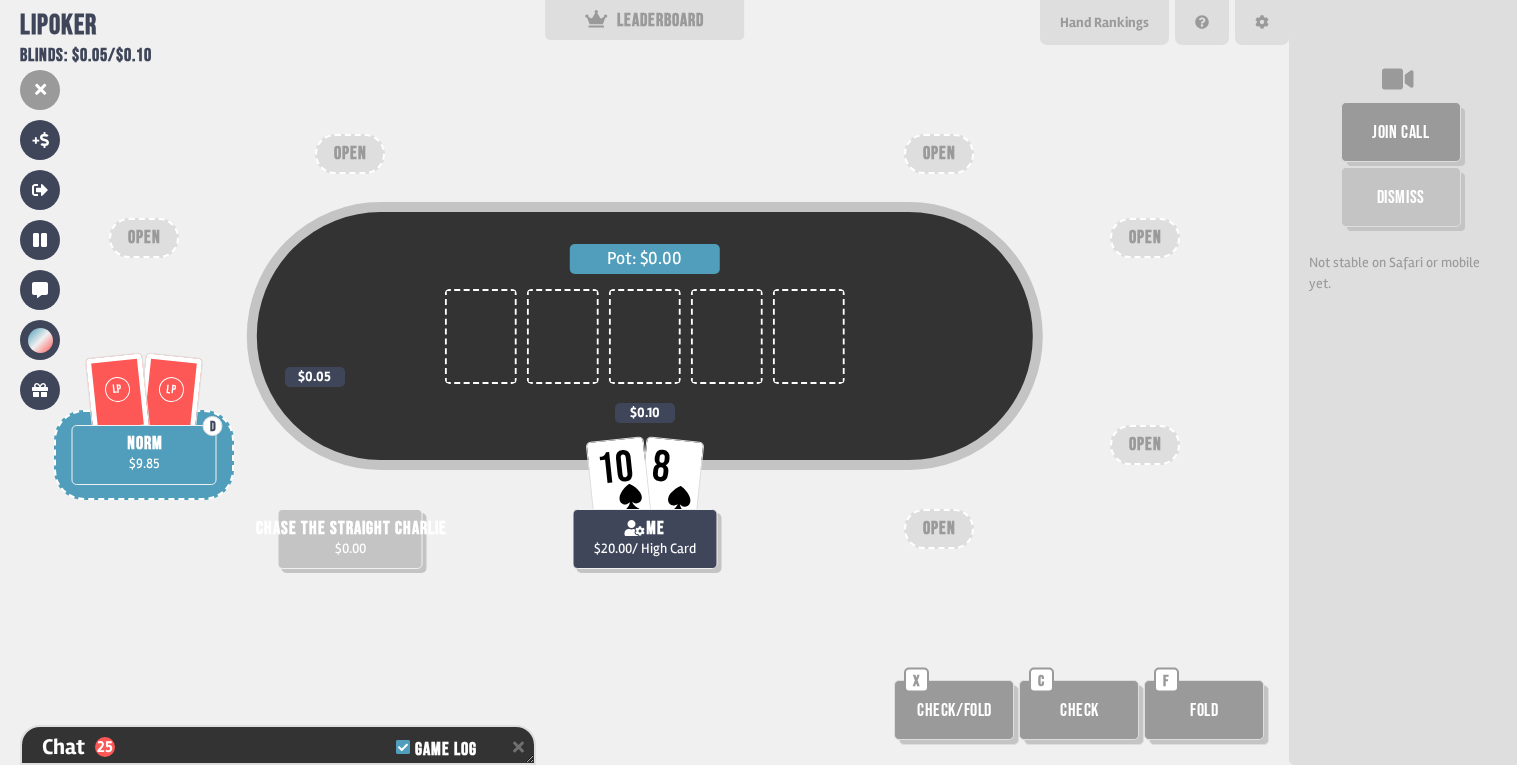 click on "chase the straight [PERSON_NAME] $0.00" at bounding box center [350, 539] 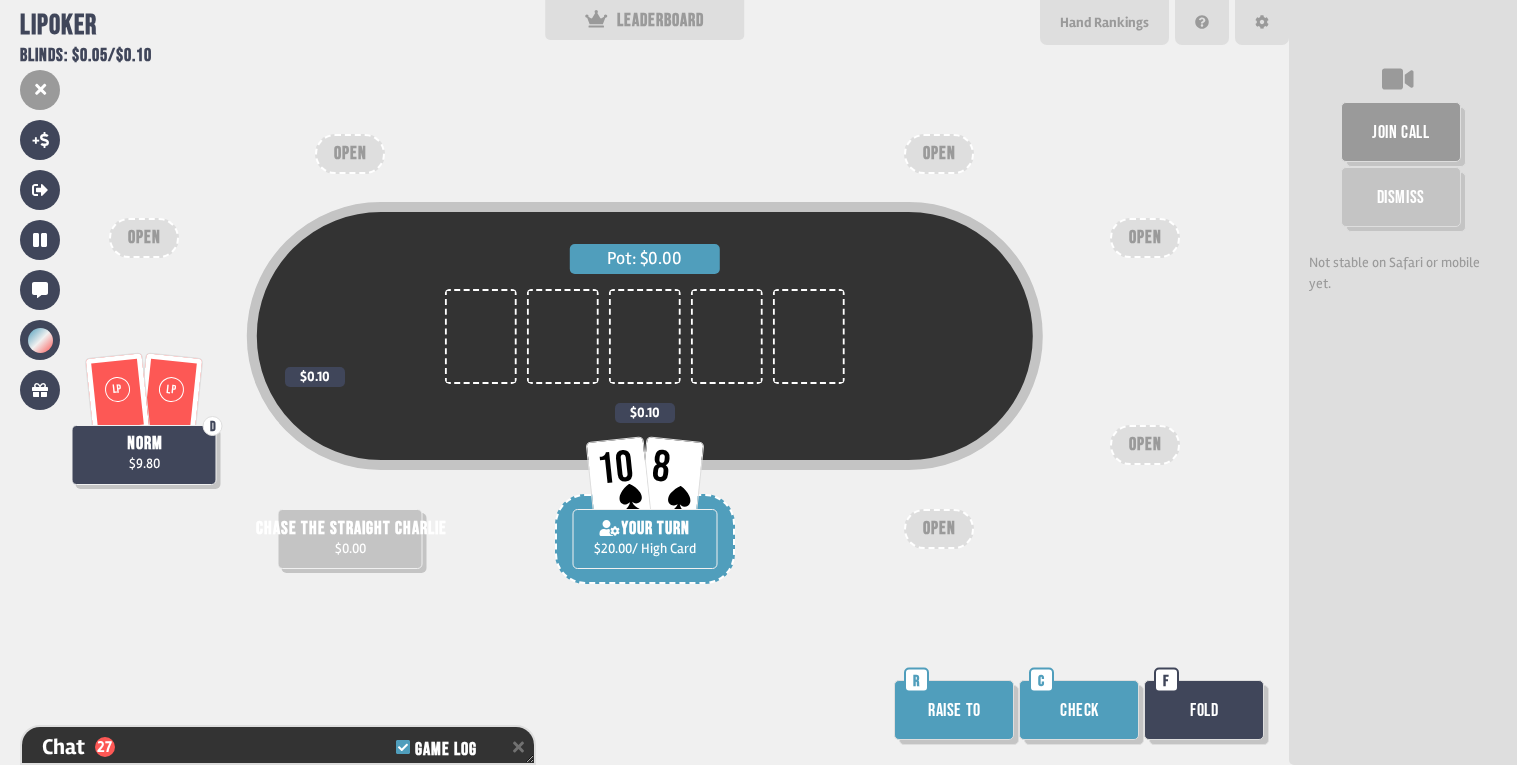 click on "Raise to" at bounding box center (954, 710) 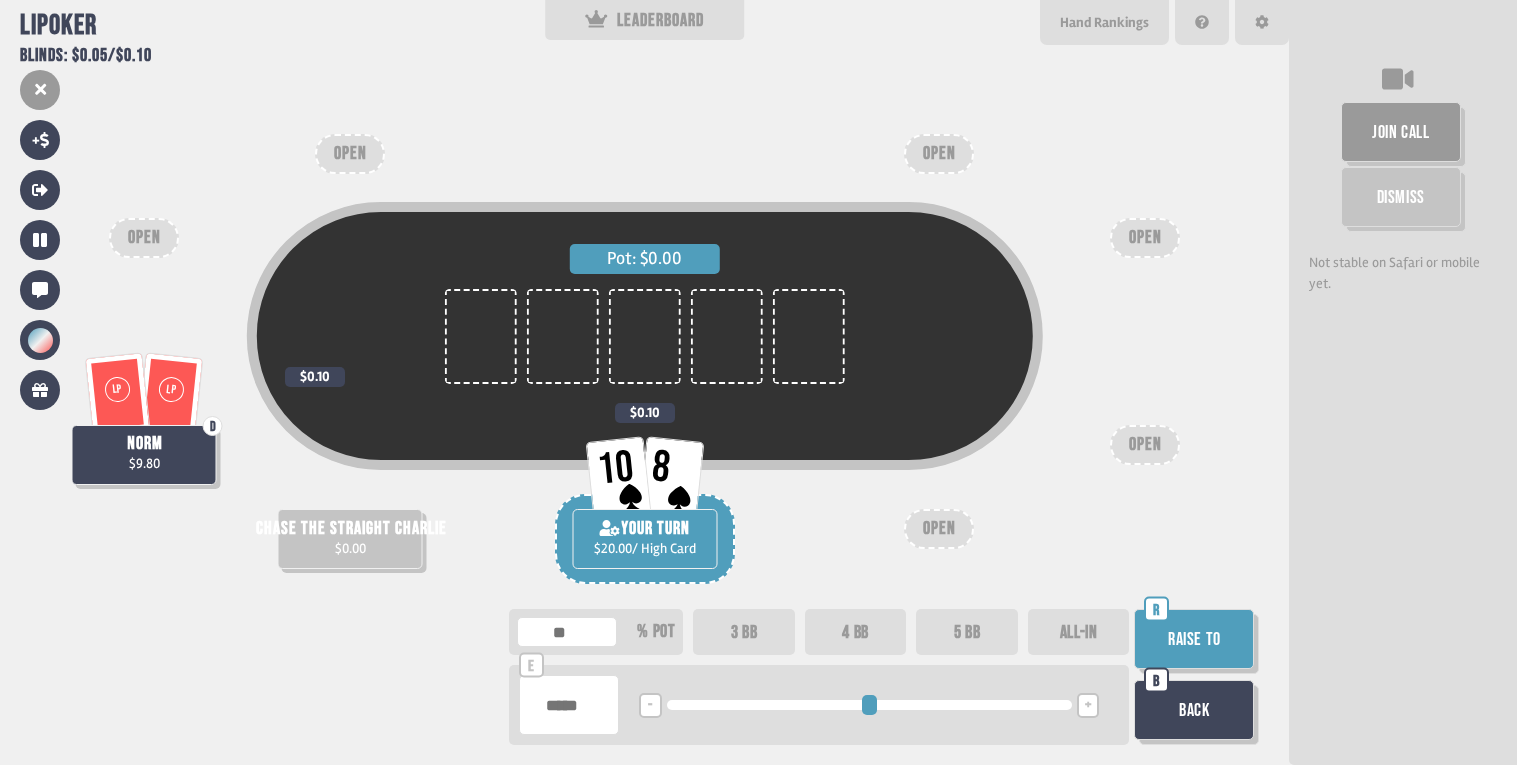 type on "****" 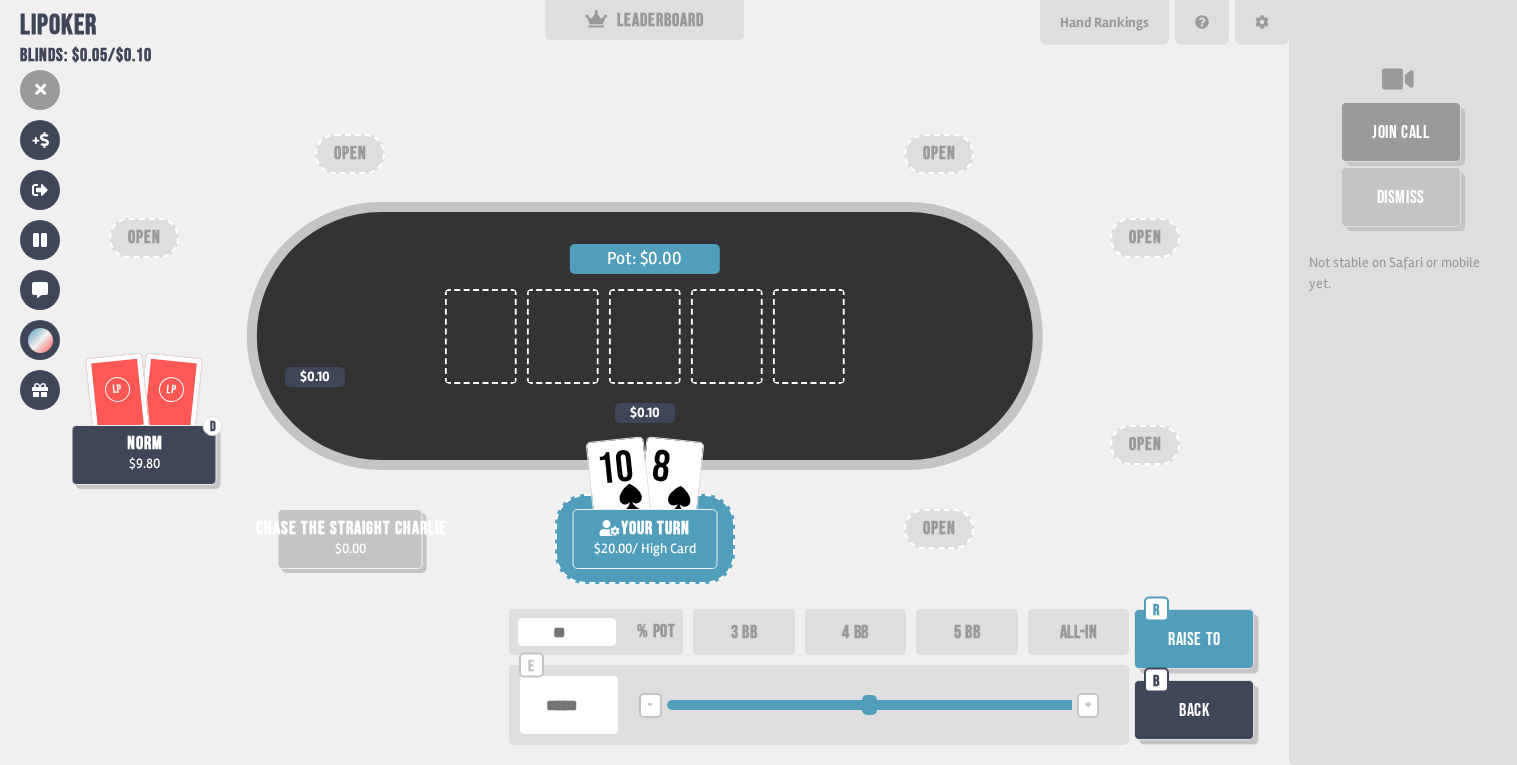 click on "Raise to" at bounding box center (1194, 639) 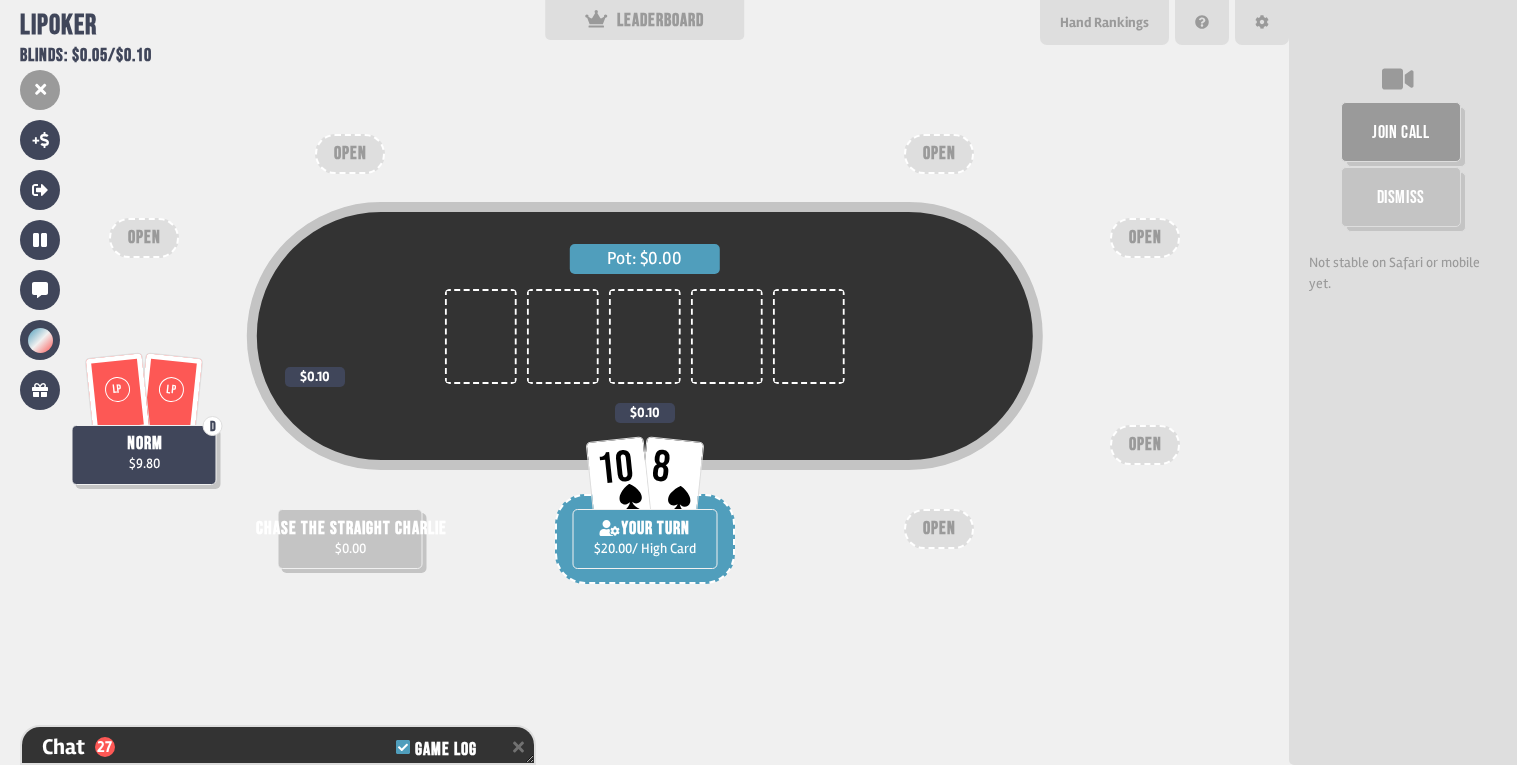 scroll, scrollTop: 990, scrollLeft: 0, axis: vertical 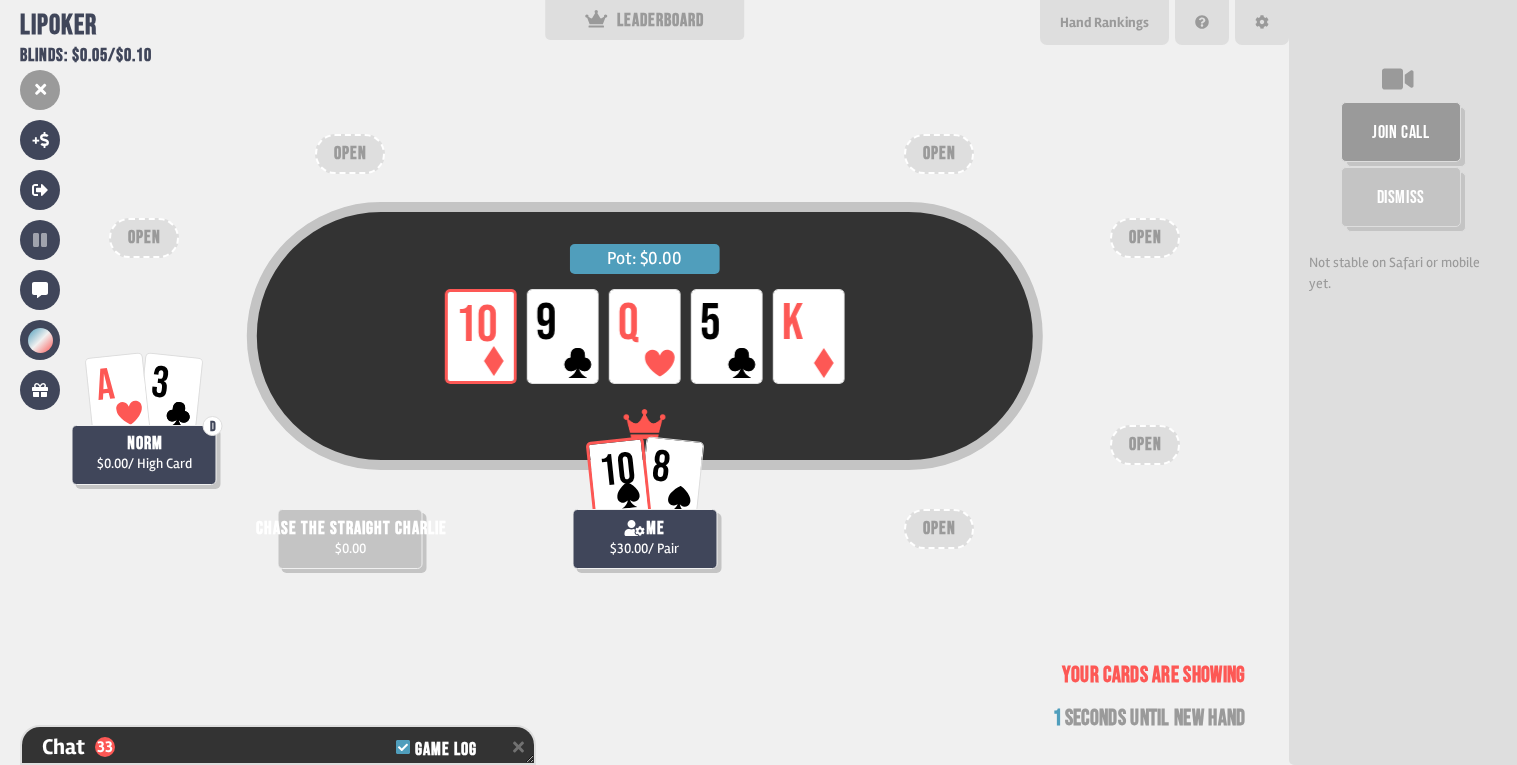 click on "Pot: $0.00   LP 10 LP 9 LP Q LP 5 LP K 10 8 me $30.00   / Pair A 3 D norm $0.00   / High Card chase the straight charlie $0.00  OPEN OPEN OPEN OPEN OPEN OPEN Your cards are showing 1  seconds until new hand" at bounding box center (644, 382) 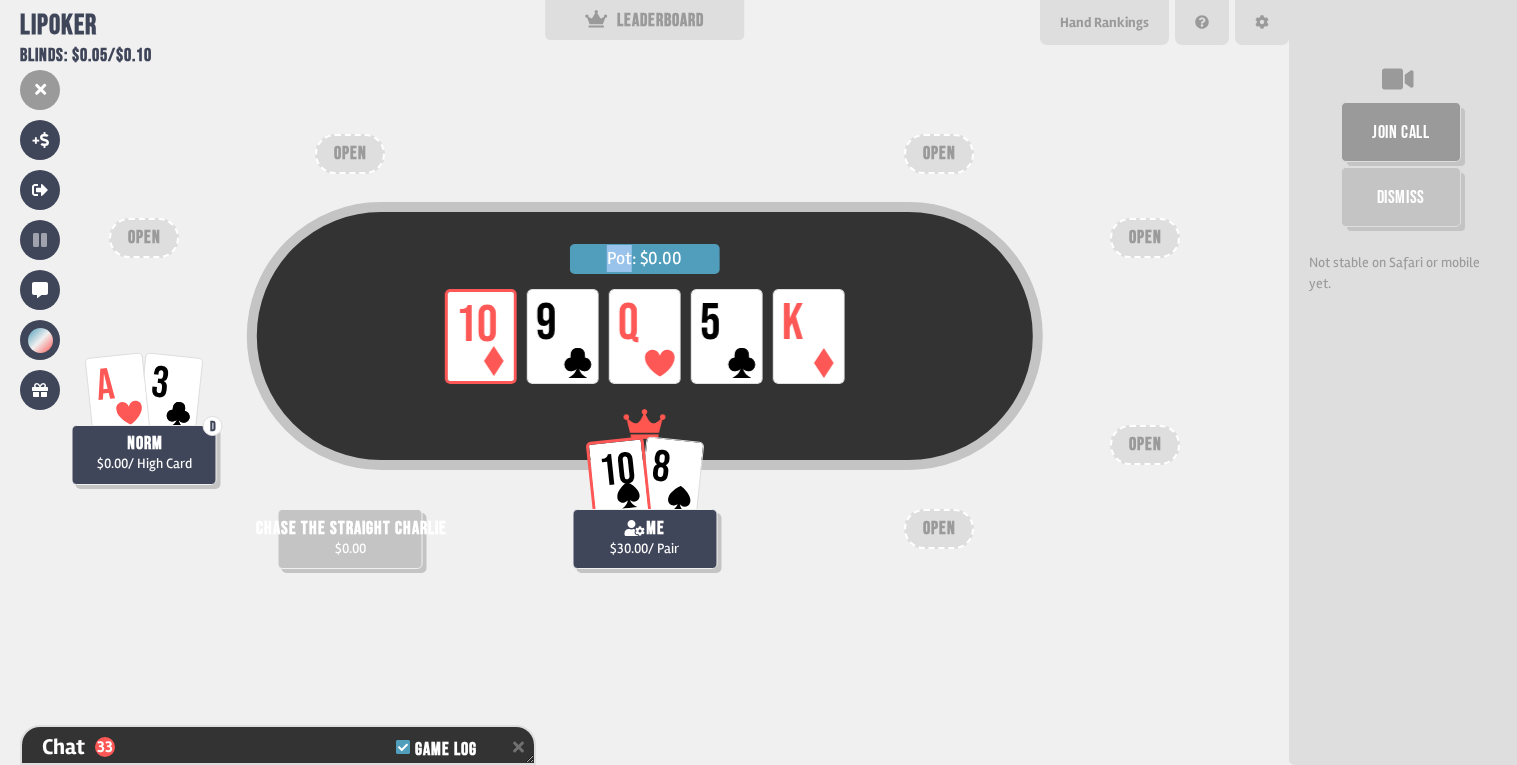 click on "Pot: $0.00   LP 10 LP 9 LP Q LP 5 LP K 10 8 me $30.00   / Pair A 3 D norm $0.00   / High Card chase the straight charlie $0.00  OPEN OPEN OPEN OPEN OPEN OPEN" at bounding box center [644, 382] 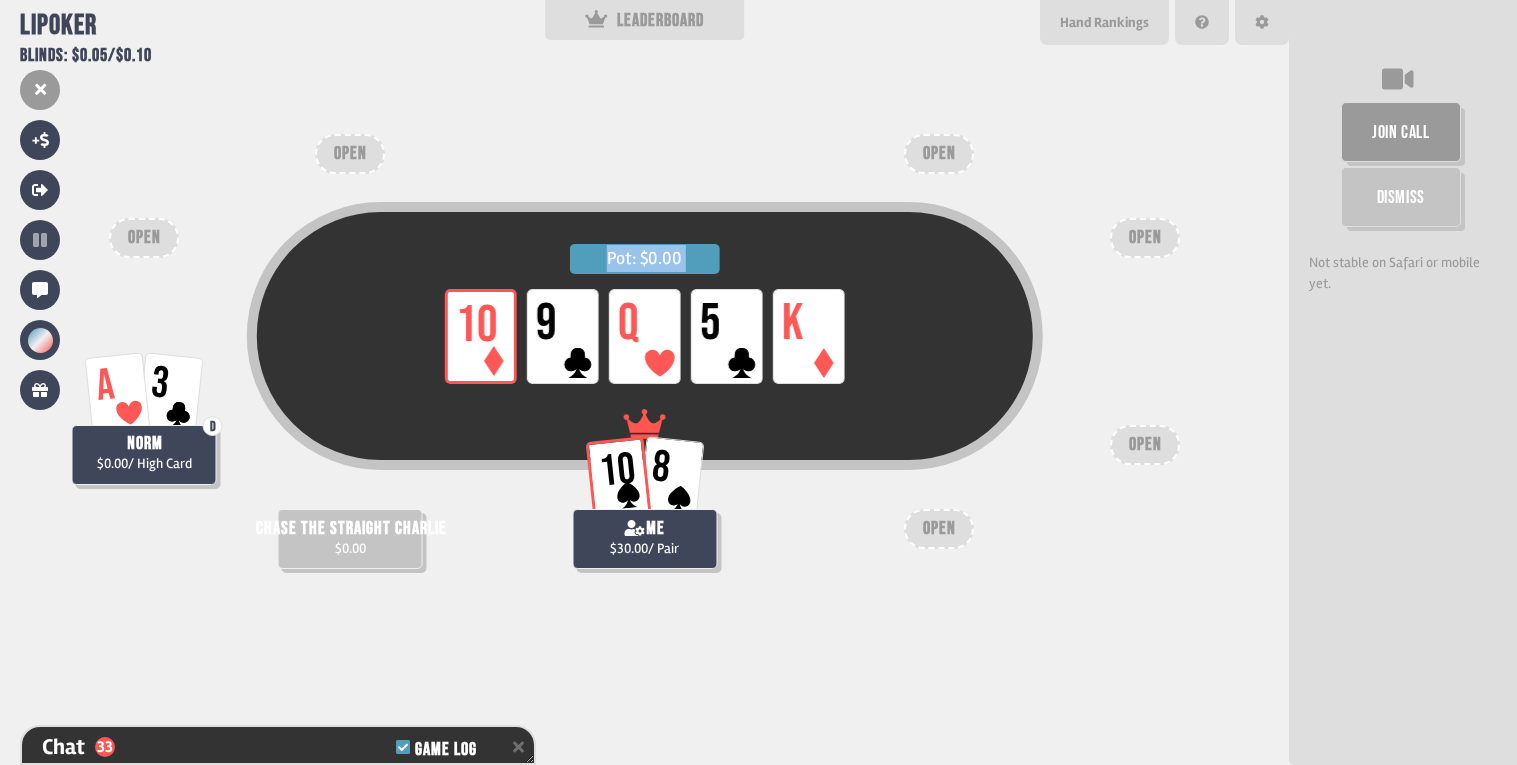 click on "Pot: $0.00   LP 10 LP 9 LP Q LP 5 LP K 10 8 me $30.00   / Pair A 3 D norm $0.00   / High Card chase the straight charlie $0.00  OPEN OPEN OPEN OPEN OPEN OPEN" at bounding box center [644, 382] 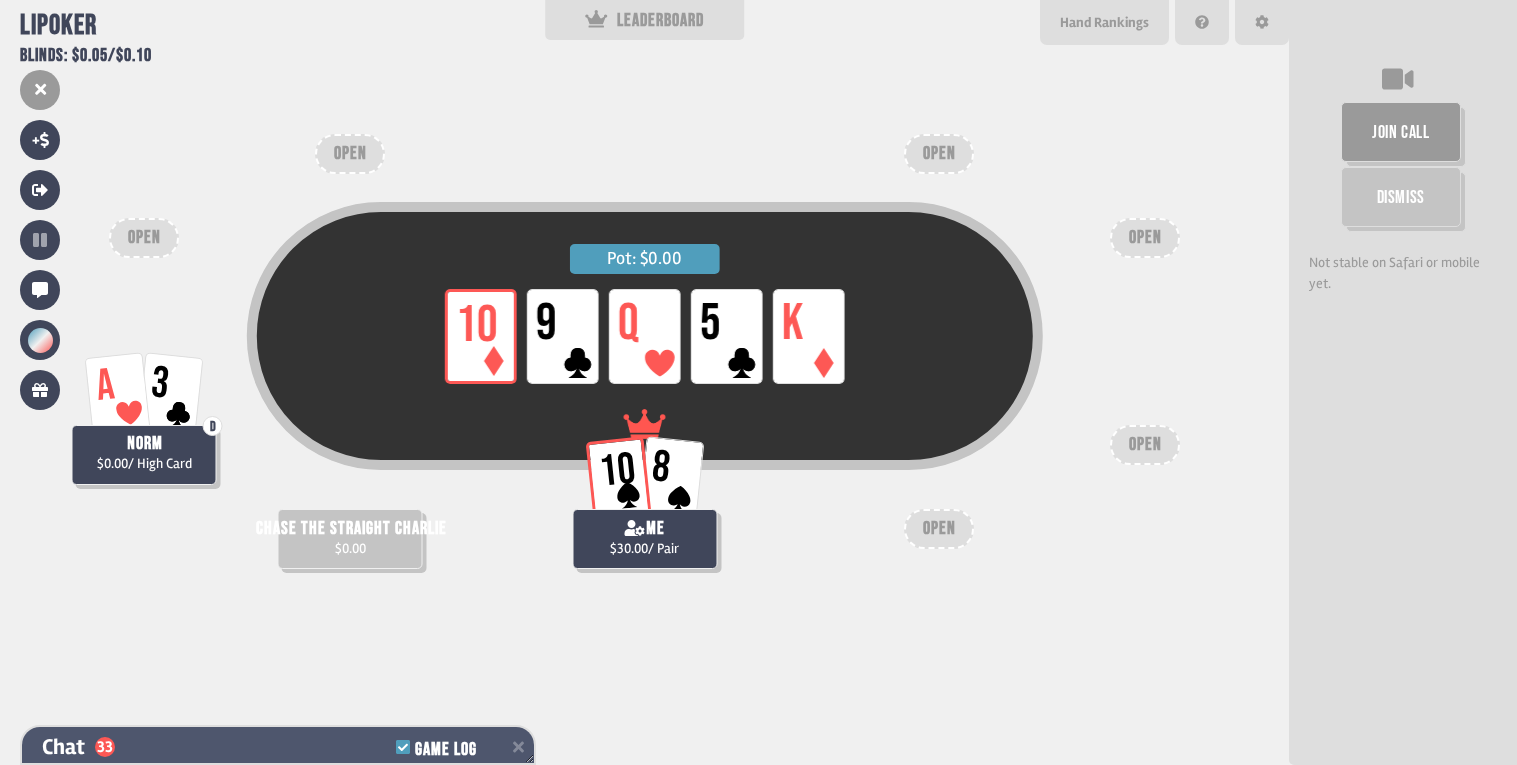 click 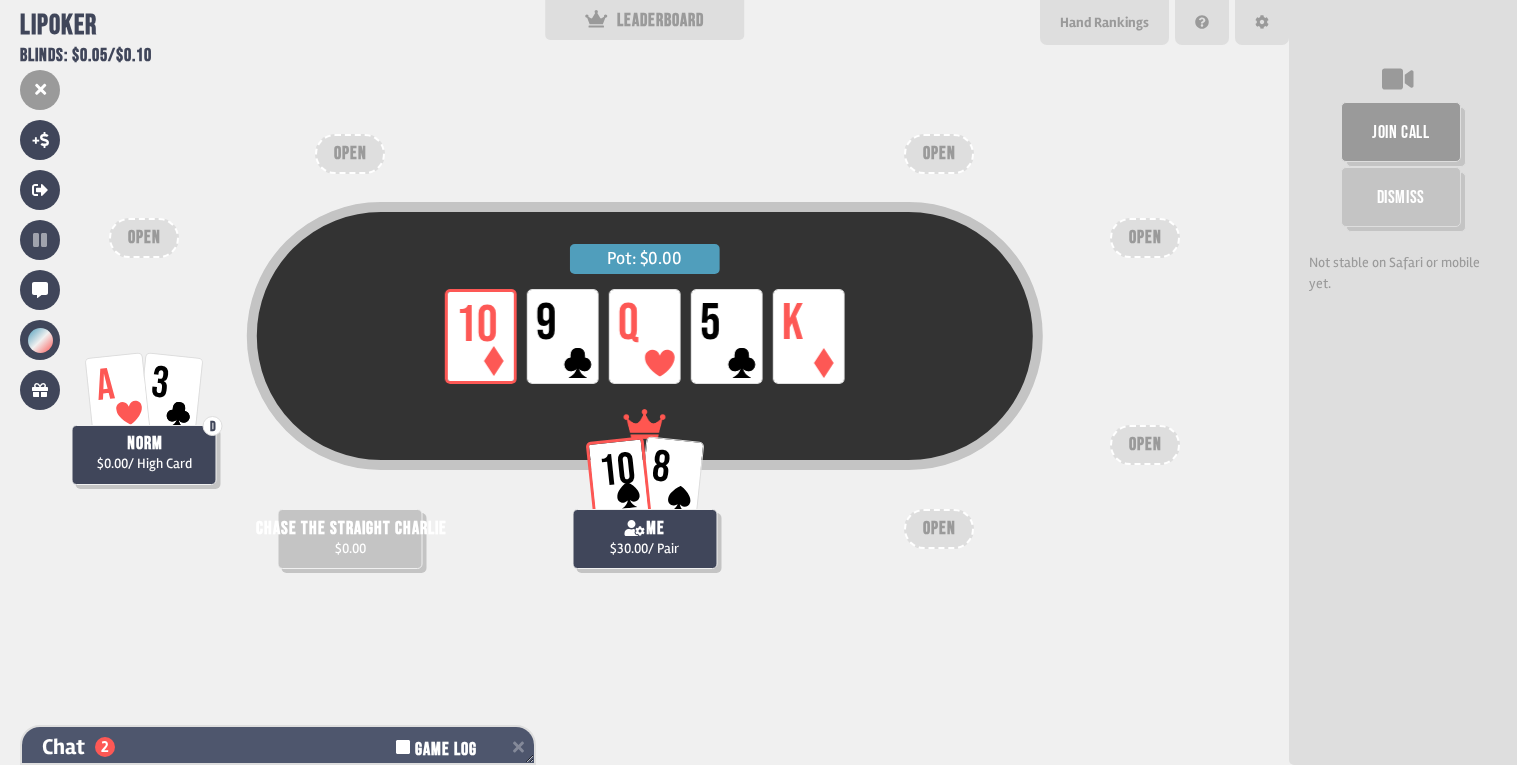scroll, scrollTop: 65, scrollLeft: 0, axis: vertical 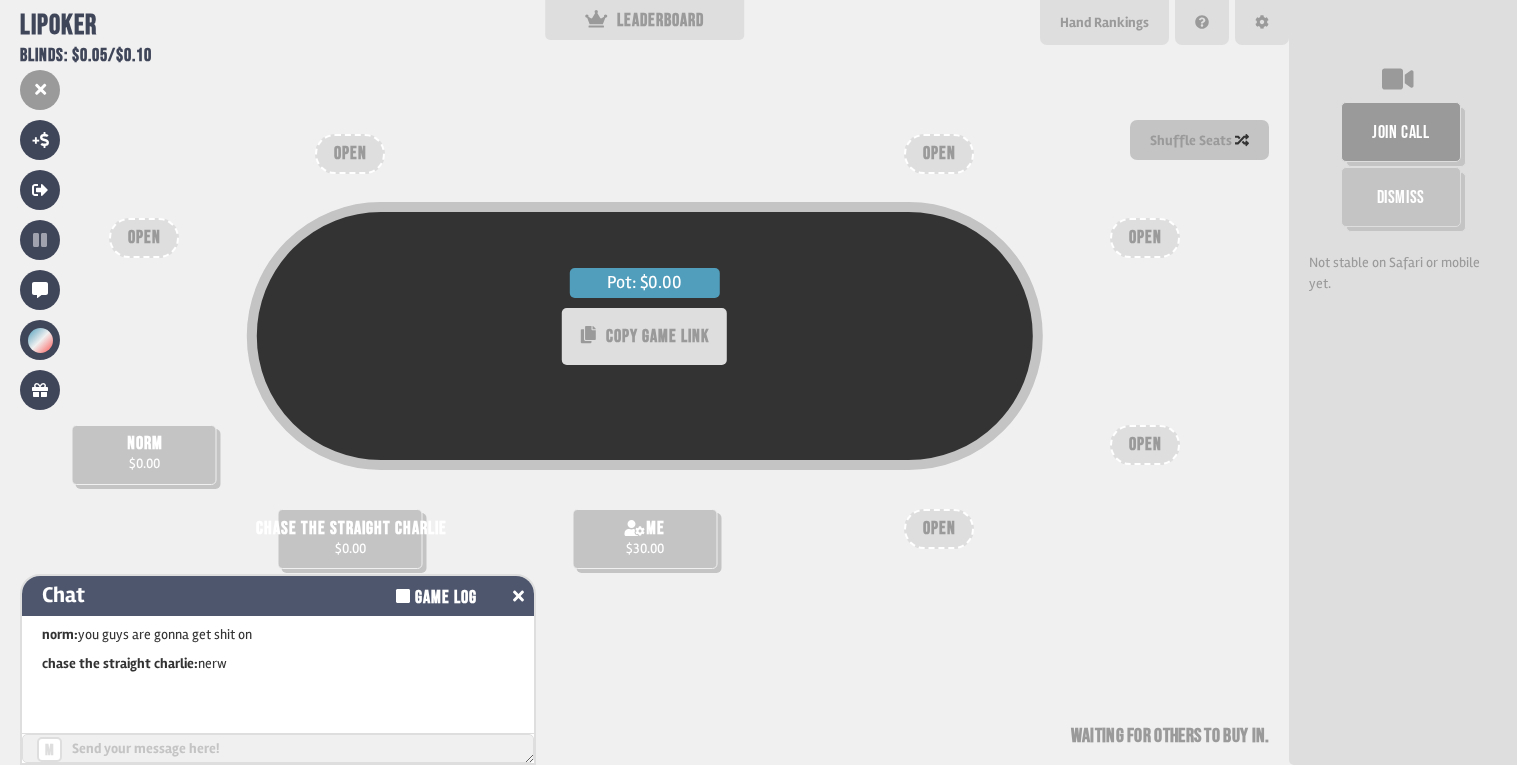 click 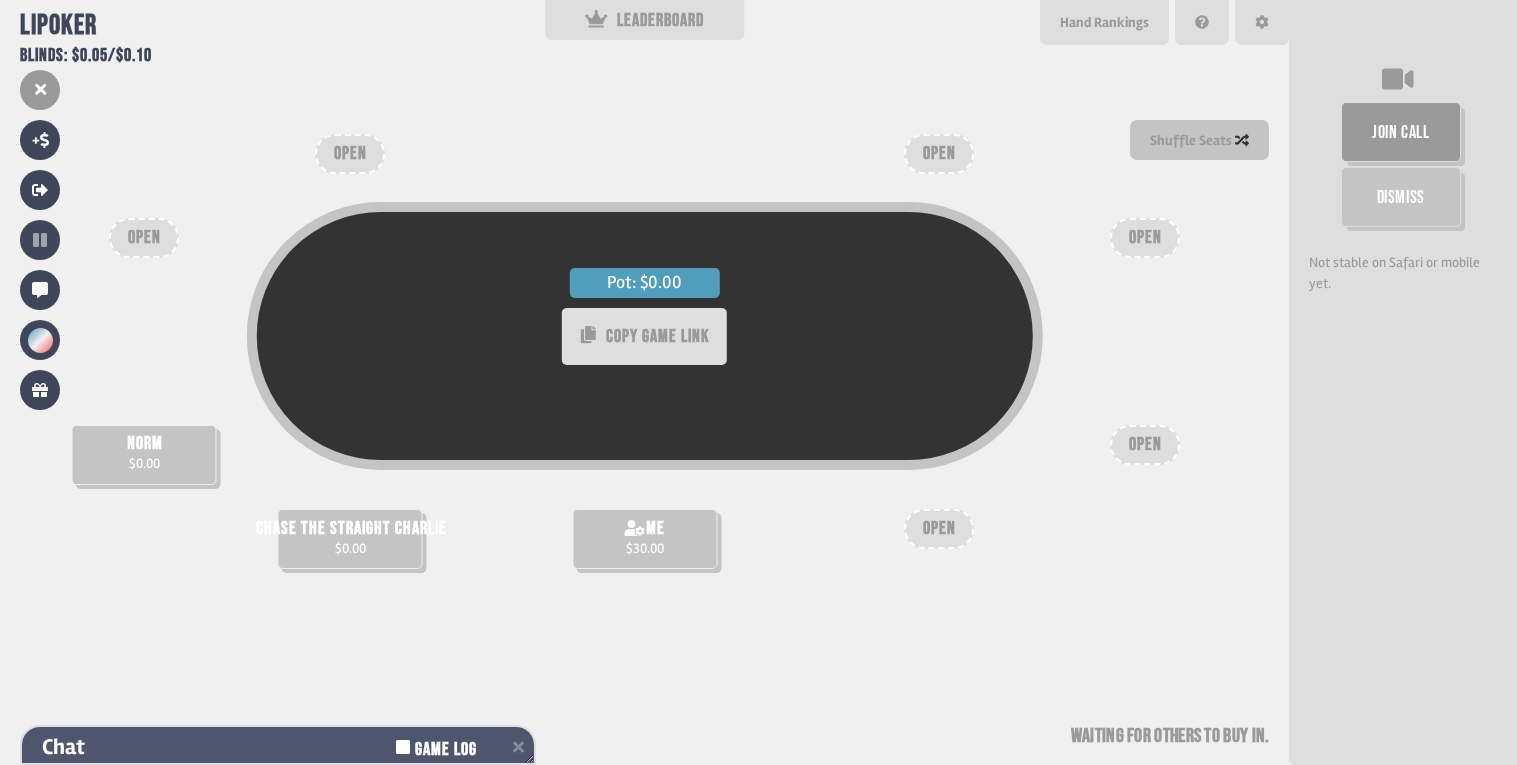 scroll, scrollTop: 65, scrollLeft: 0, axis: vertical 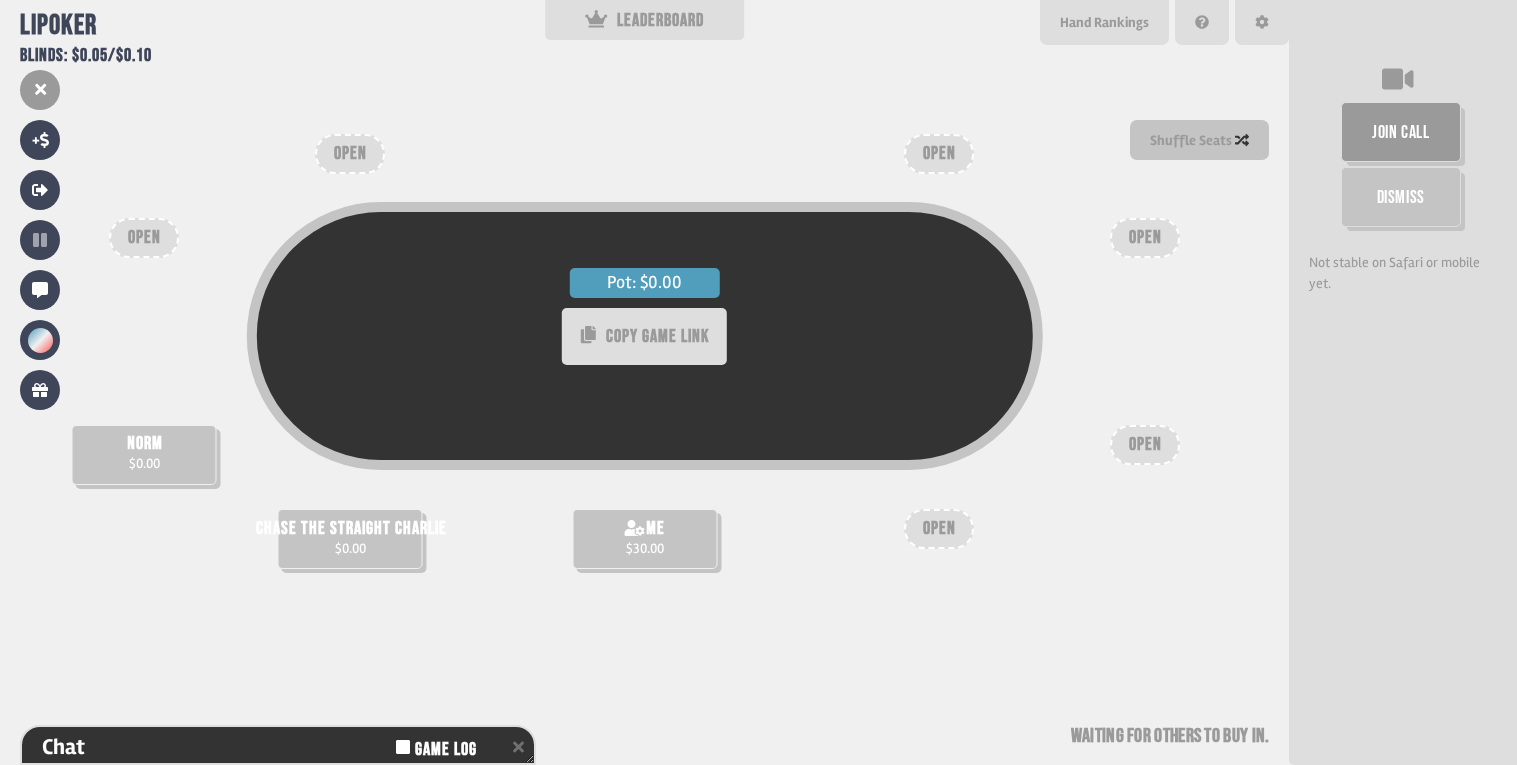 click on "me" at bounding box center (655, 529) 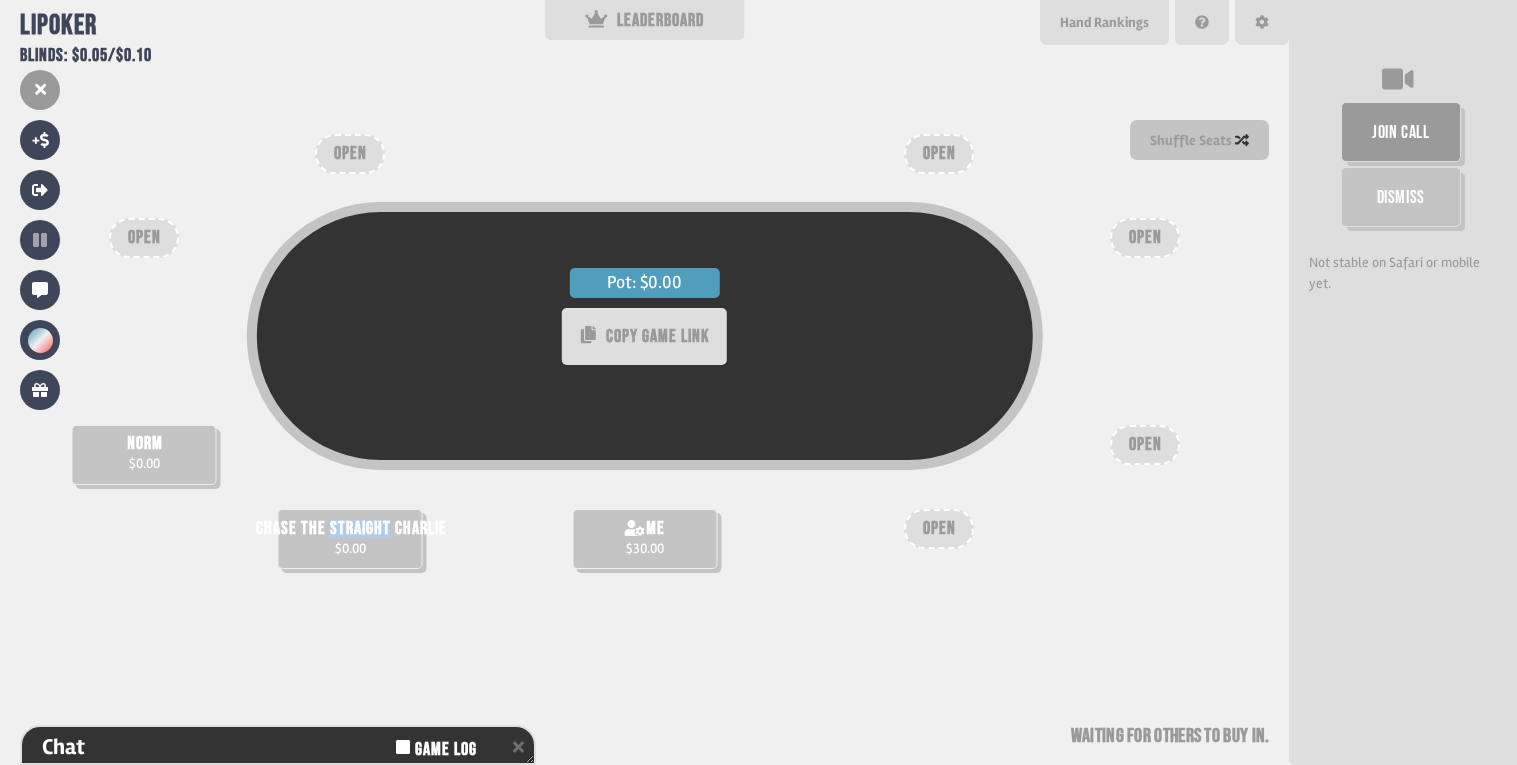 click on "chase the straight charlie" at bounding box center [351, 529] 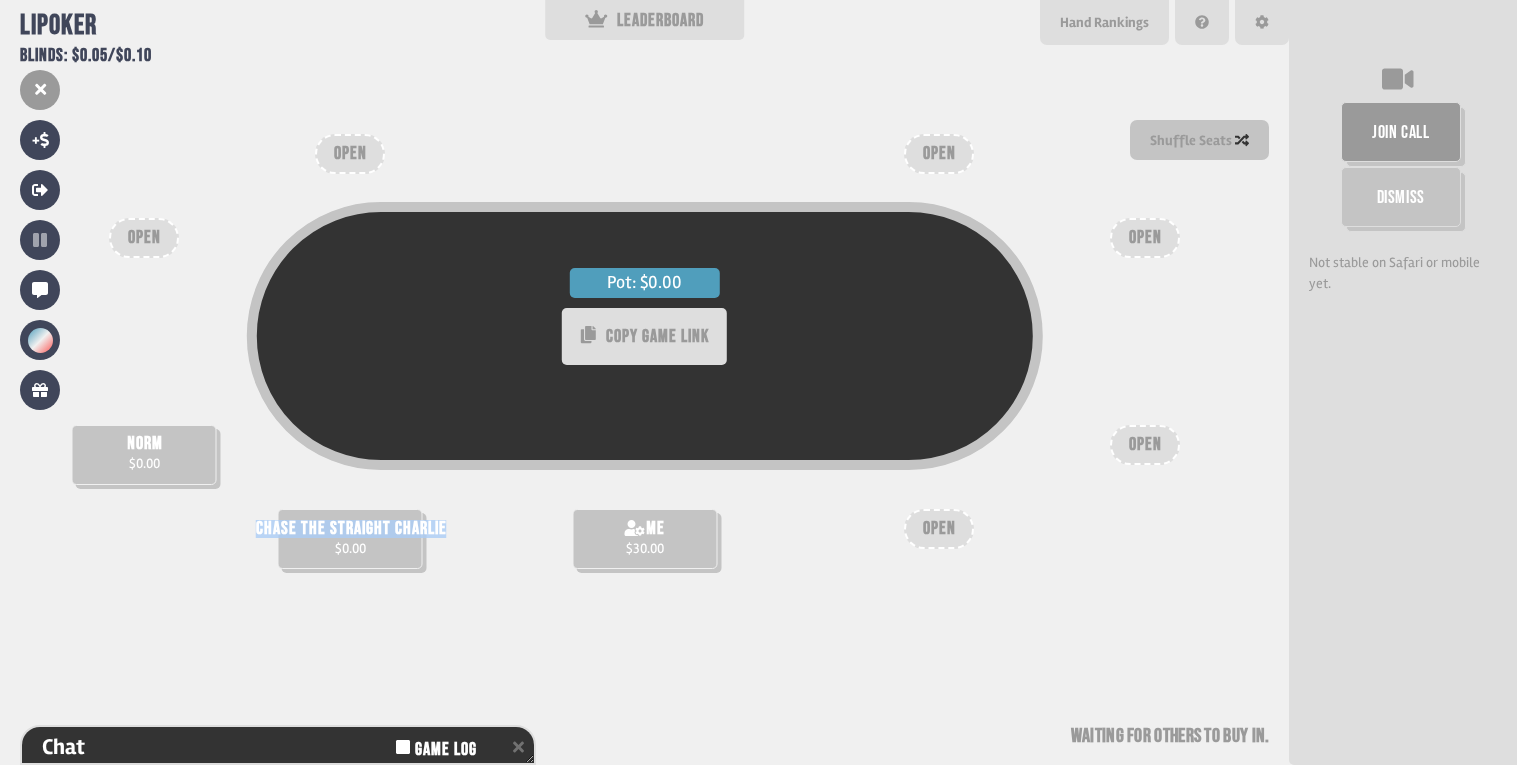 click on "chase the straight [PERSON_NAME] $0.00" at bounding box center [350, 539] 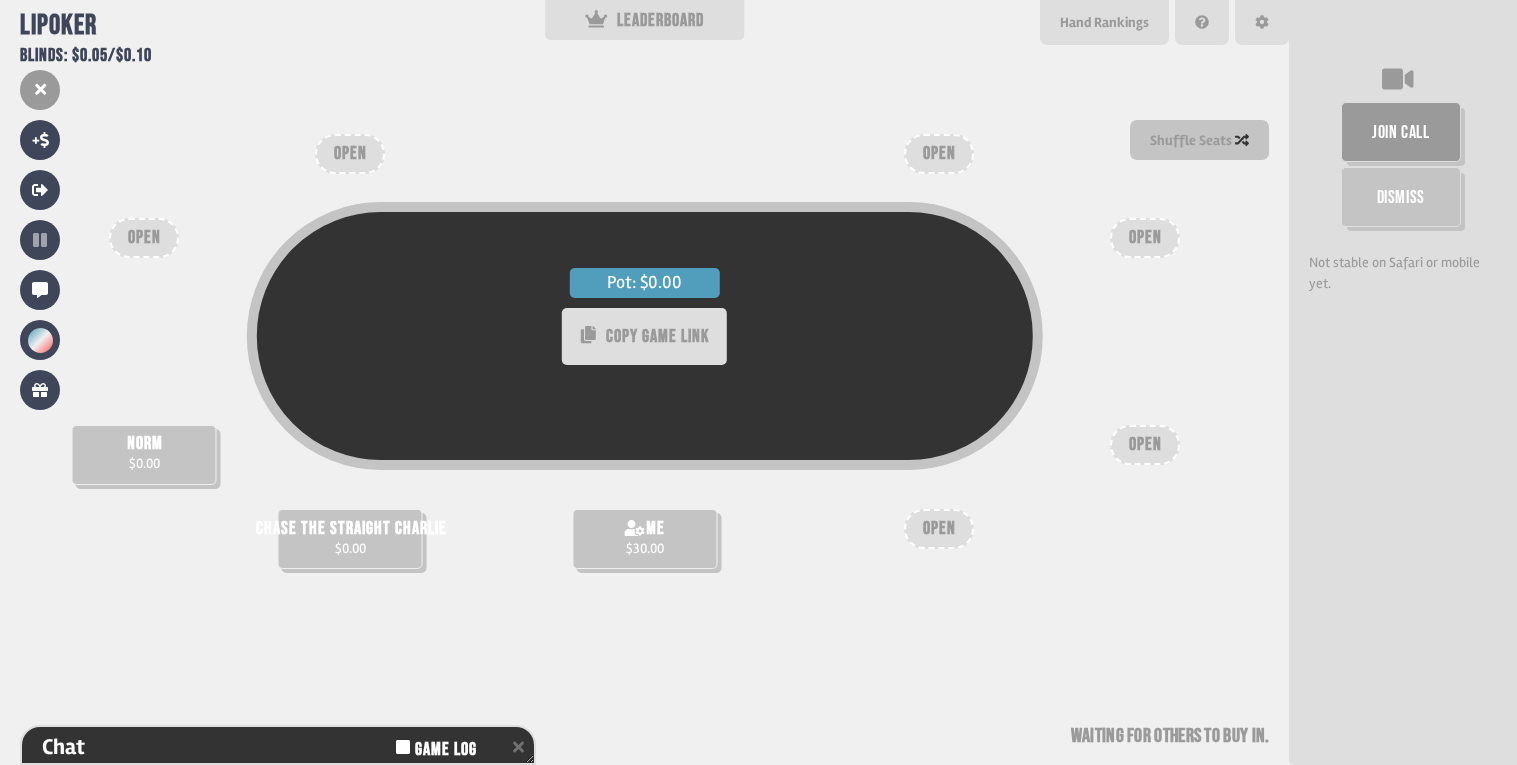 click on "chase the straight [PERSON_NAME] $0.00" at bounding box center [350, 539] 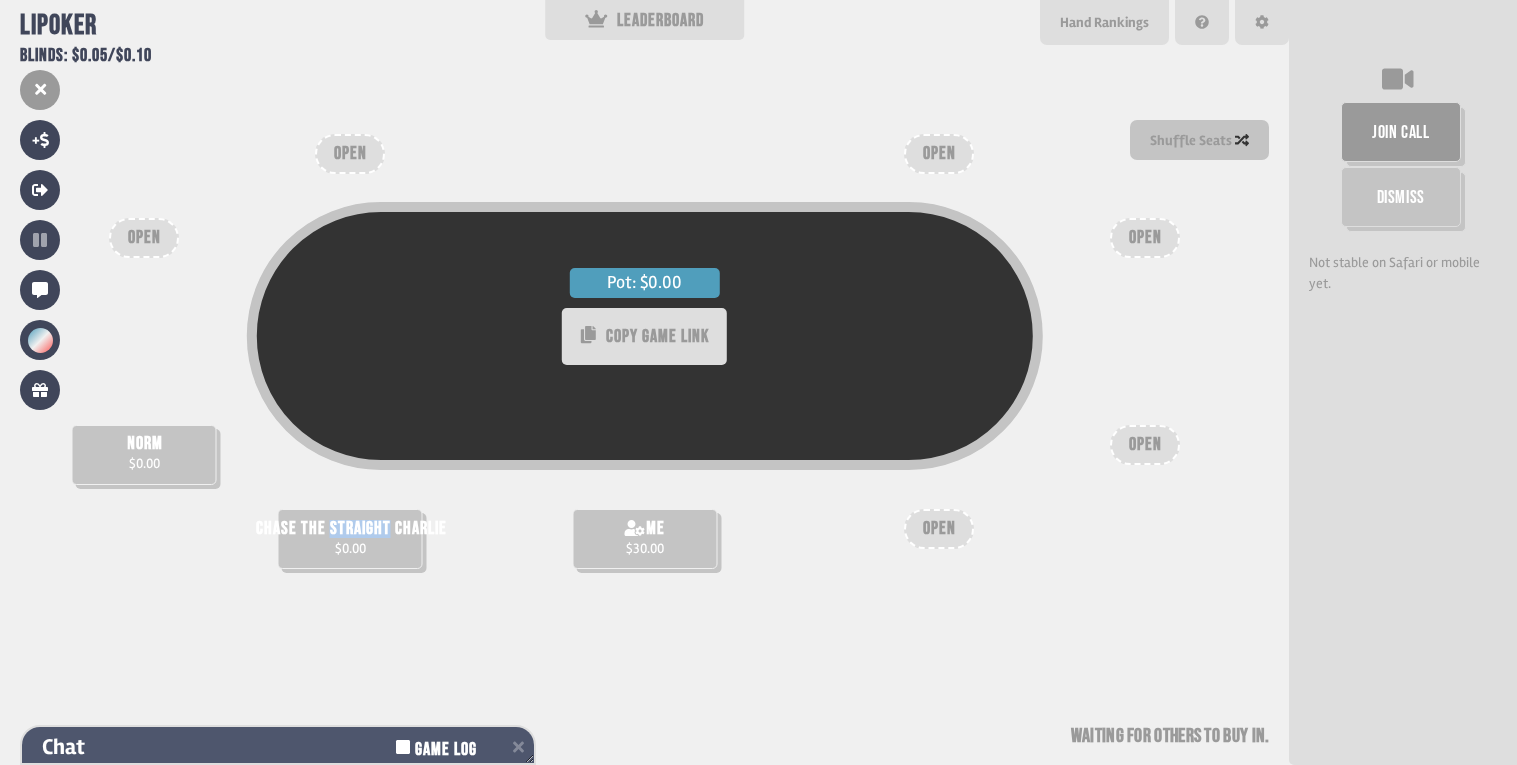 click 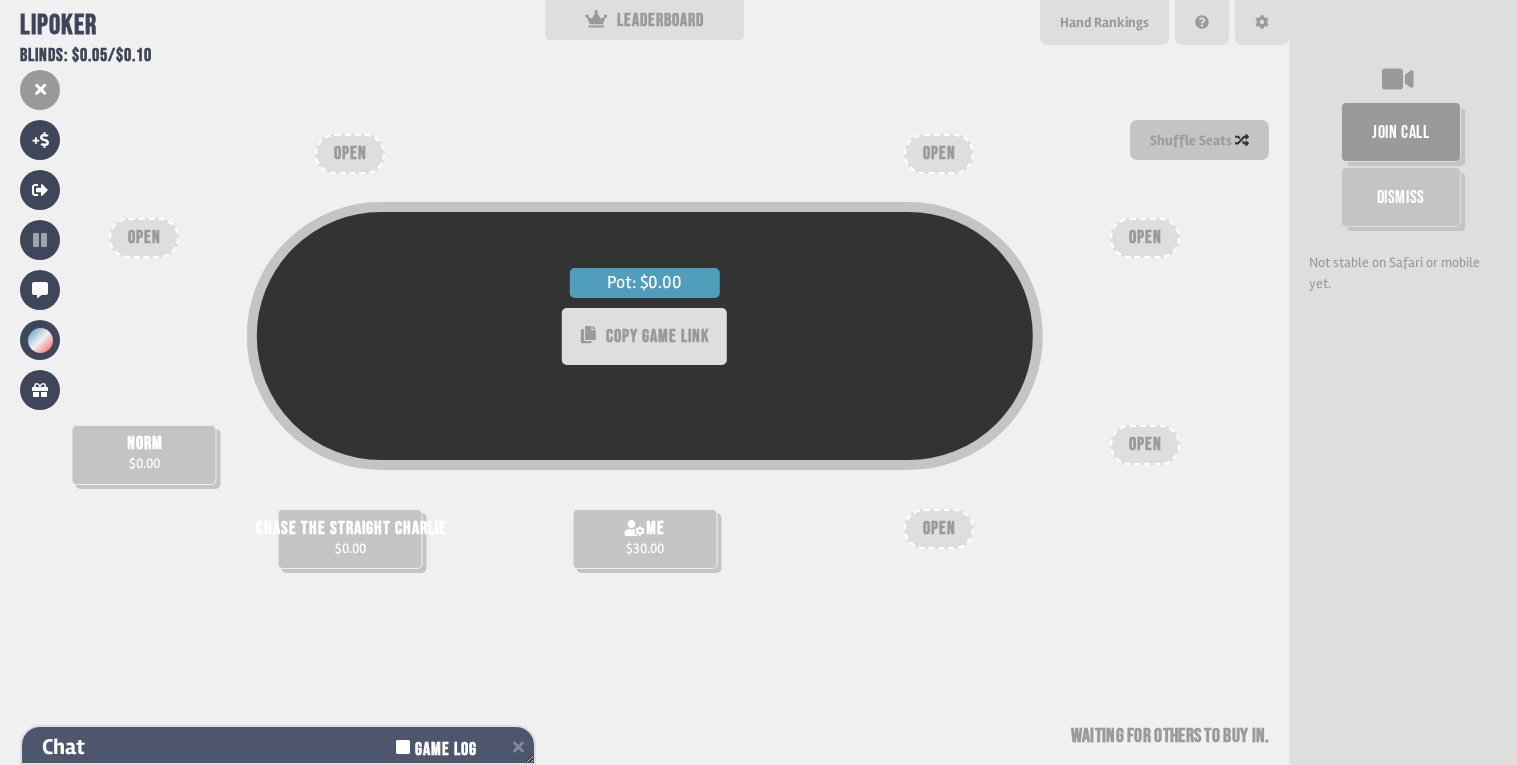 scroll, scrollTop: 0, scrollLeft: 0, axis: both 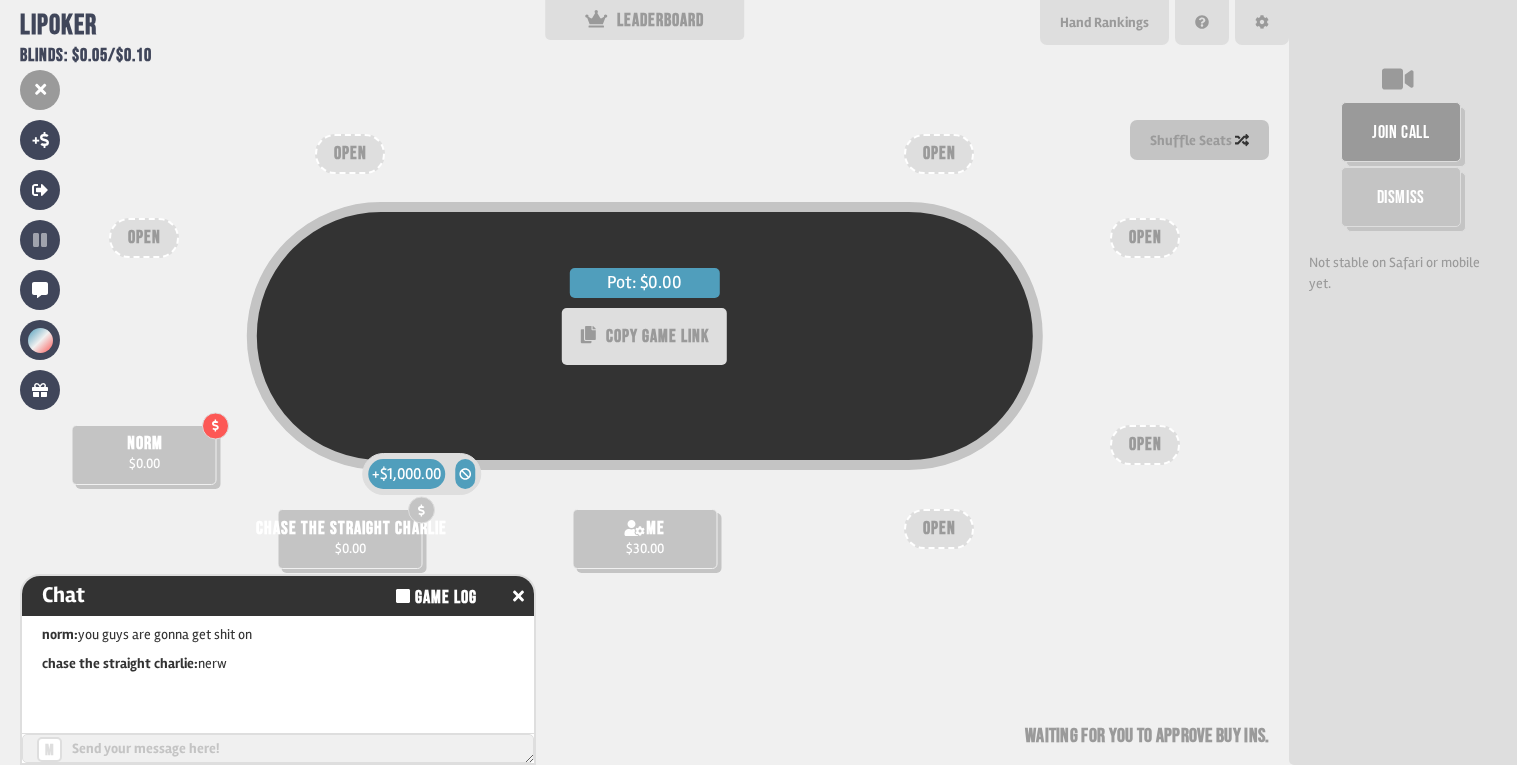 click on "Pot: $0.00   COPY GAME LINK me $30.00  Accept + $10.00 Decline norm $0.00  Accept + $1,000.00 Decline chase the straight charlie $0.00  OPEN OPEN OPEN OPEN OPEN OPEN Waiting for you to approve buy ins" at bounding box center (644, 382) 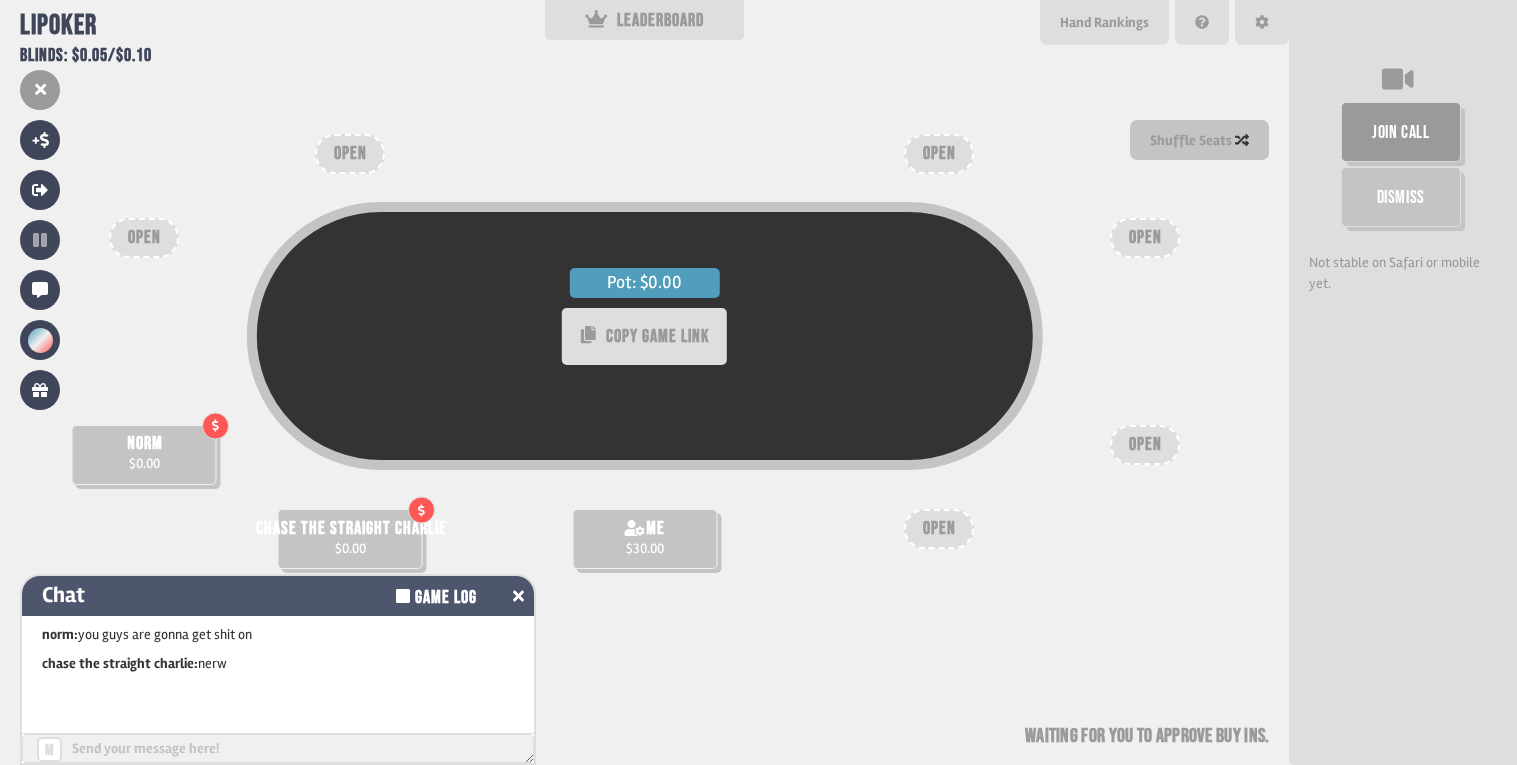 click 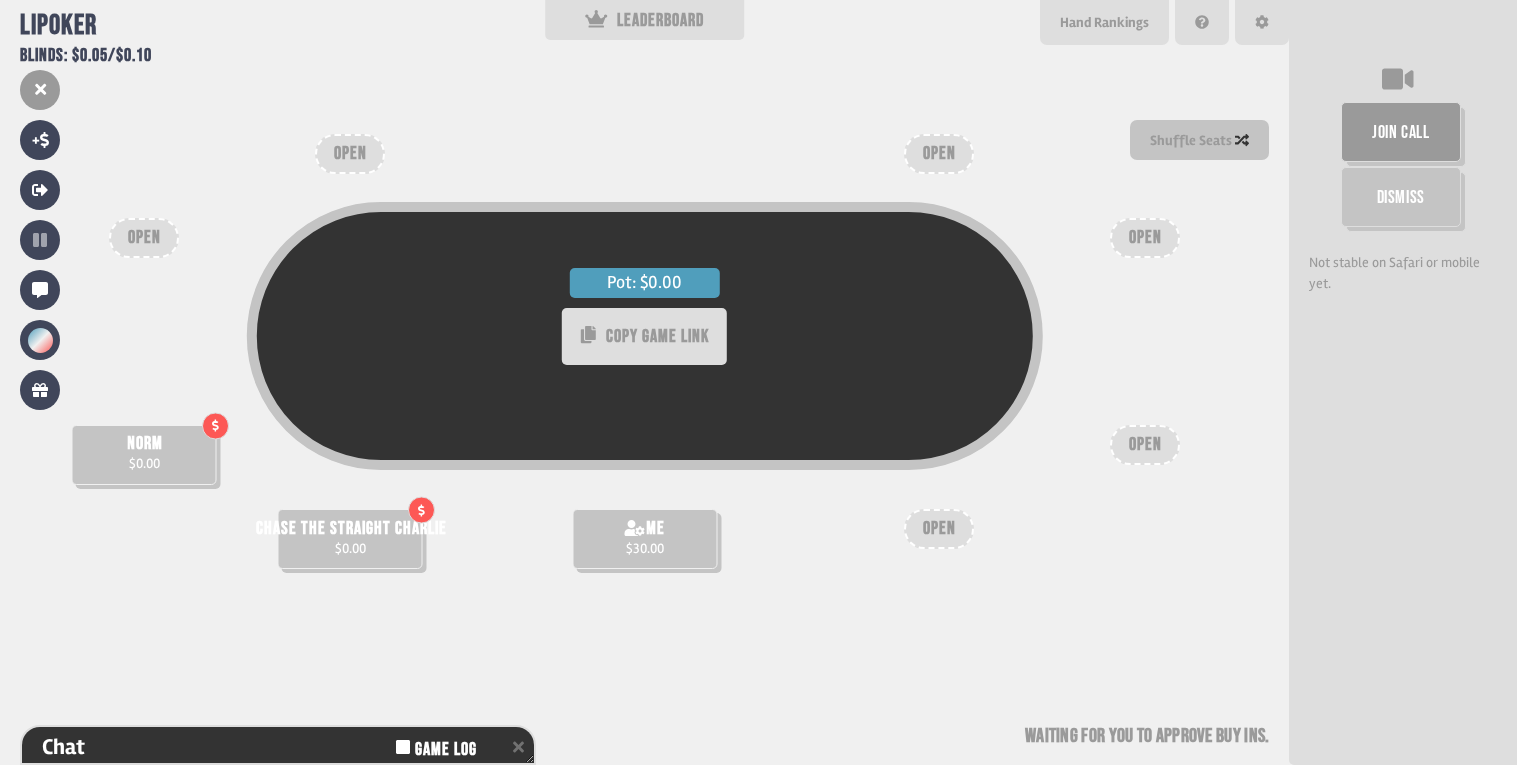 scroll, scrollTop: 65, scrollLeft: 0, axis: vertical 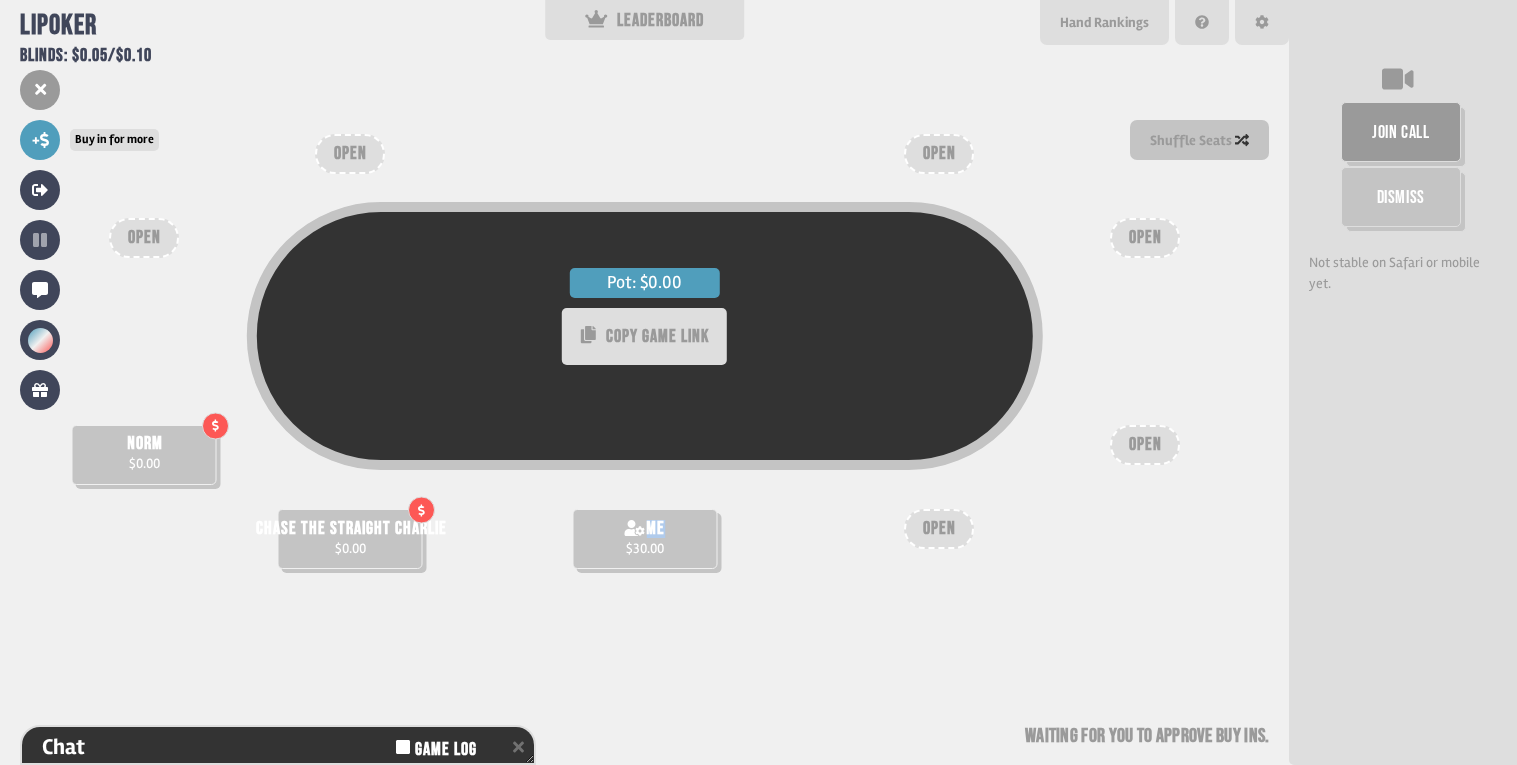 click on "+" at bounding box center (40, 140) 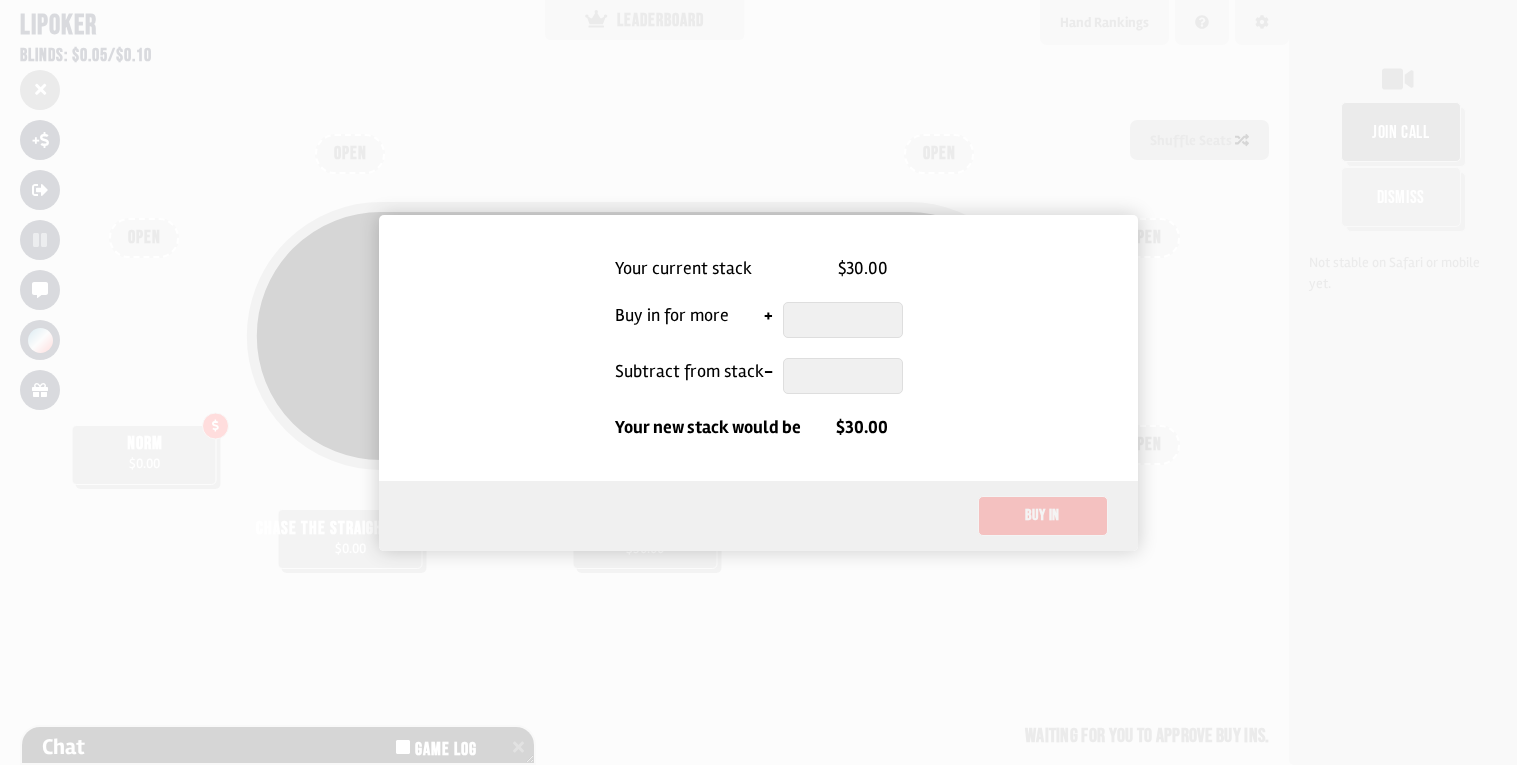 click on "$30.00" at bounding box center [863, 268] 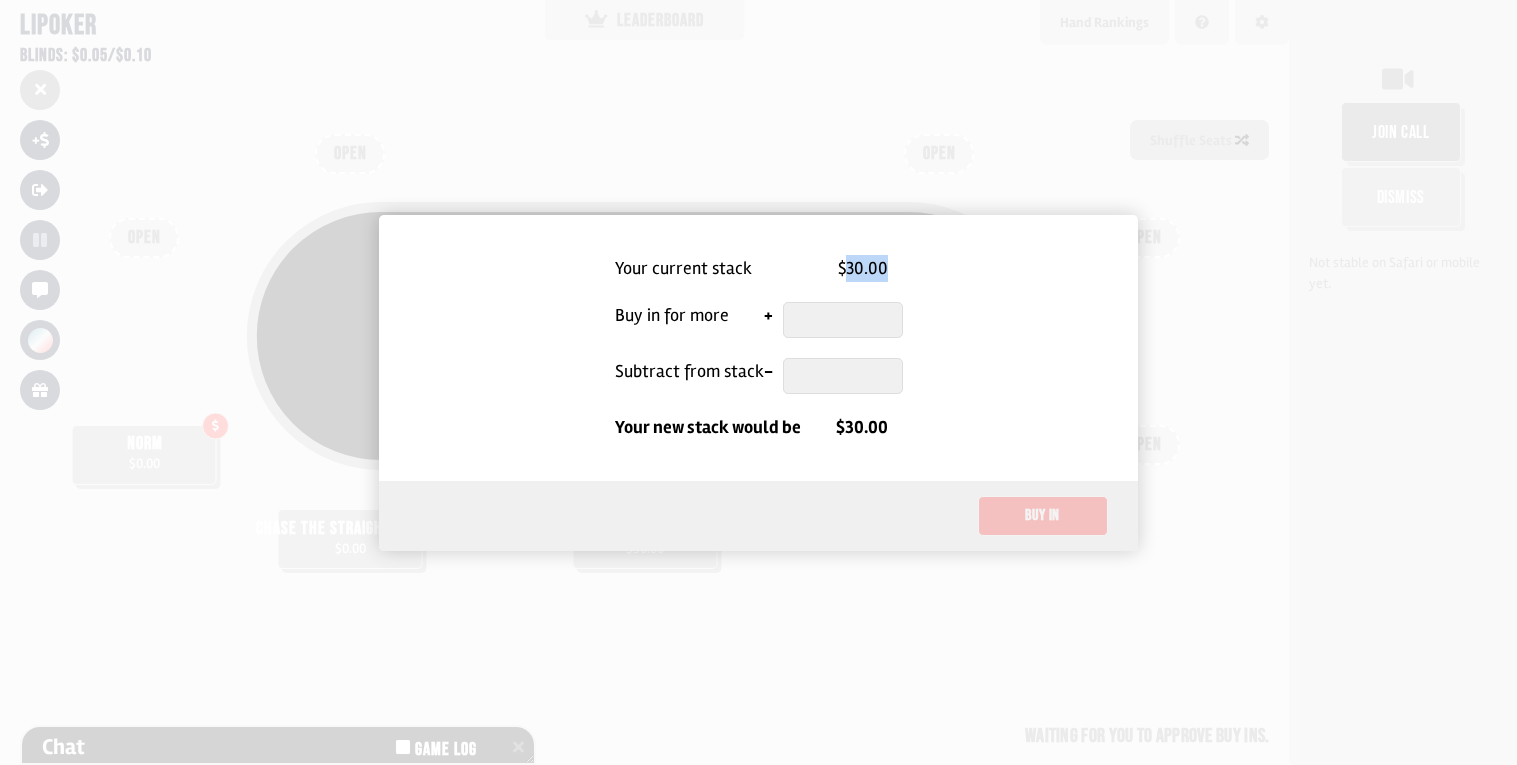 click at bounding box center [843, 320] 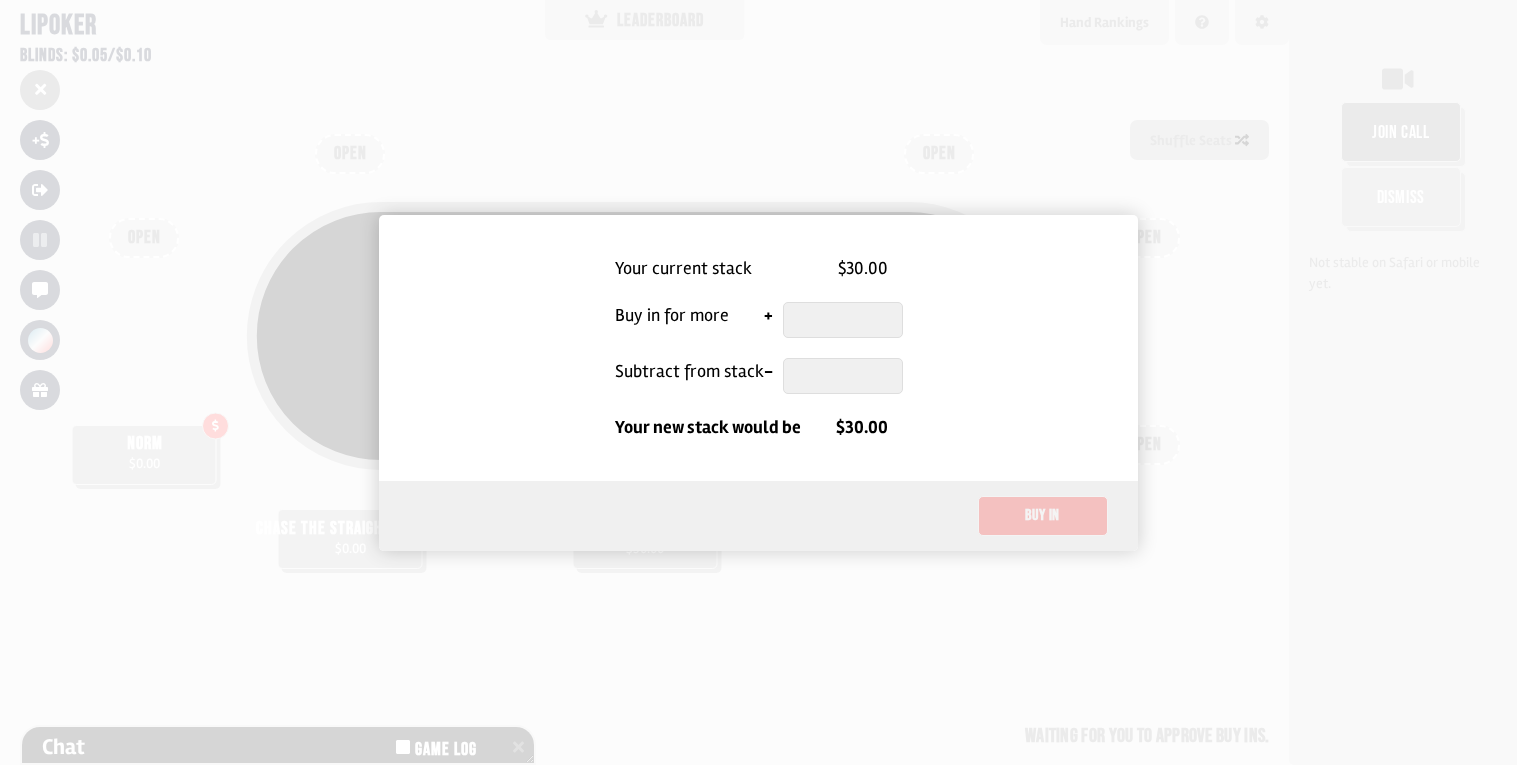 type on "*" 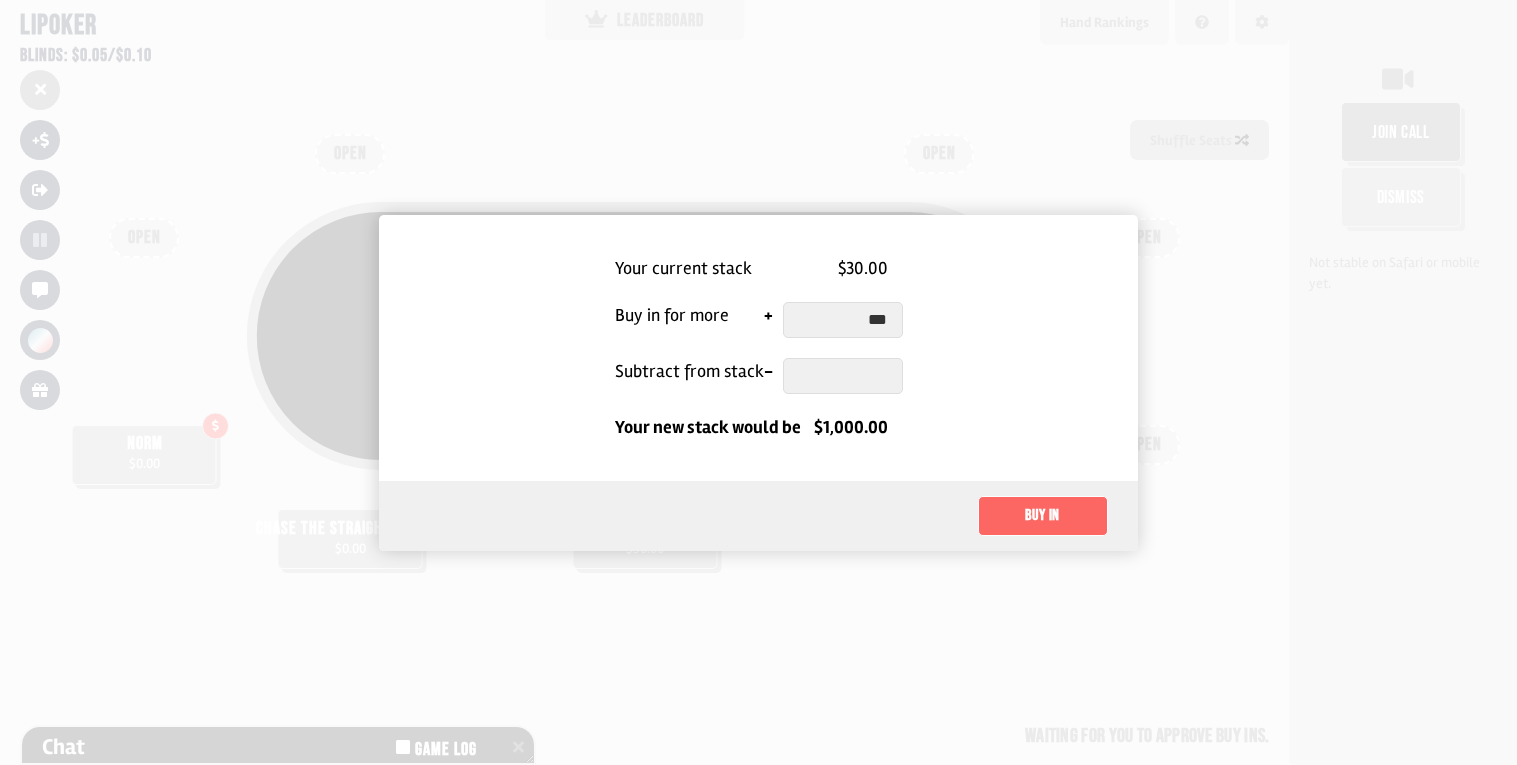 type on "***" 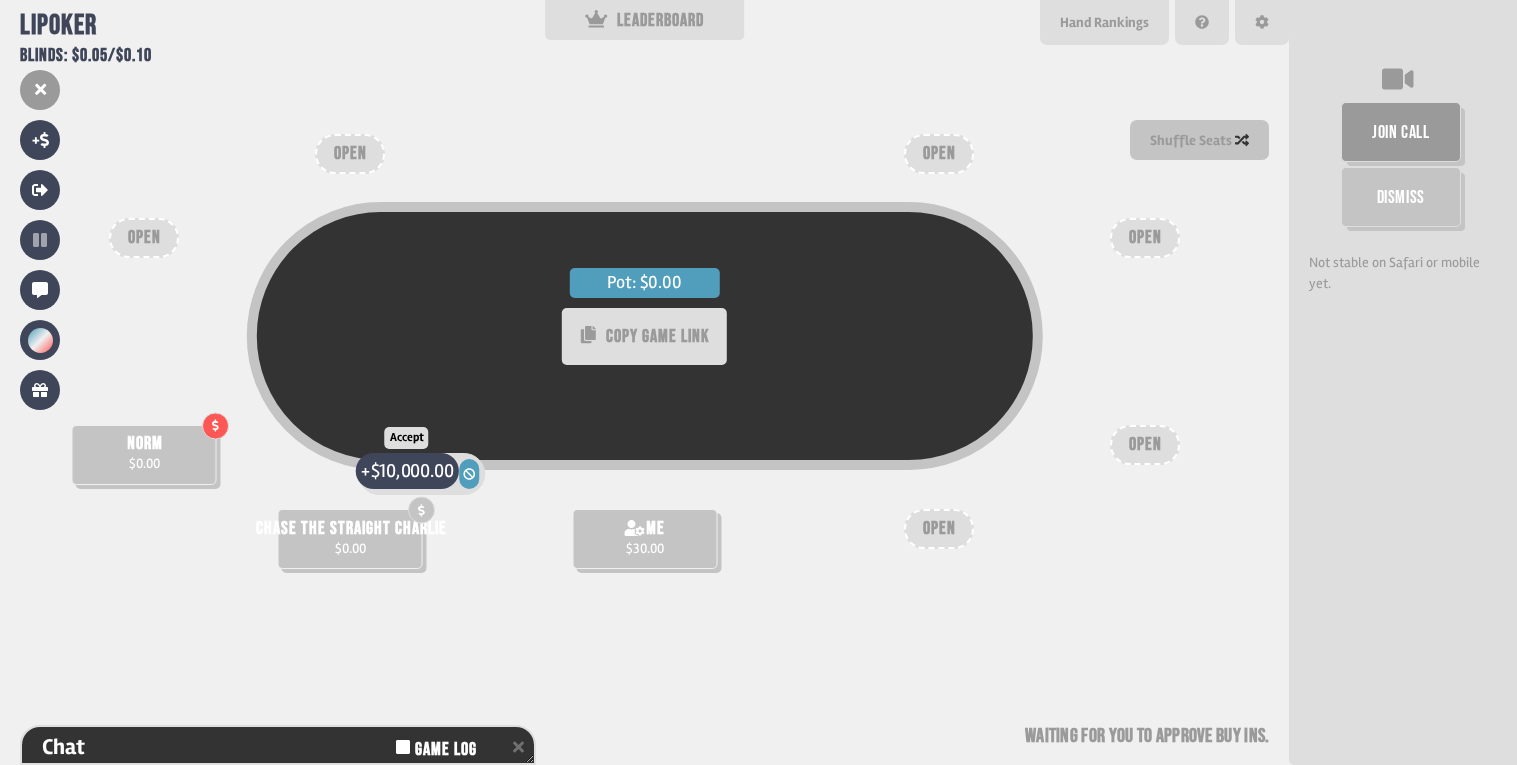 click on "$10,000.00" at bounding box center [411, 471] 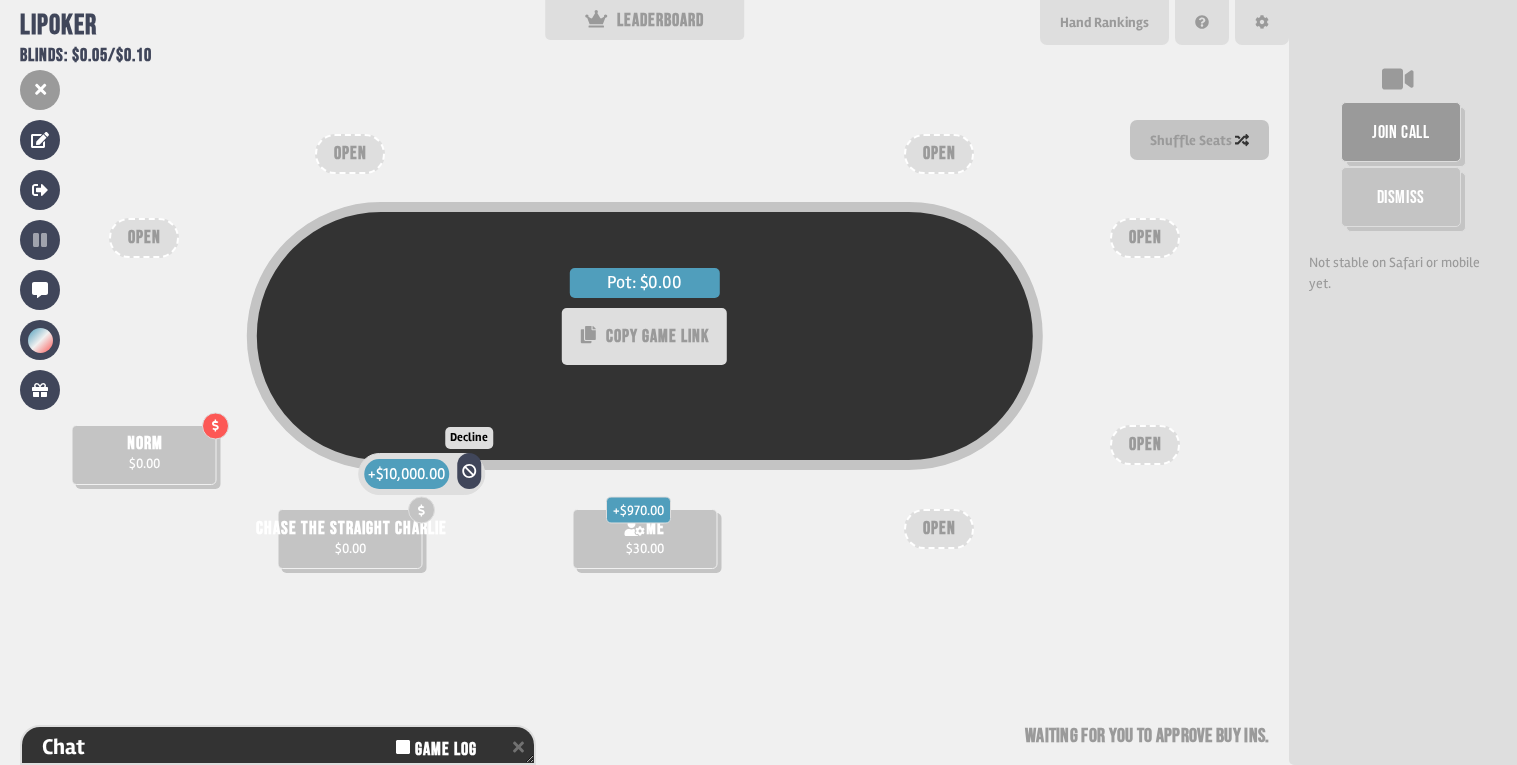 click 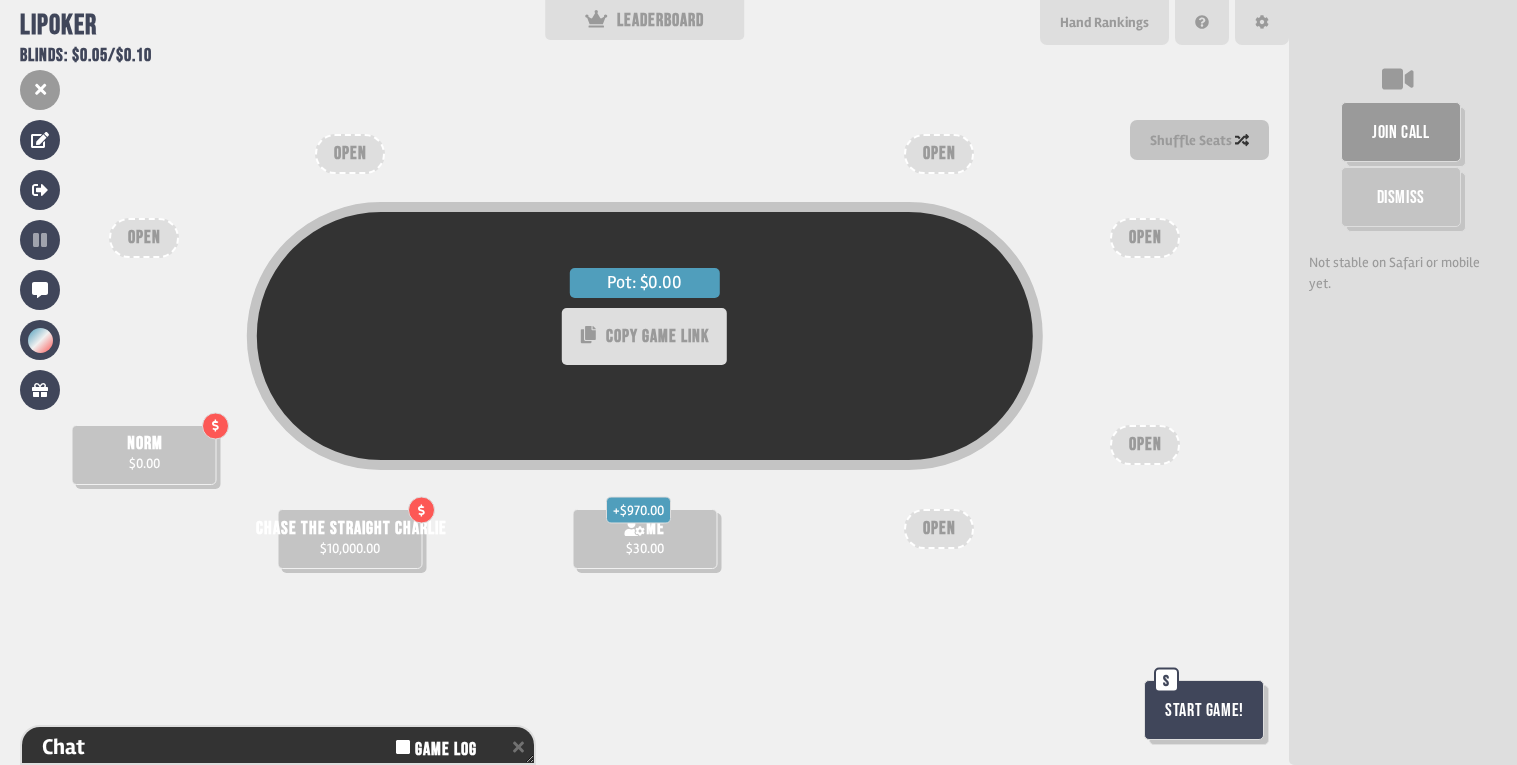 click on "Accept + $10,000,000.00 Decline chase the straight charlie $10,000.00" at bounding box center (350, 539) 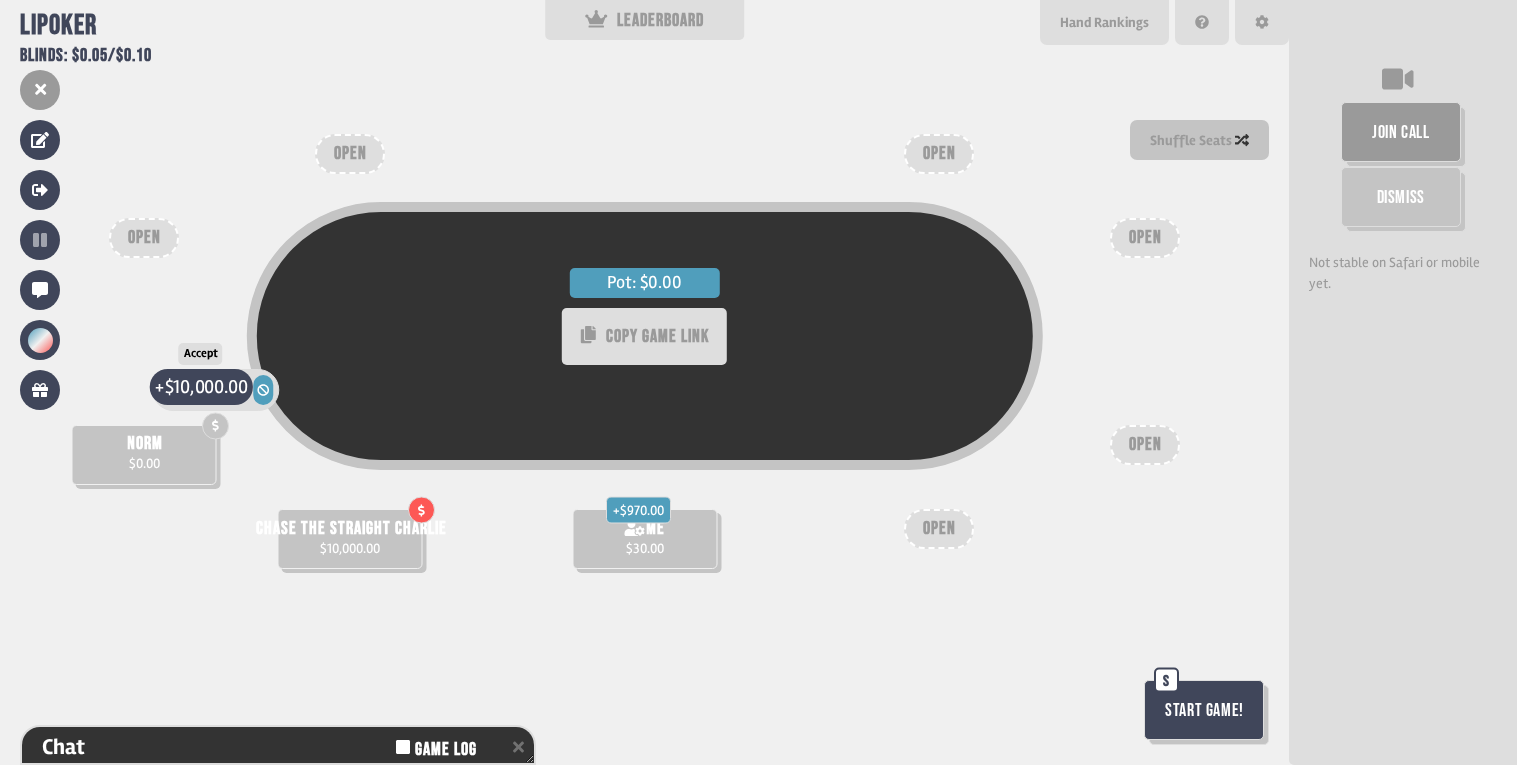 click on "$10,000.00" at bounding box center (205, 386) 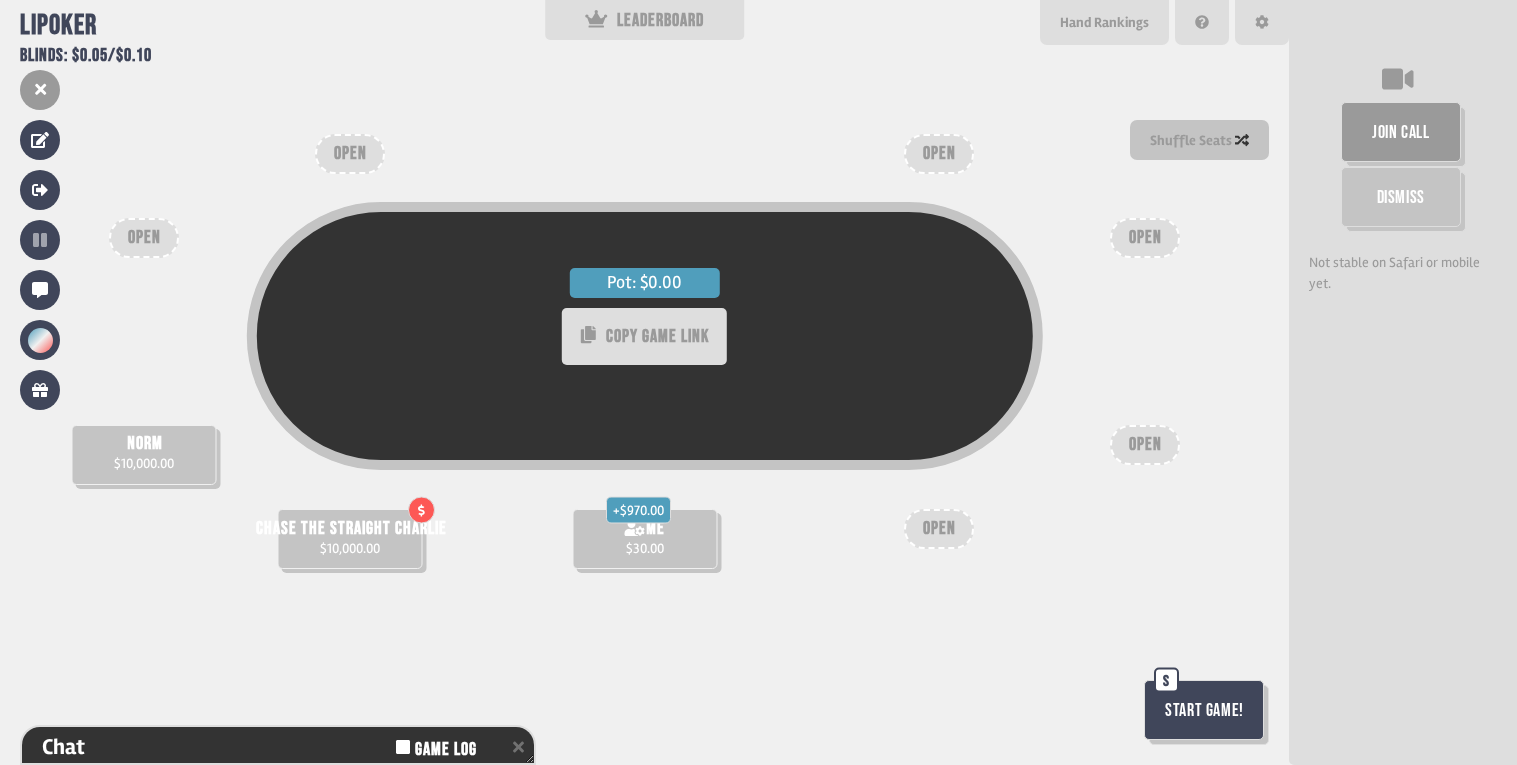 click on "+ $970.00" at bounding box center [638, 510] 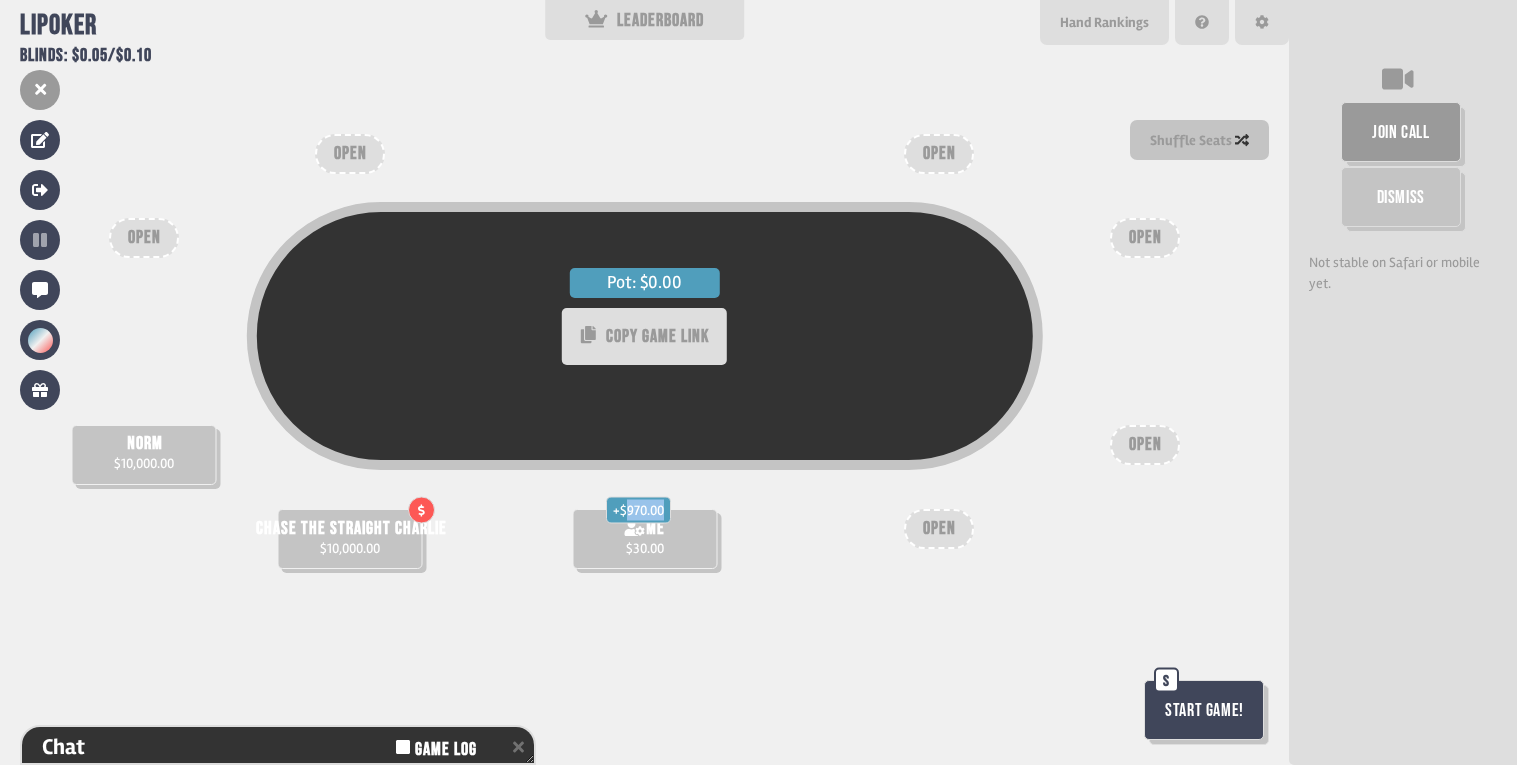 click on "+ $970.00" at bounding box center [638, 510] 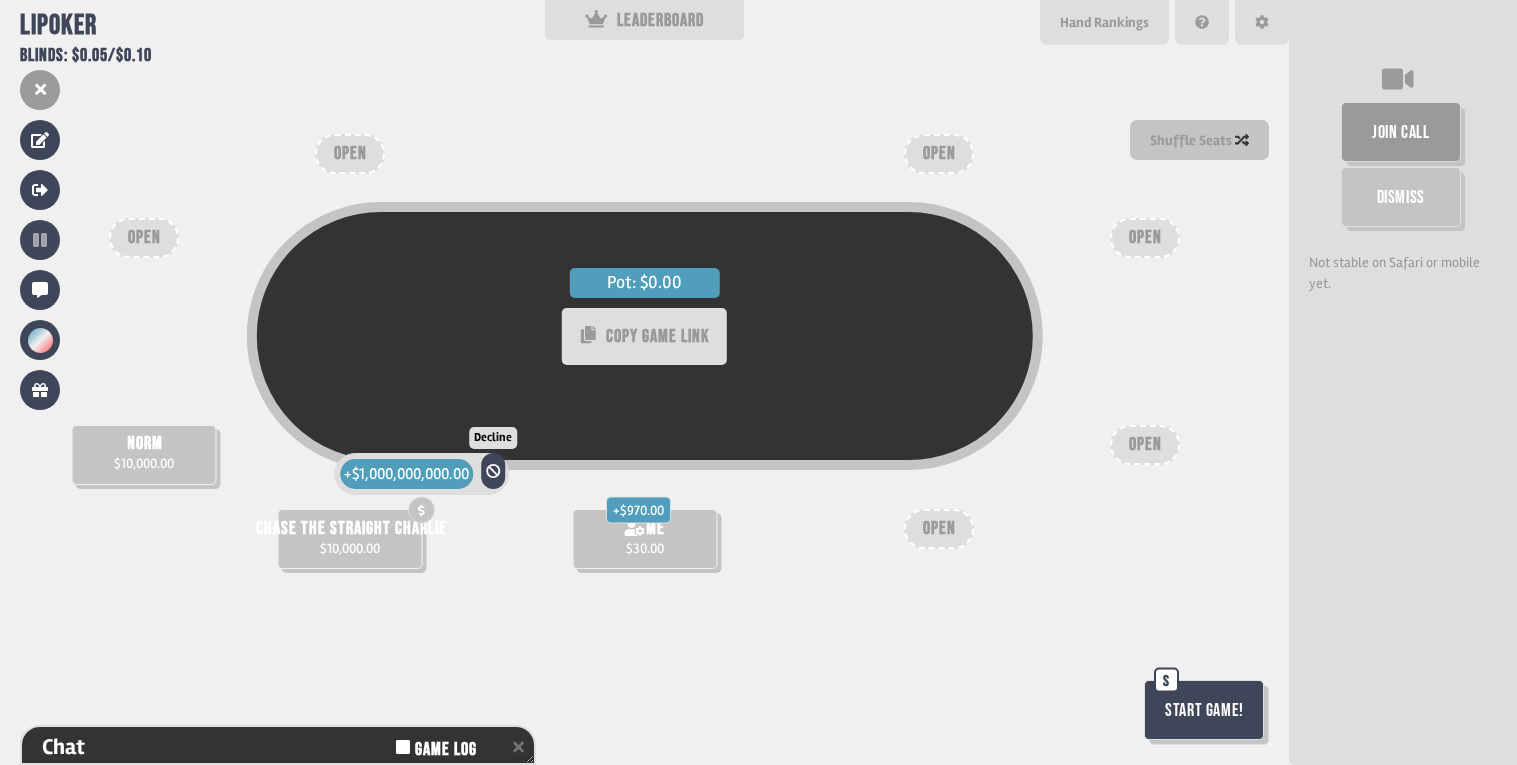 click 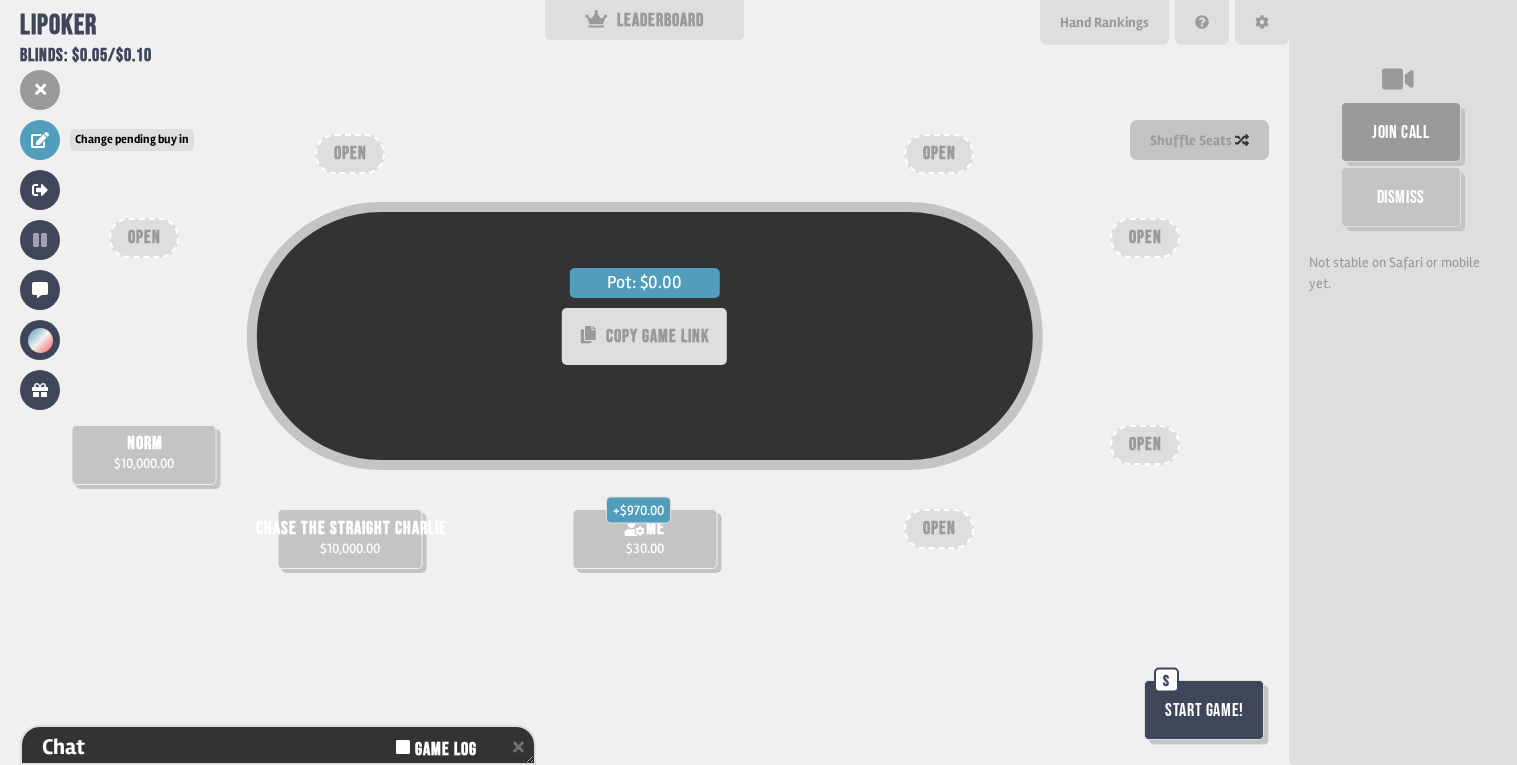 click 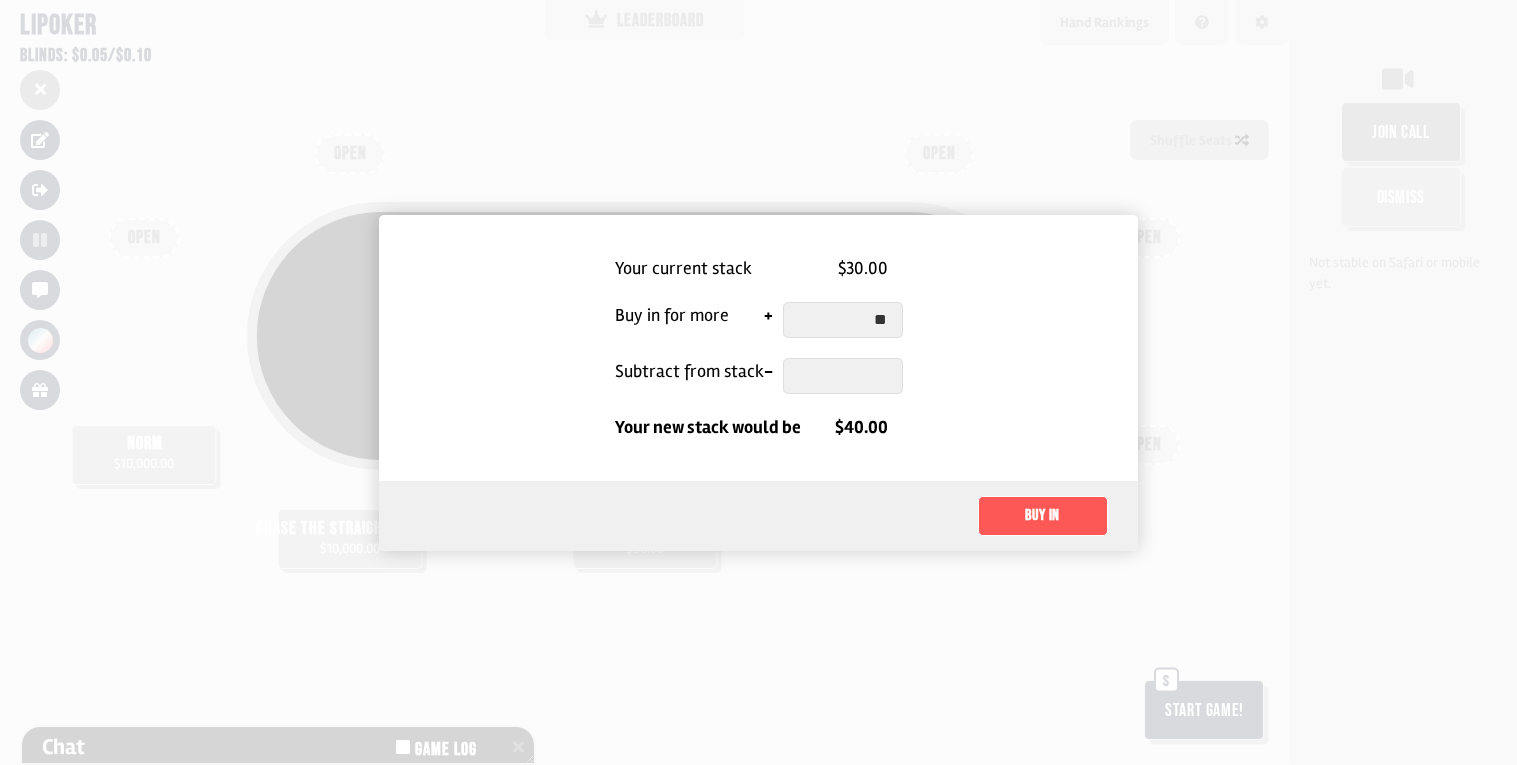 type on "*" 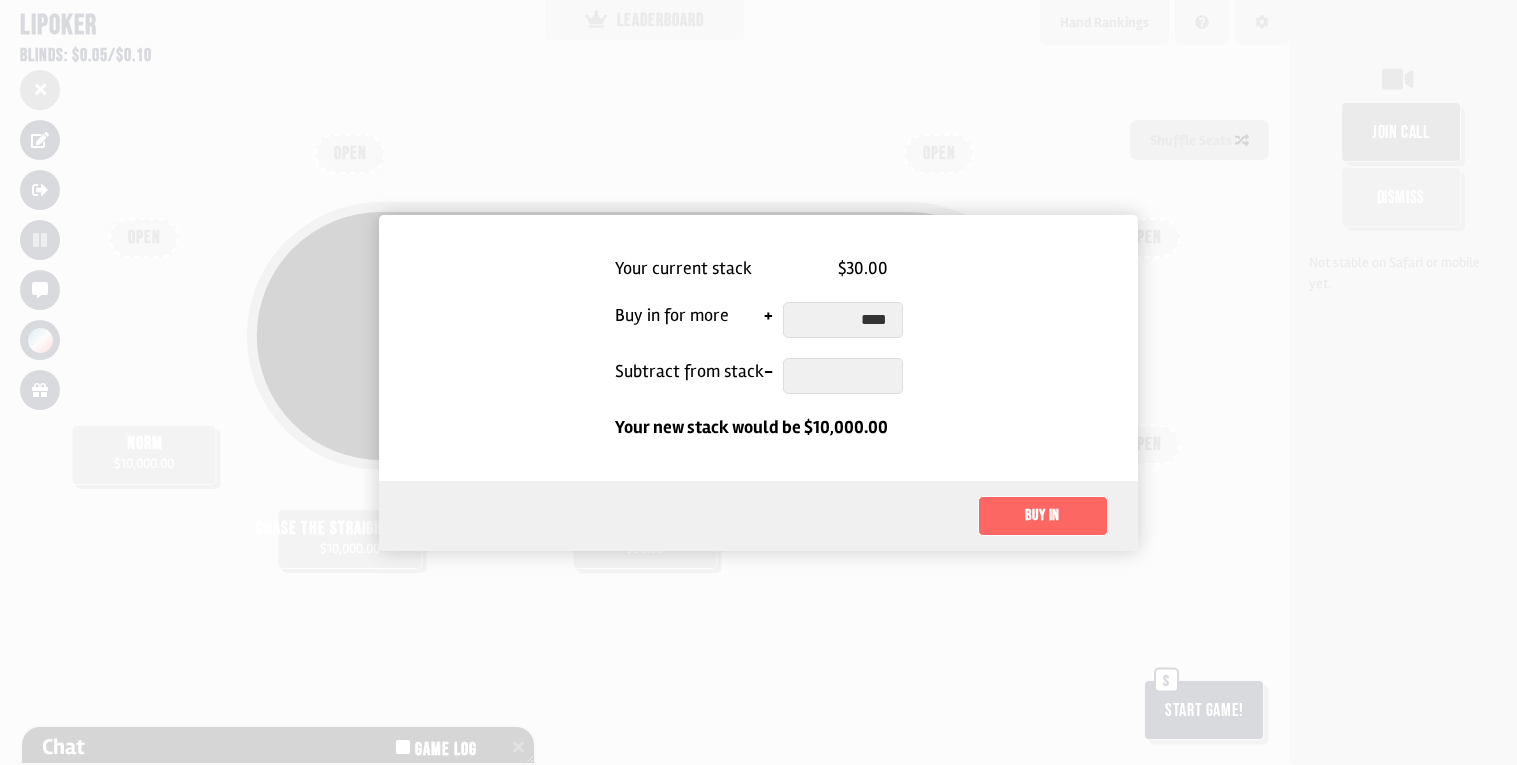 type on "****" 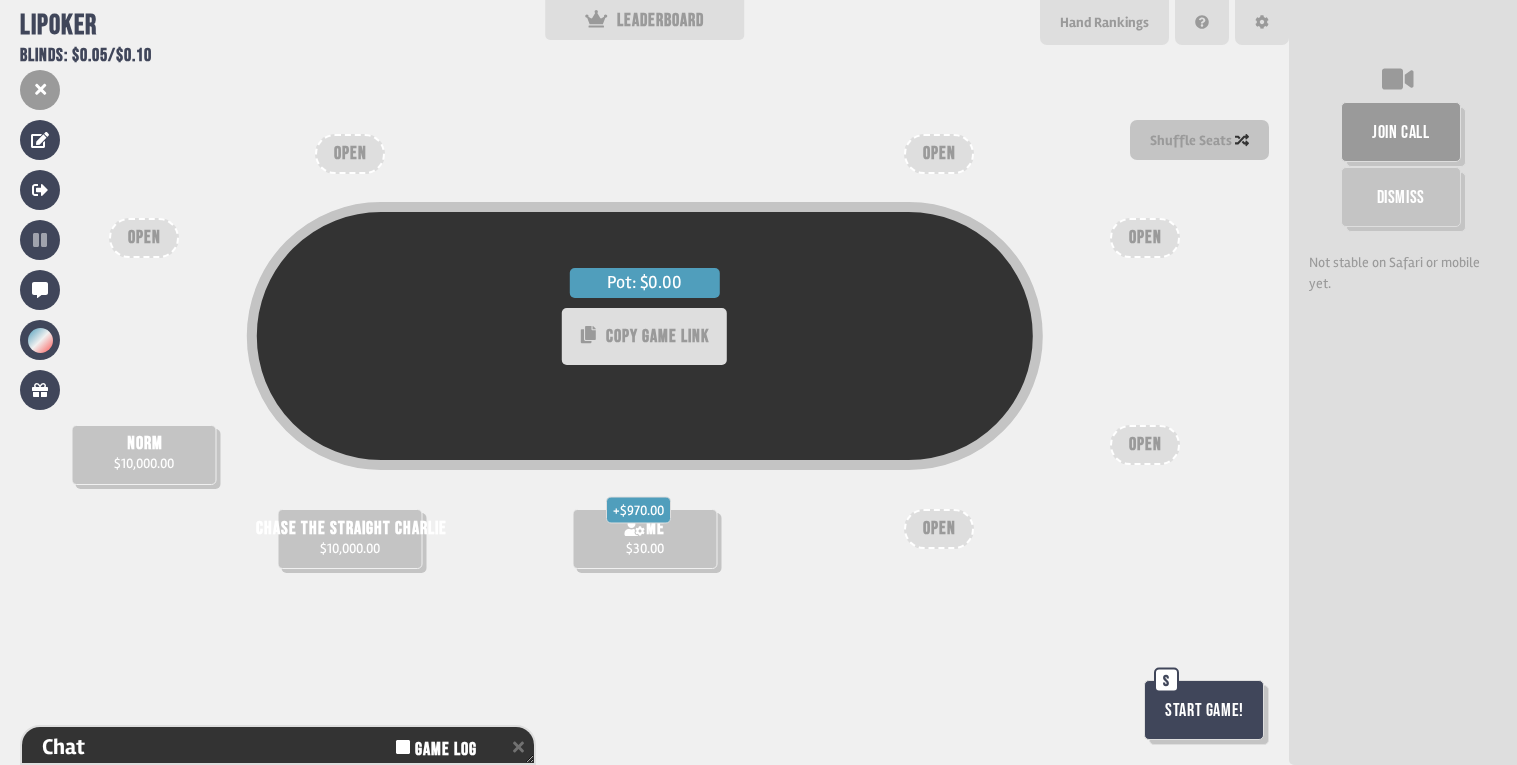 click on "Start Game!" at bounding box center (1204, 710) 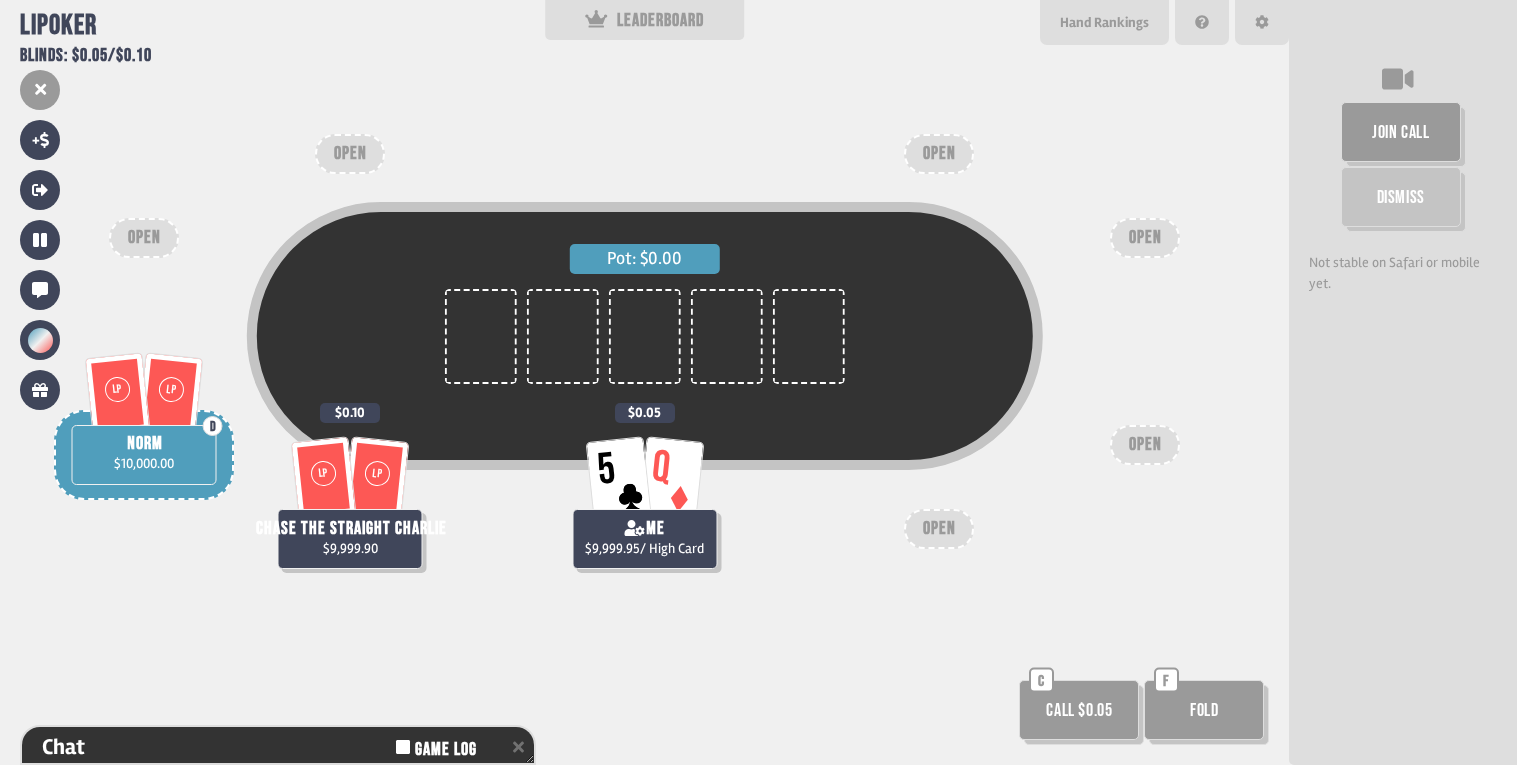 scroll, scrollTop: 115, scrollLeft: 0, axis: vertical 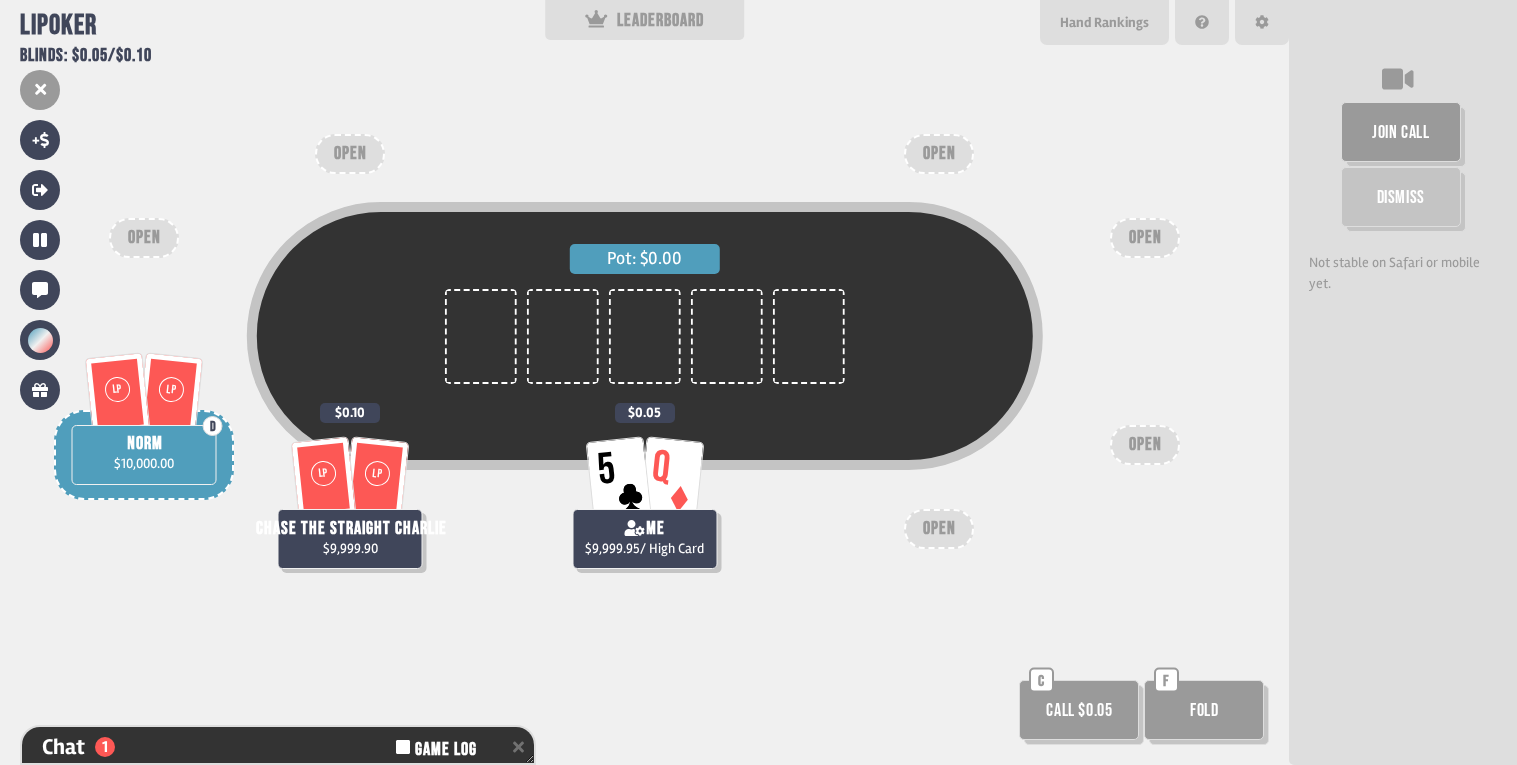 click on "Pot: $0.00" at bounding box center (645, 374) 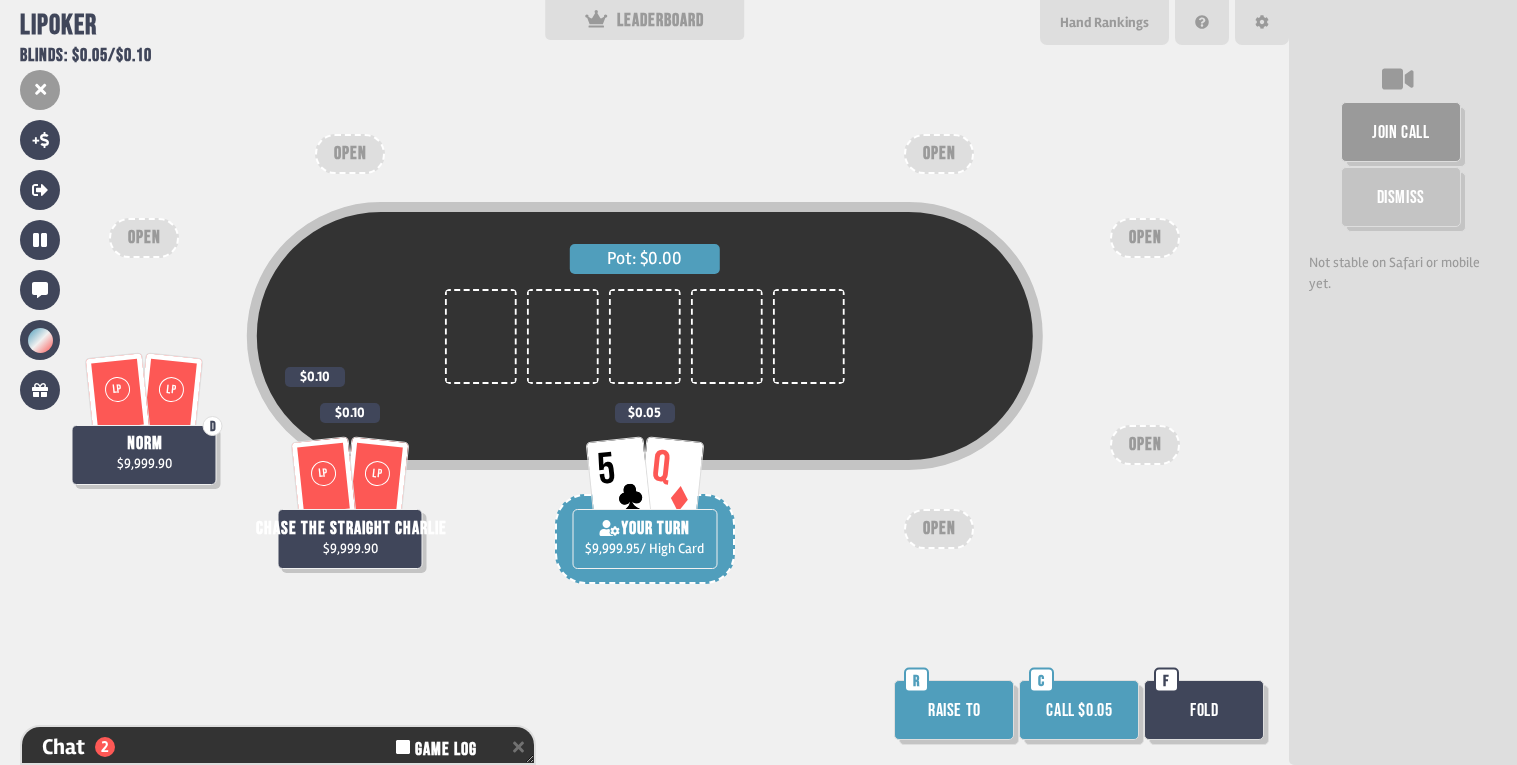 click on "Call $0.05" at bounding box center (1079, 710) 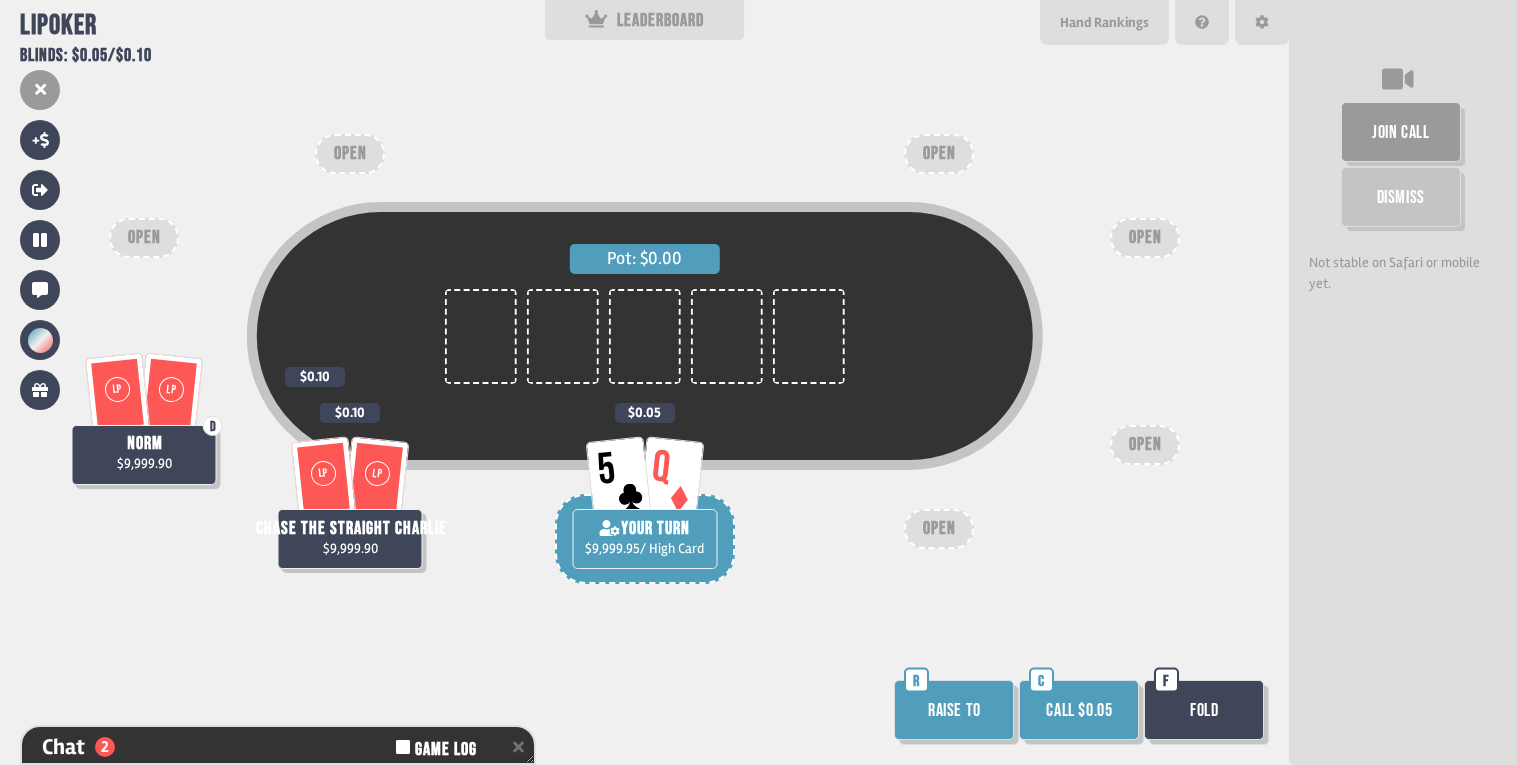 click on "Call $0.05" at bounding box center (1079, 710) 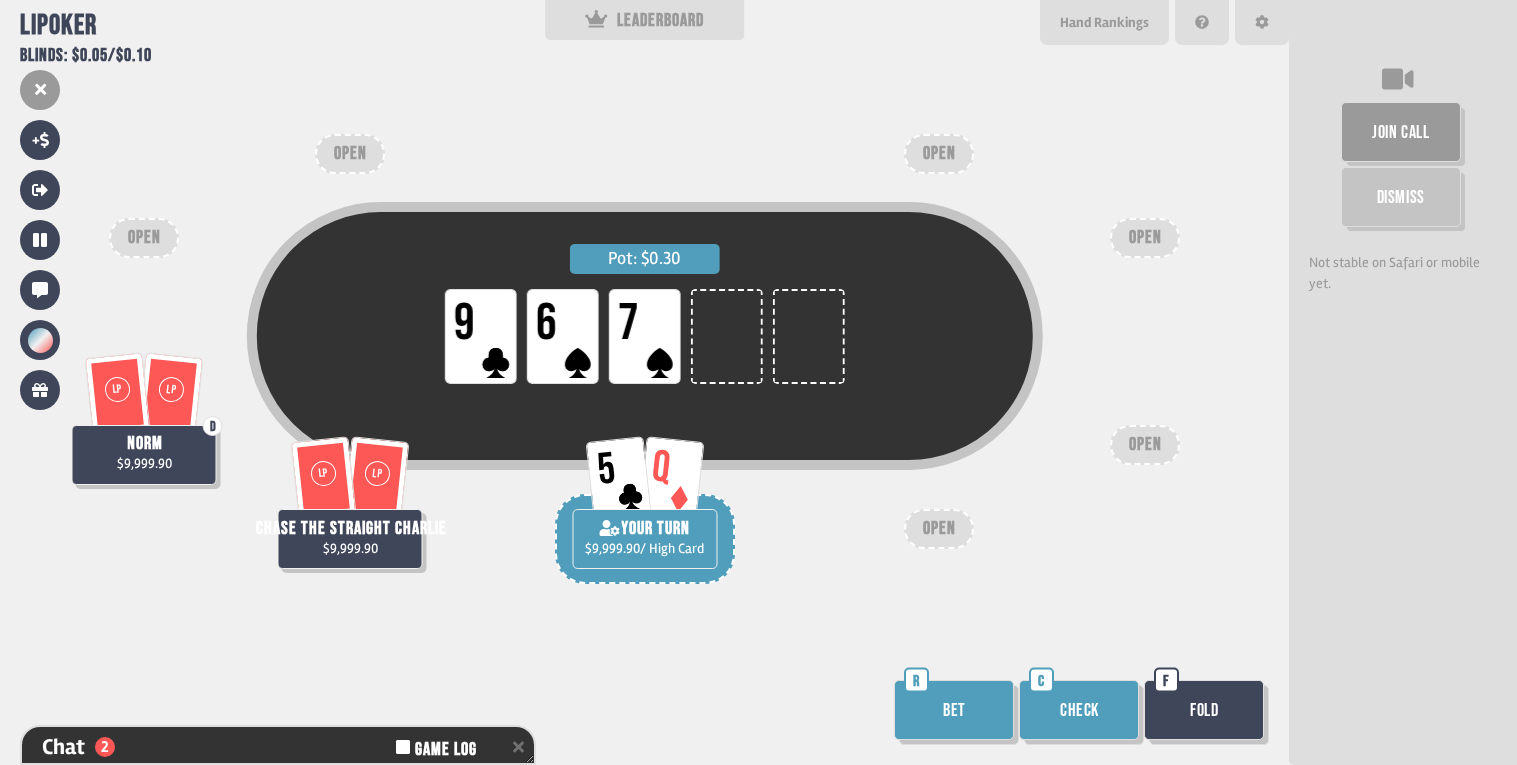 click on "Check" at bounding box center (1079, 710) 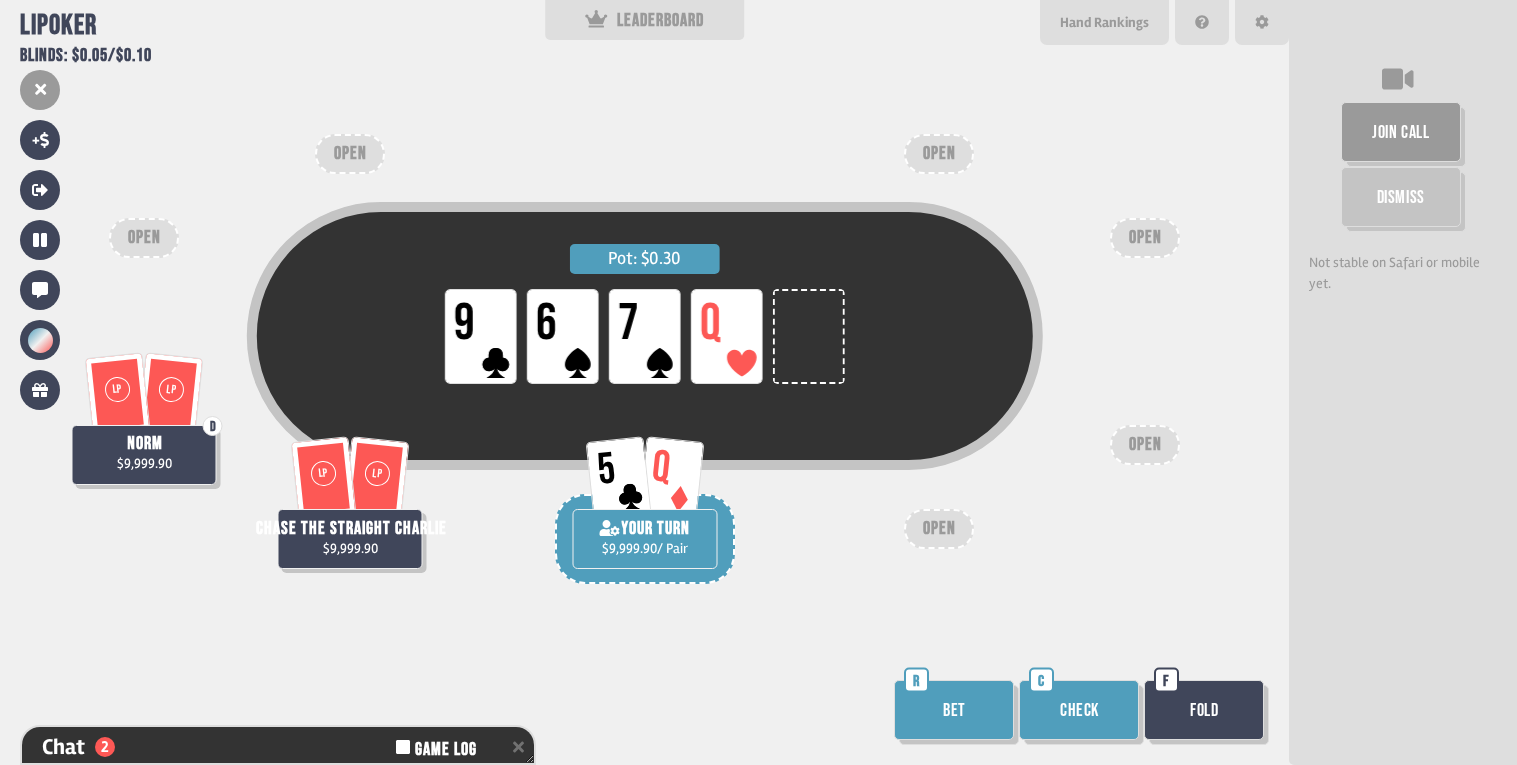 click on "Bet" at bounding box center (954, 710) 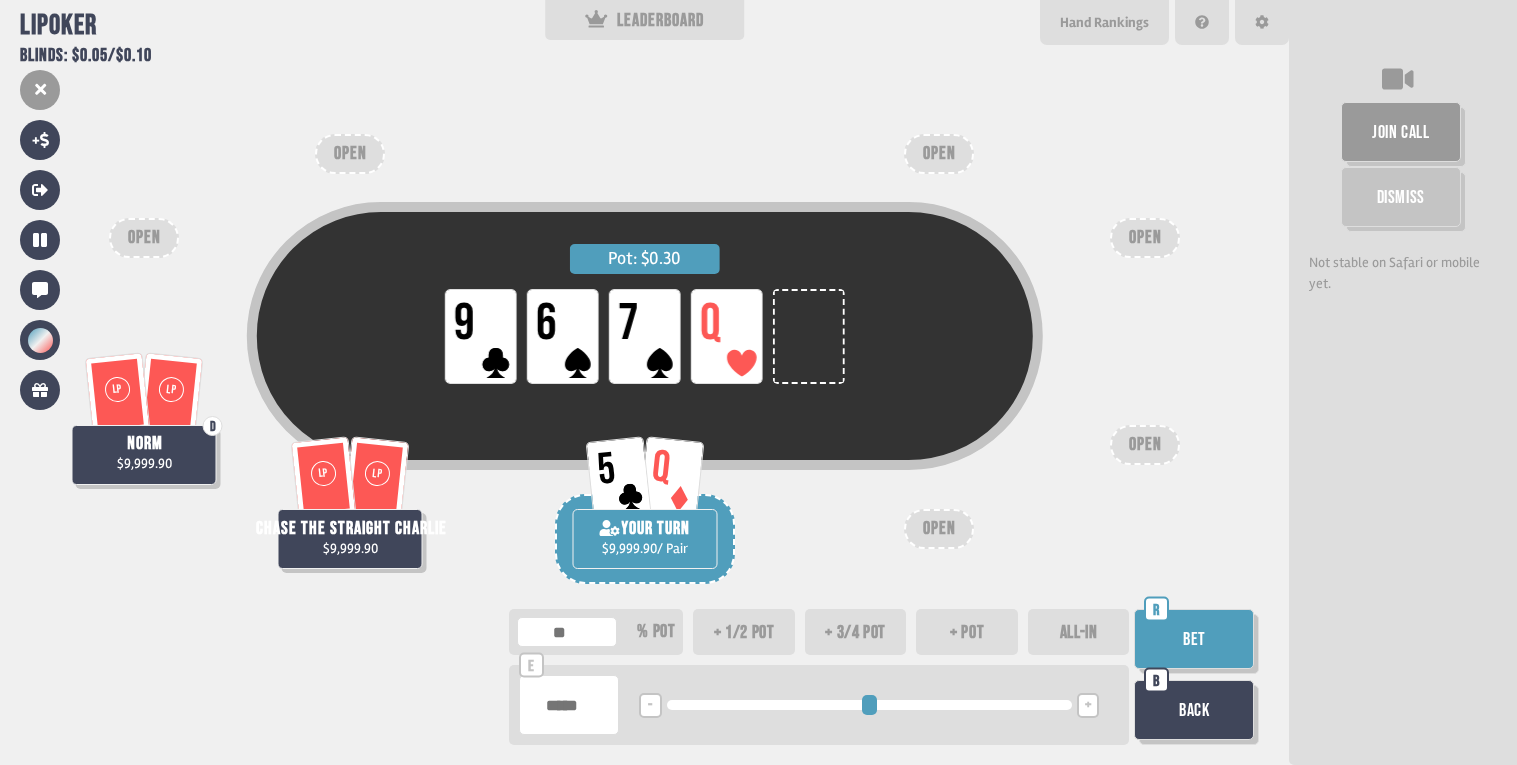 type on "******" 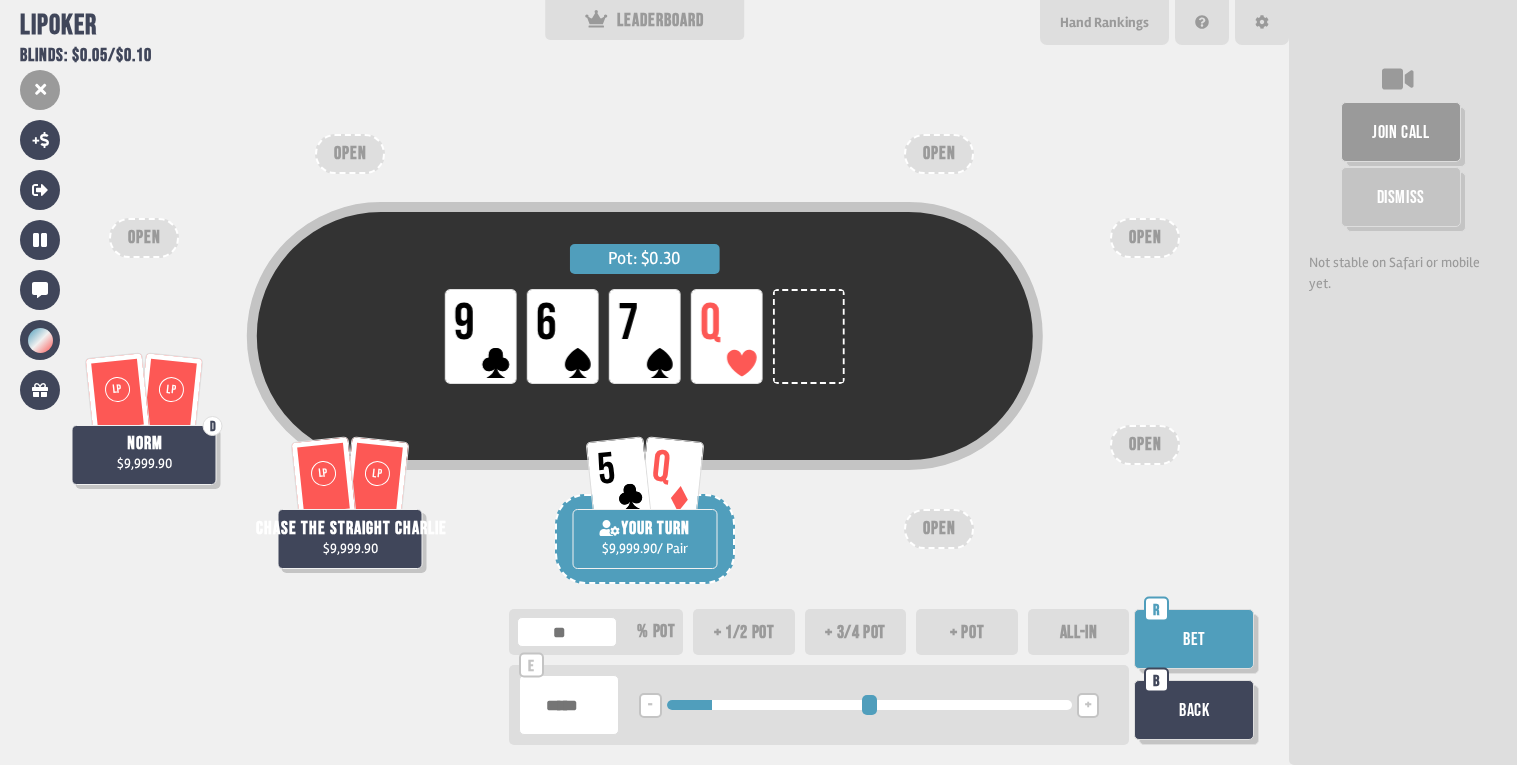 type on "*****" 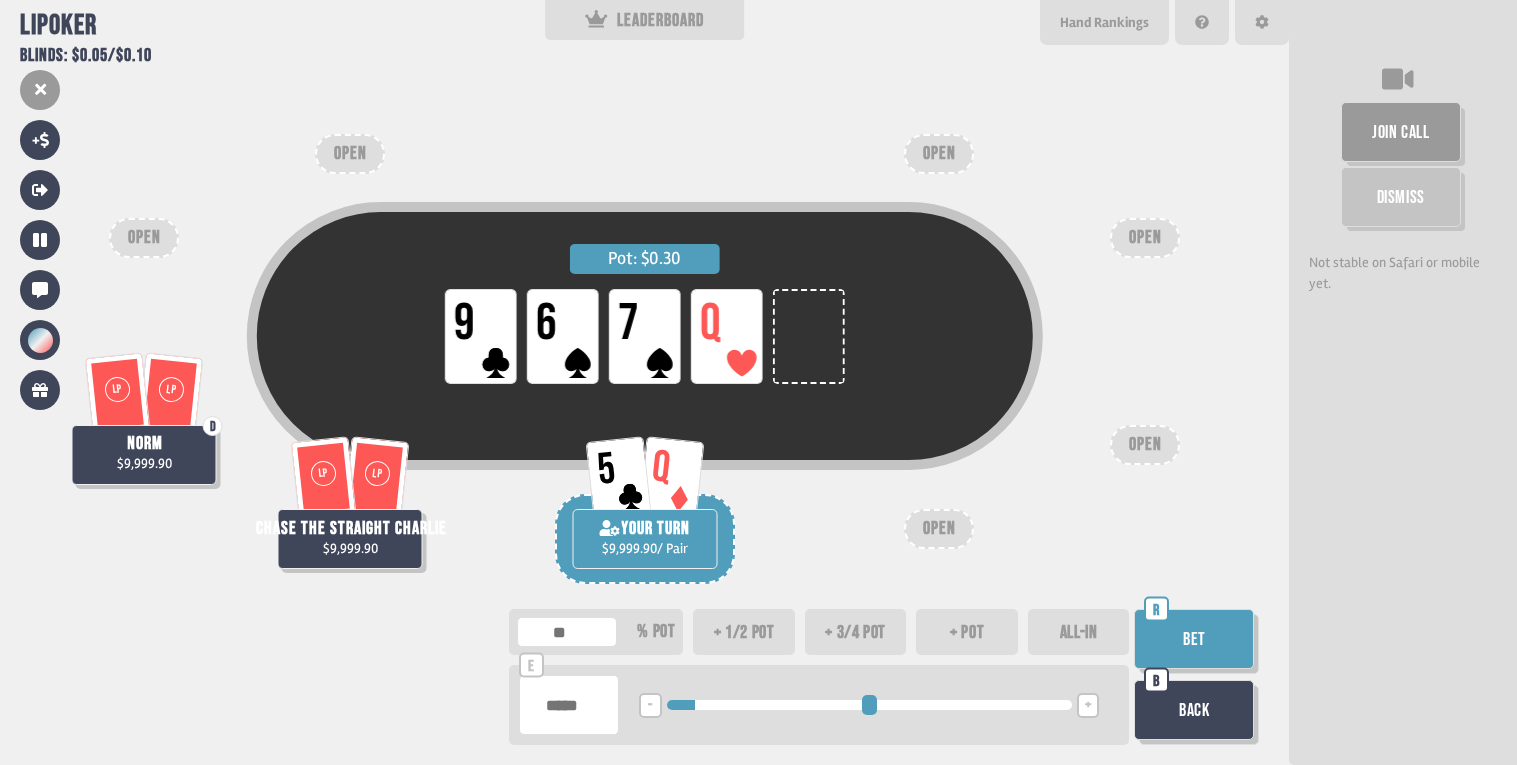 click on "Bet" at bounding box center [1194, 639] 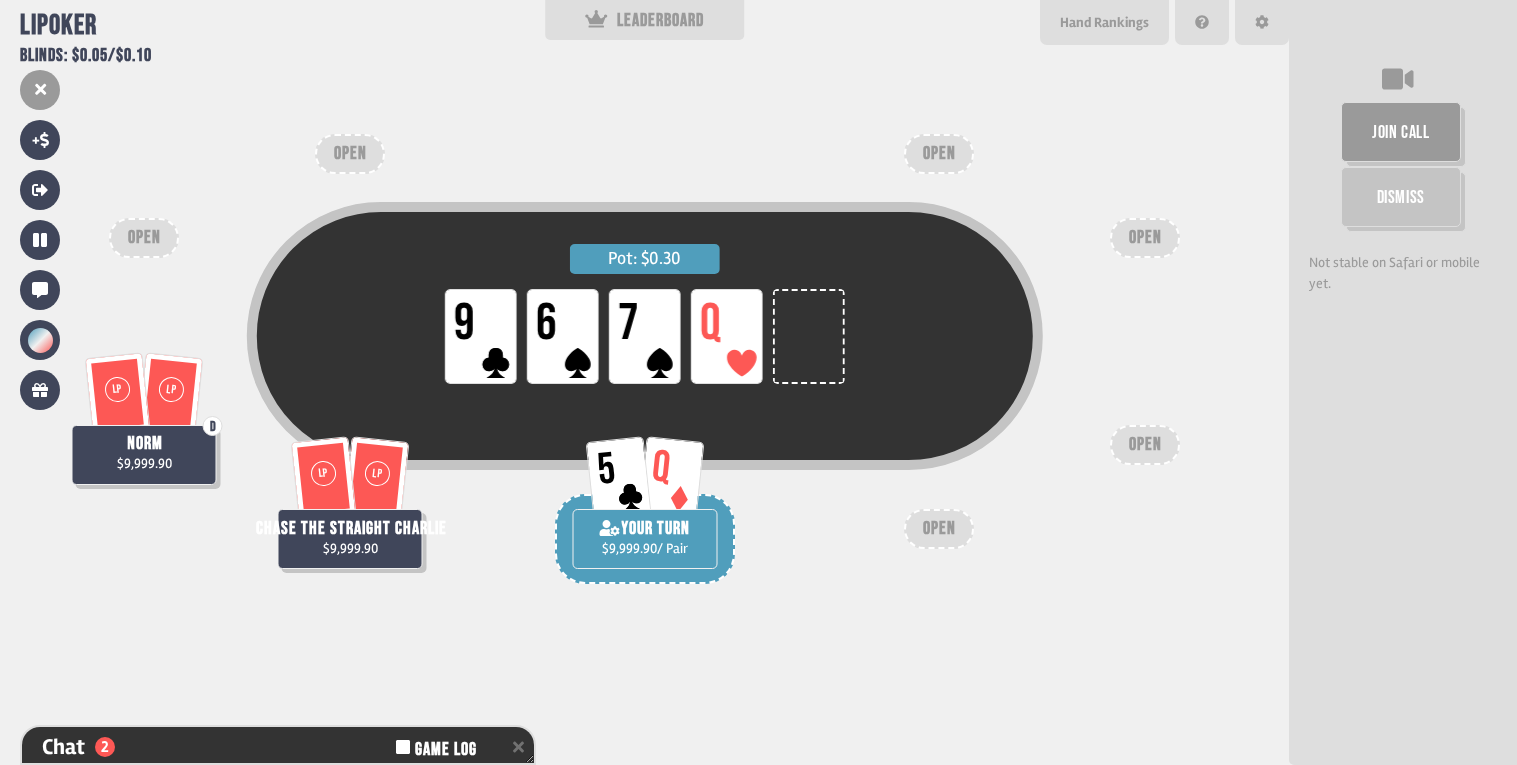 scroll, scrollTop: 124, scrollLeft: 0, axis: vertical 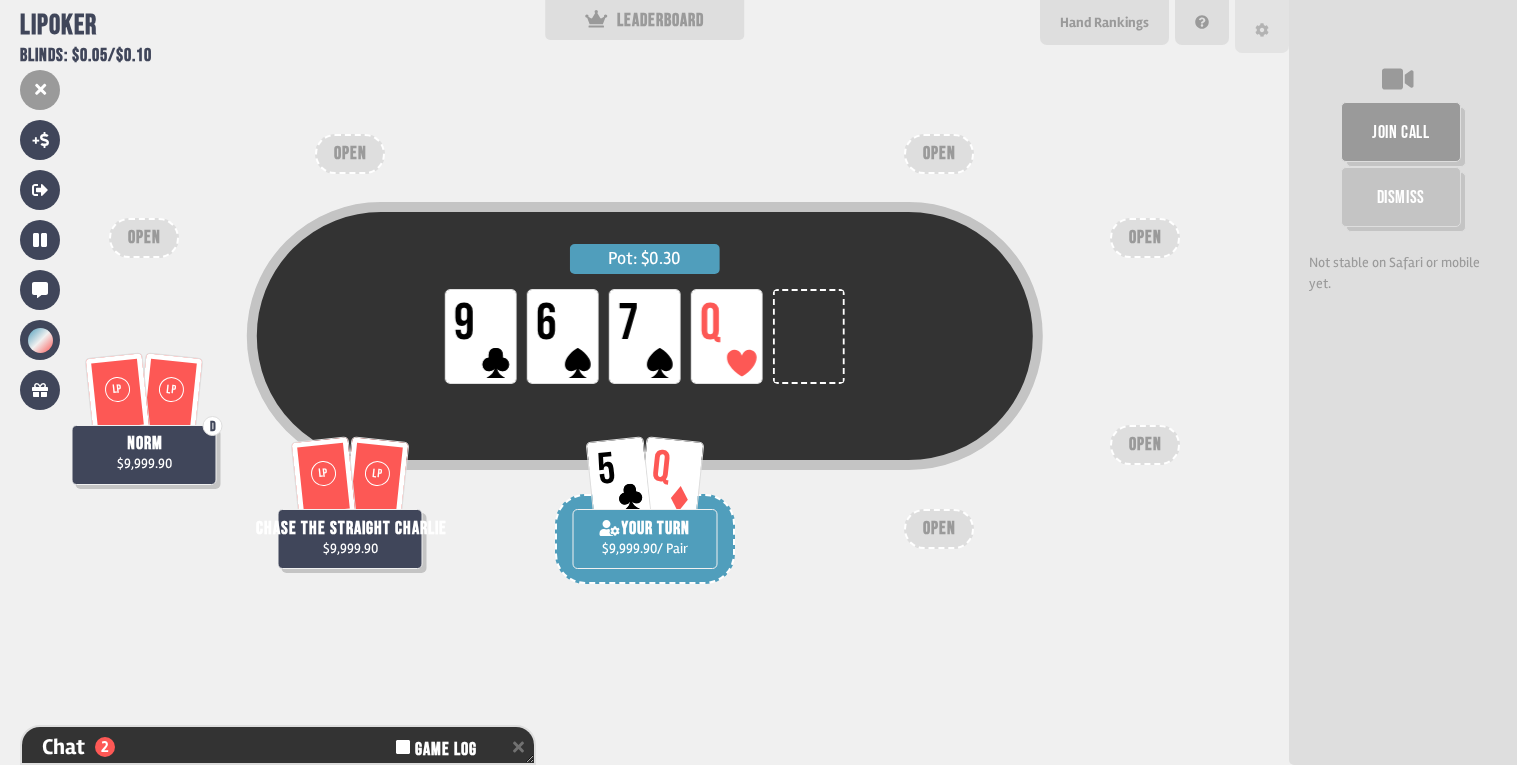 click at bounding box center (1262, 26) 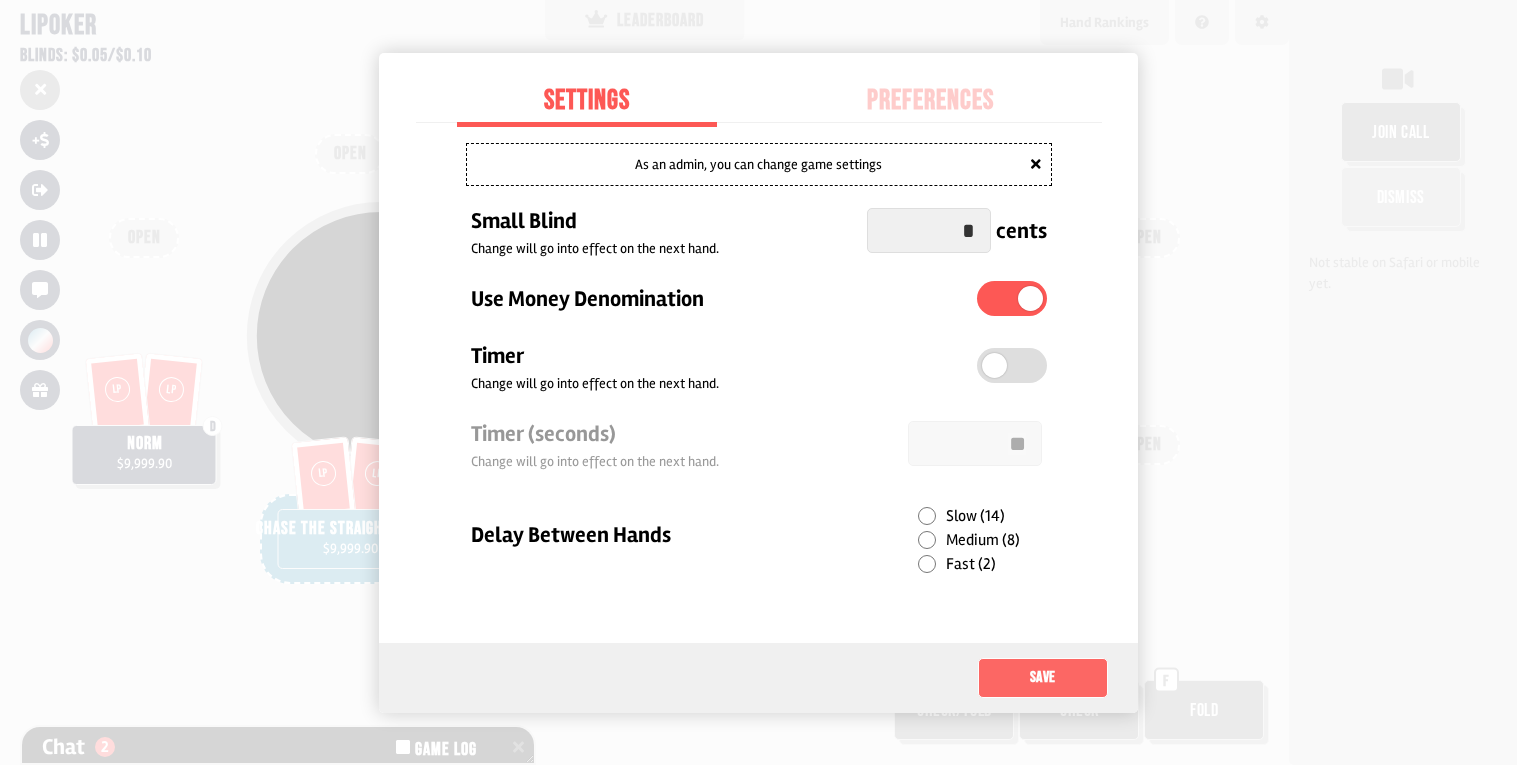 click on "Save" at bounding box center (1043, 678) 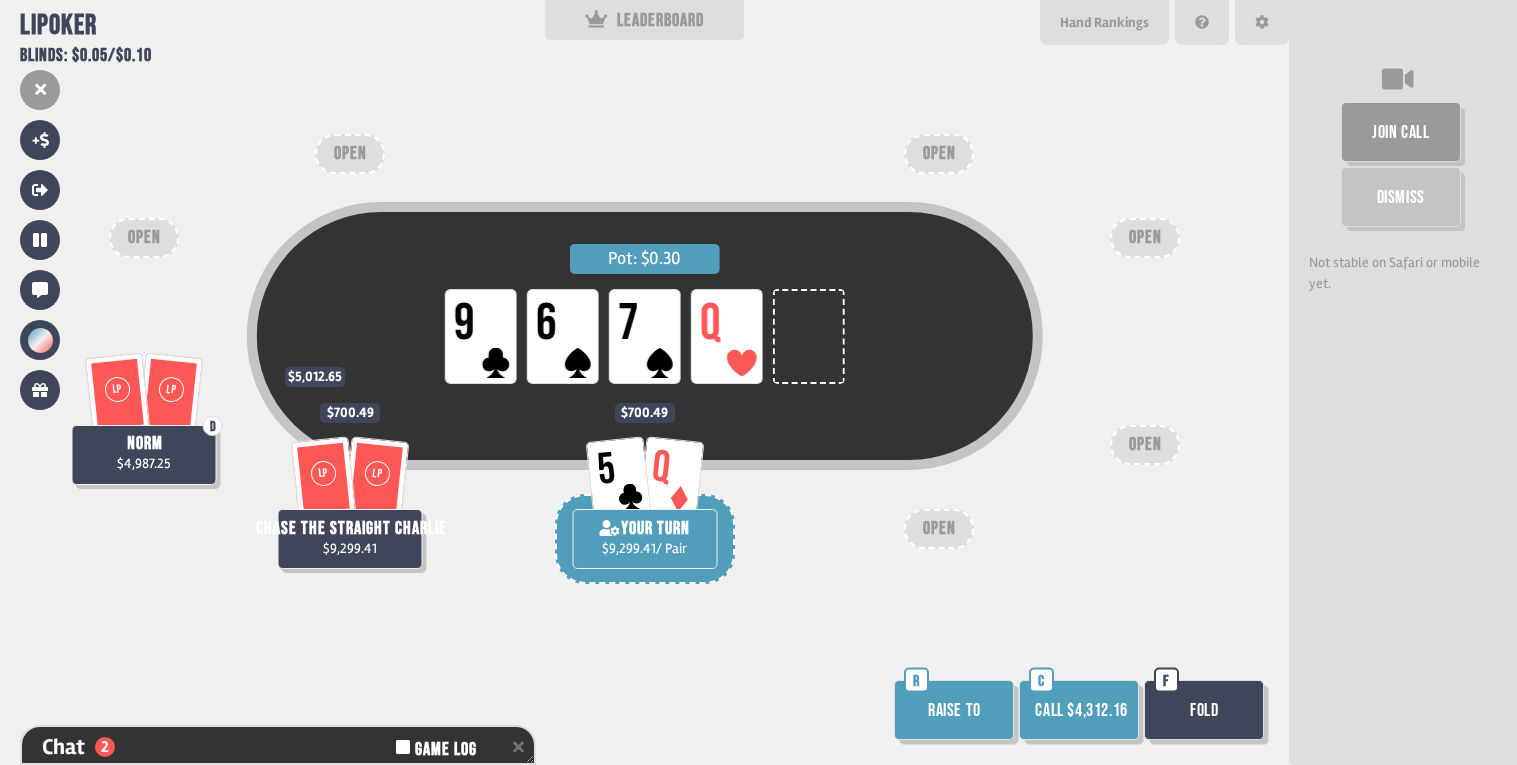 click on "Call $4,312.16" at bounding box center [1079, 710] 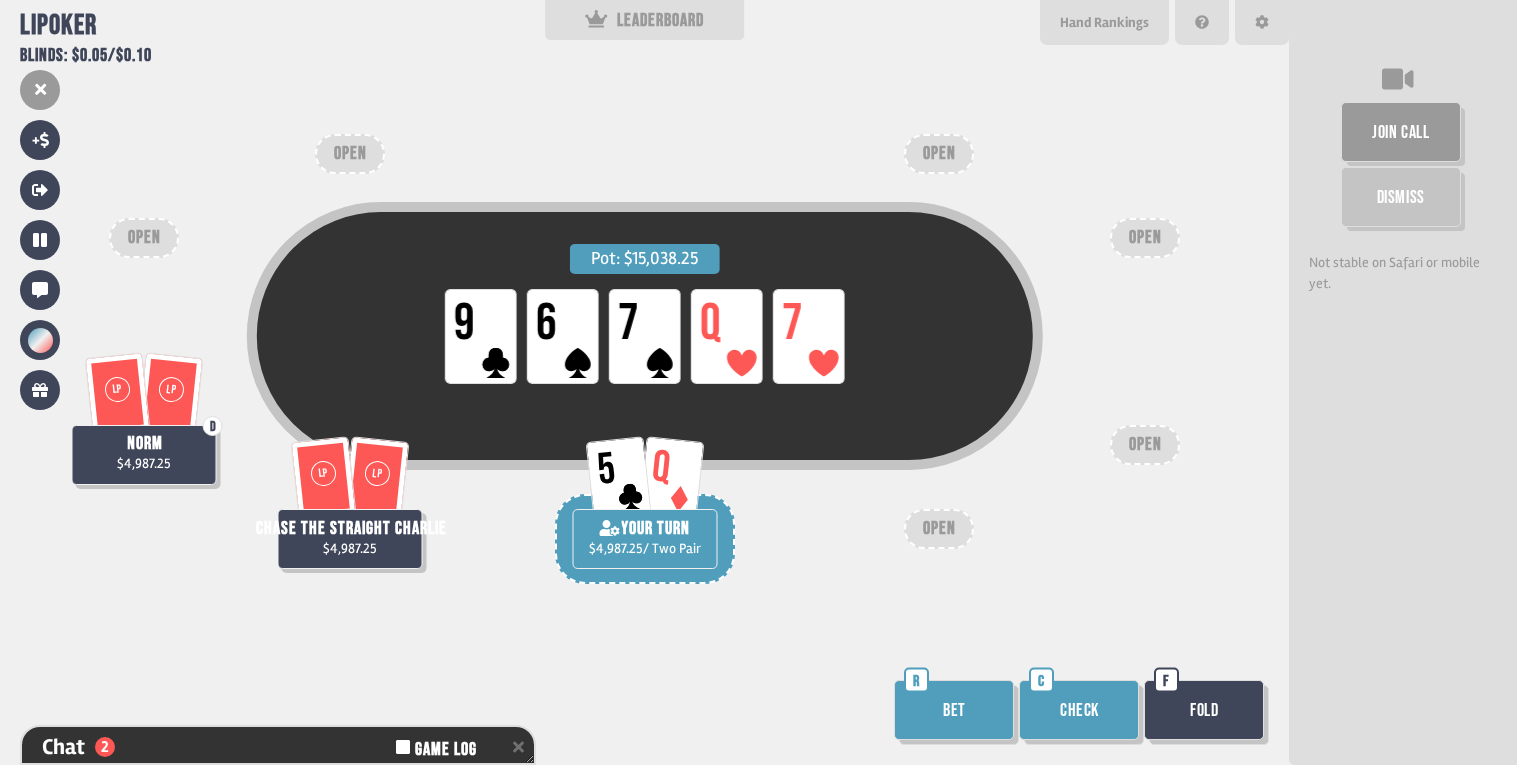 click on "Check" at bounding box center [1079, 710] 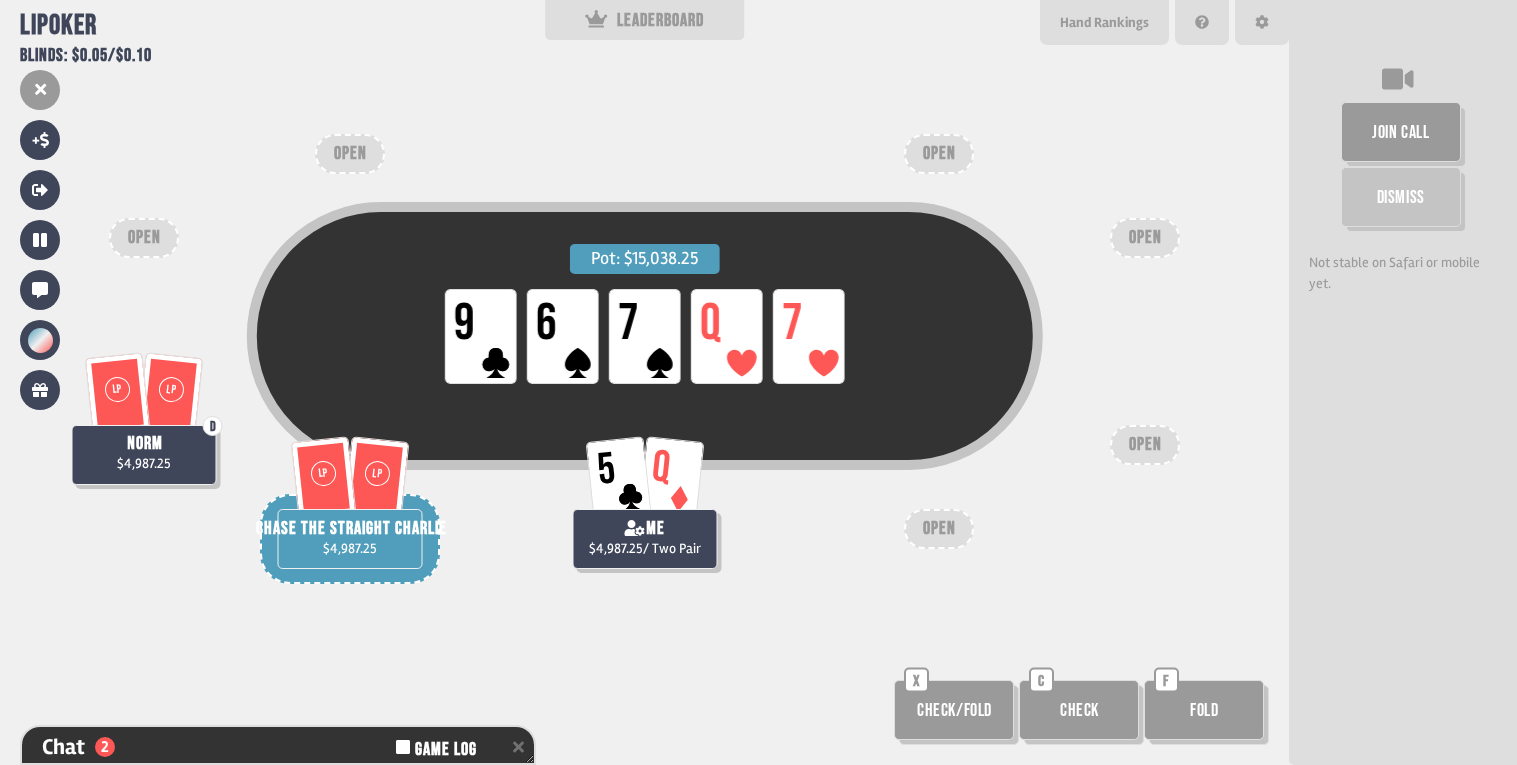 click on "Pot: $15,038.25   LP 9 LP 6 LP 7 LP Q LP 7" at bounding box center [645, 374] 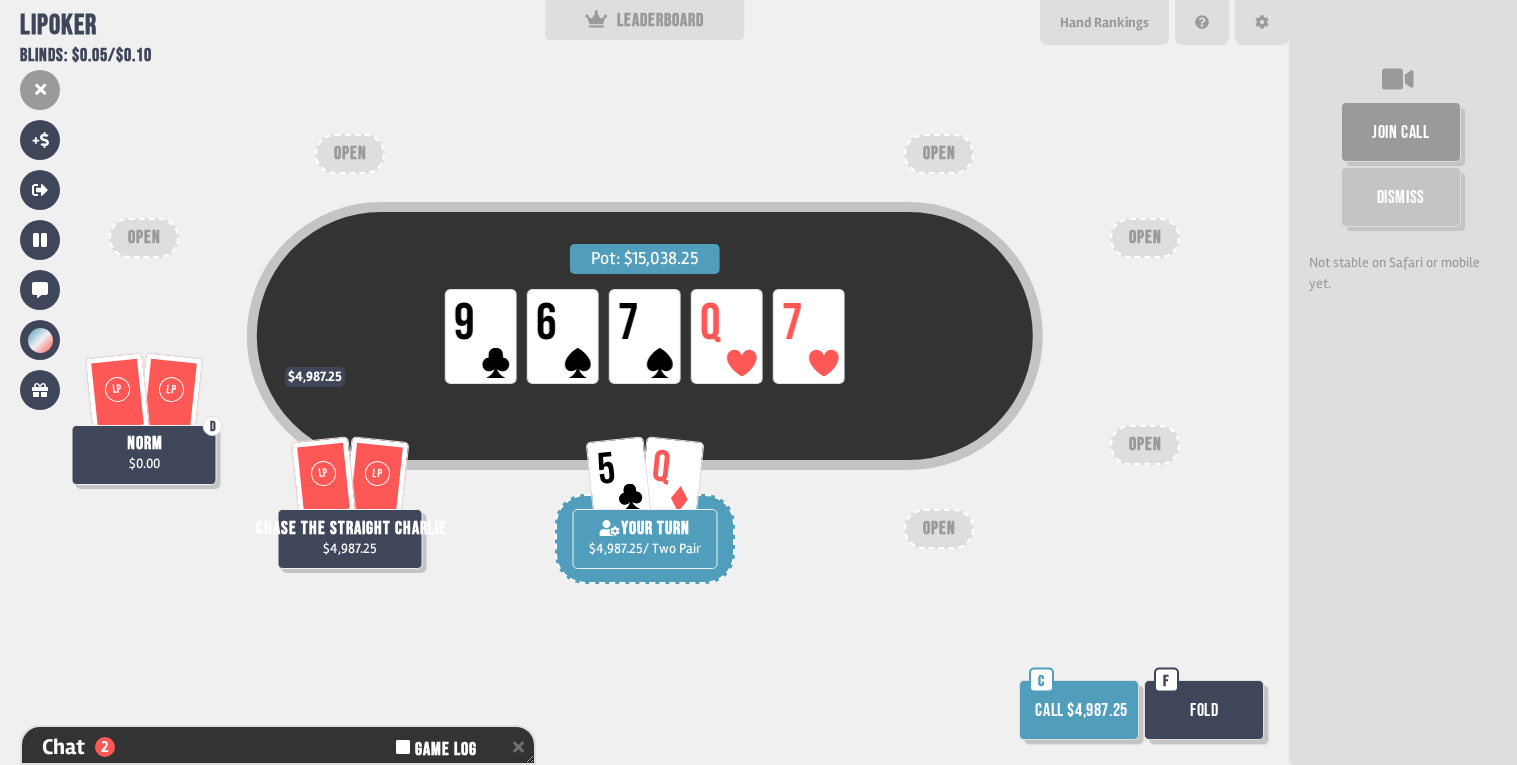 click on "Call $4,987.25" at bounding box center [1079, 710] 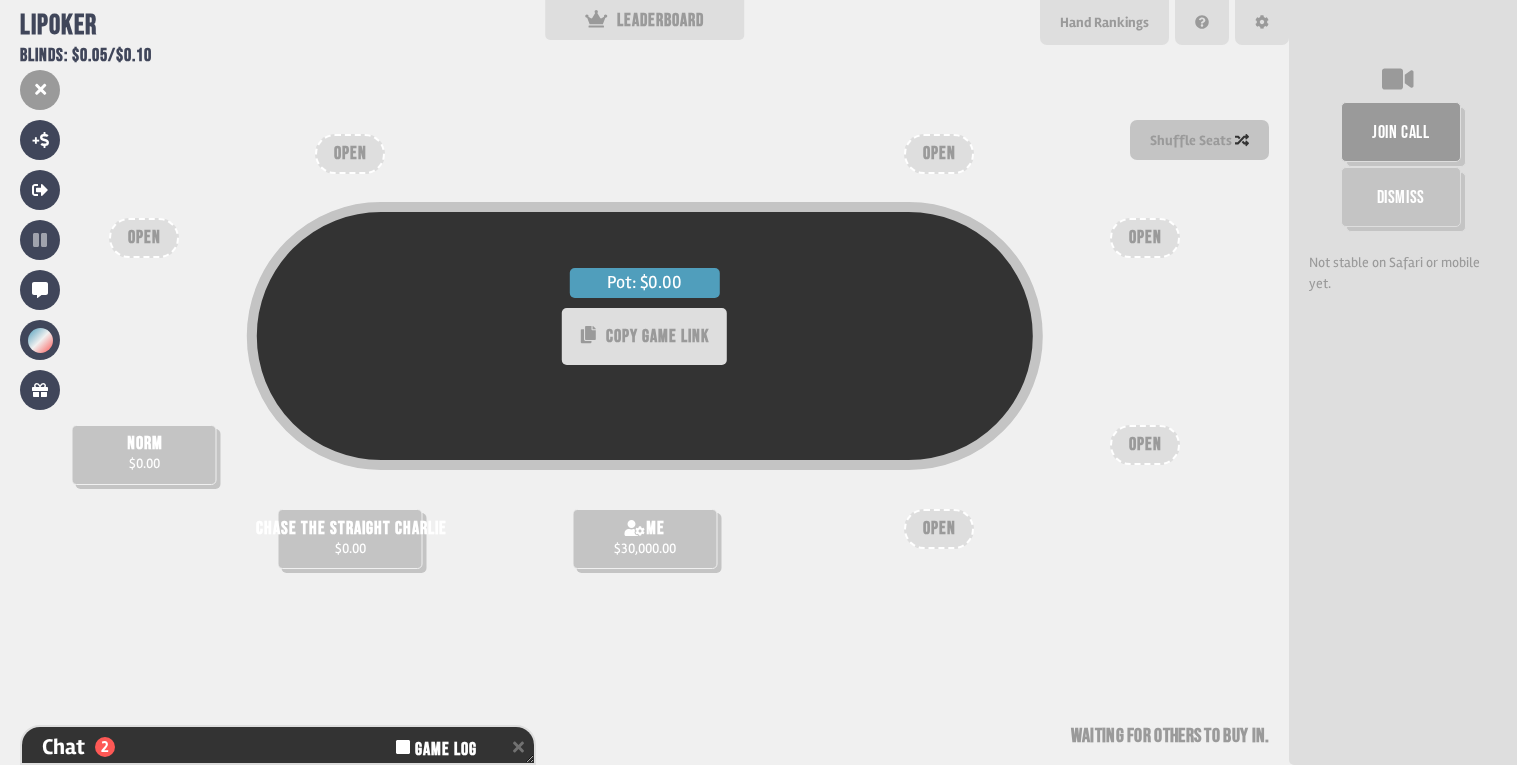 scroll, scrollTop: 116, scrollLeft: 0, axis: vertical 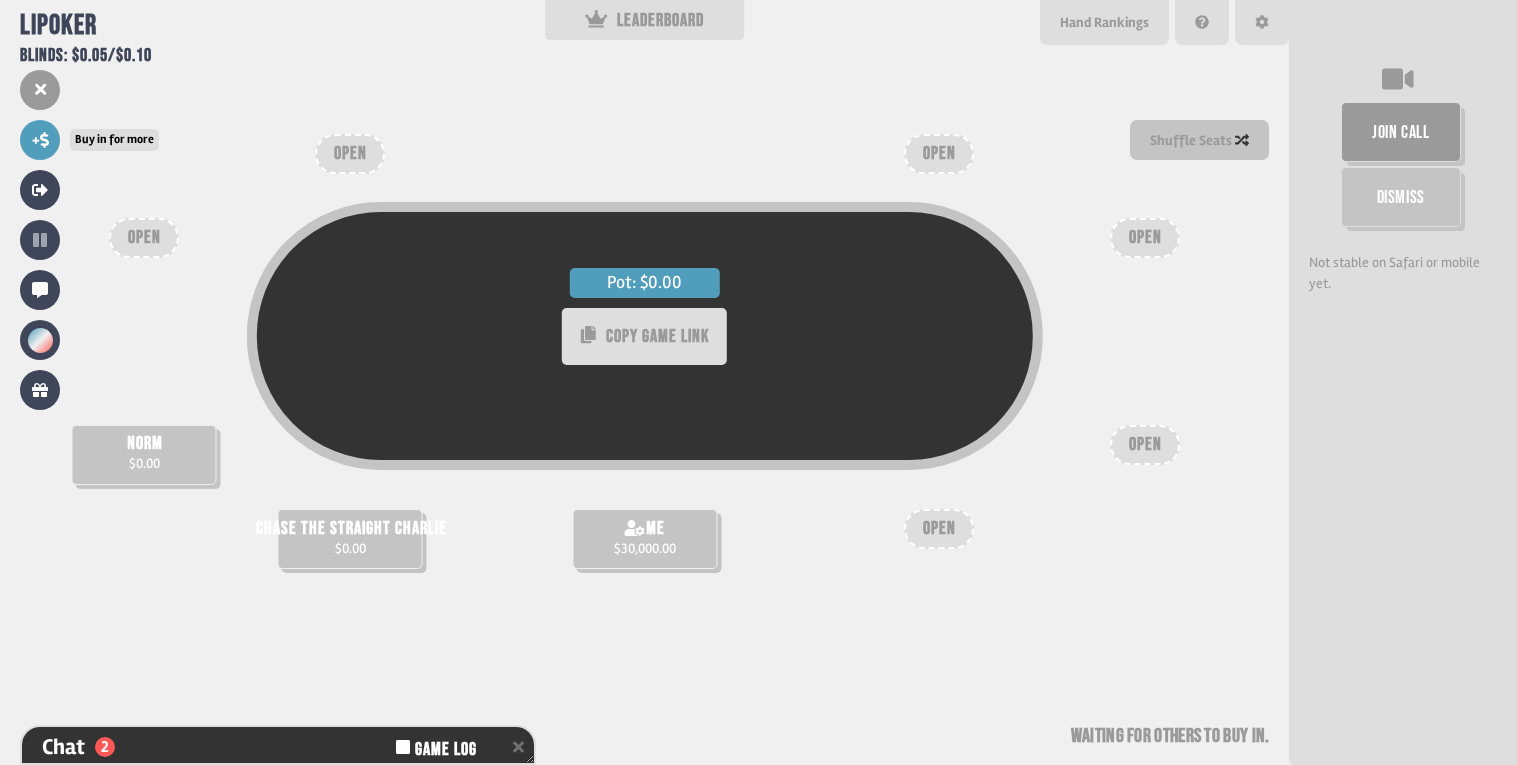 click on "+" at bounding box center (40, 140) 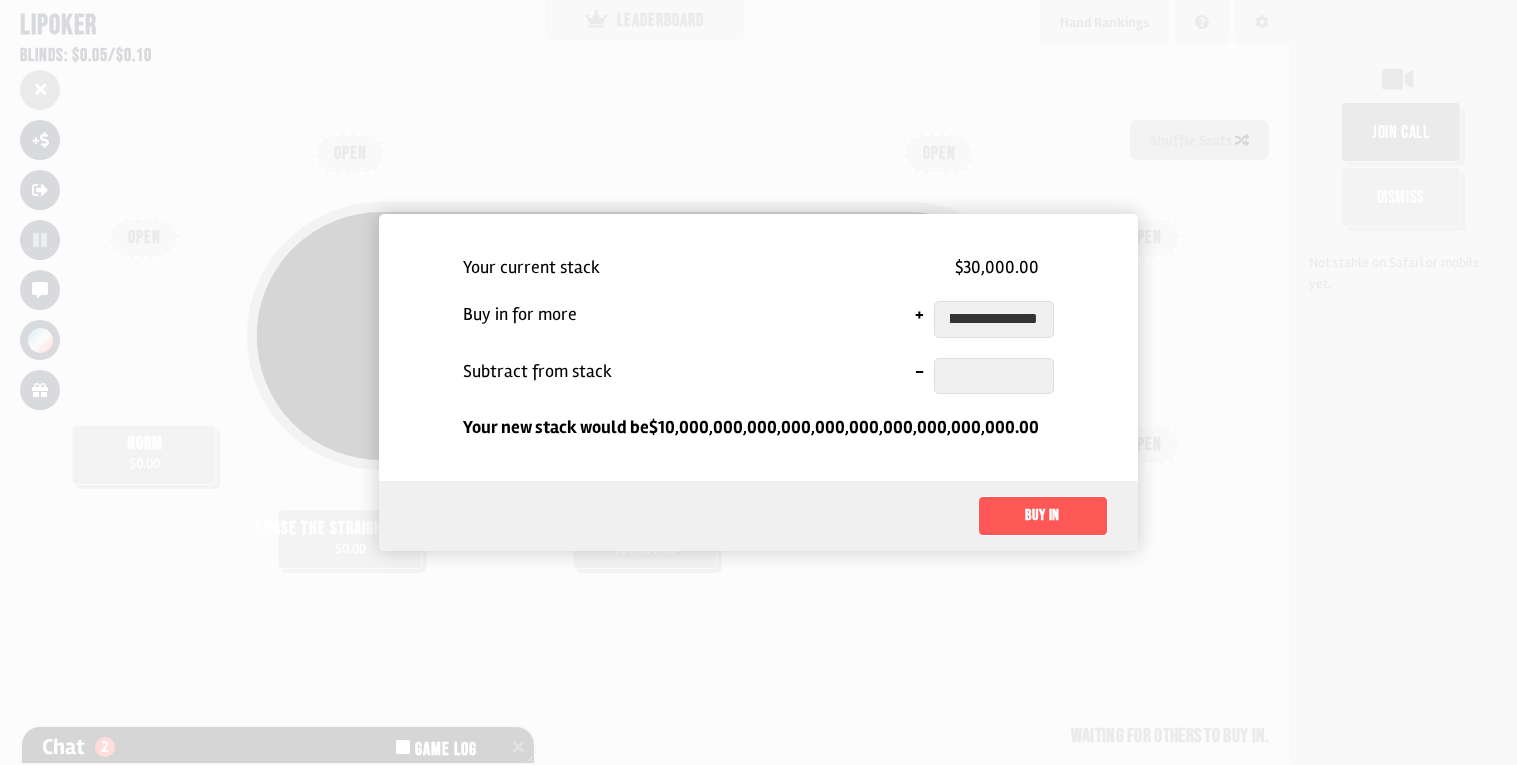 scroll, scrollTop: 0, scrollLeft: 204, axis: horizontal 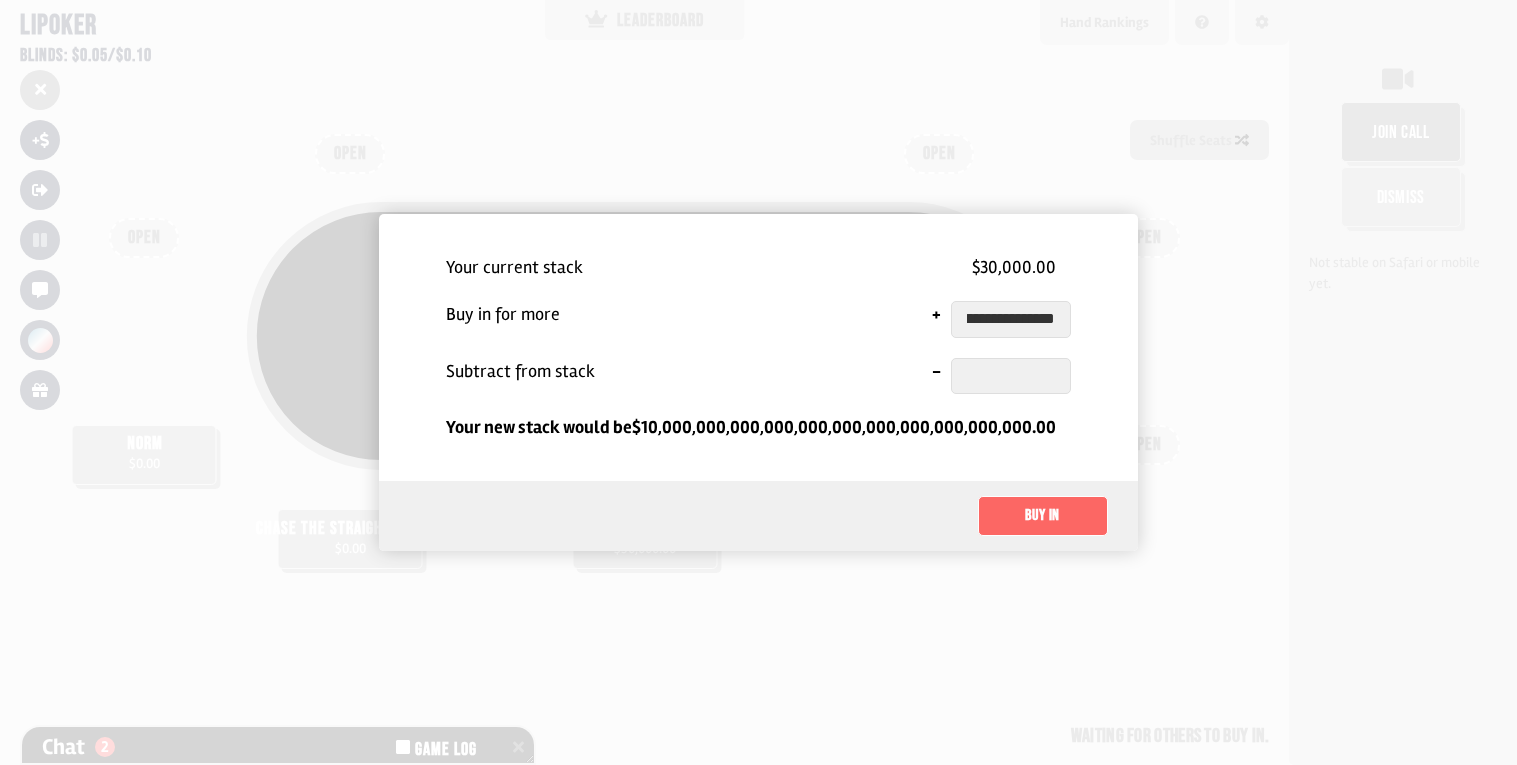 type on "**********" 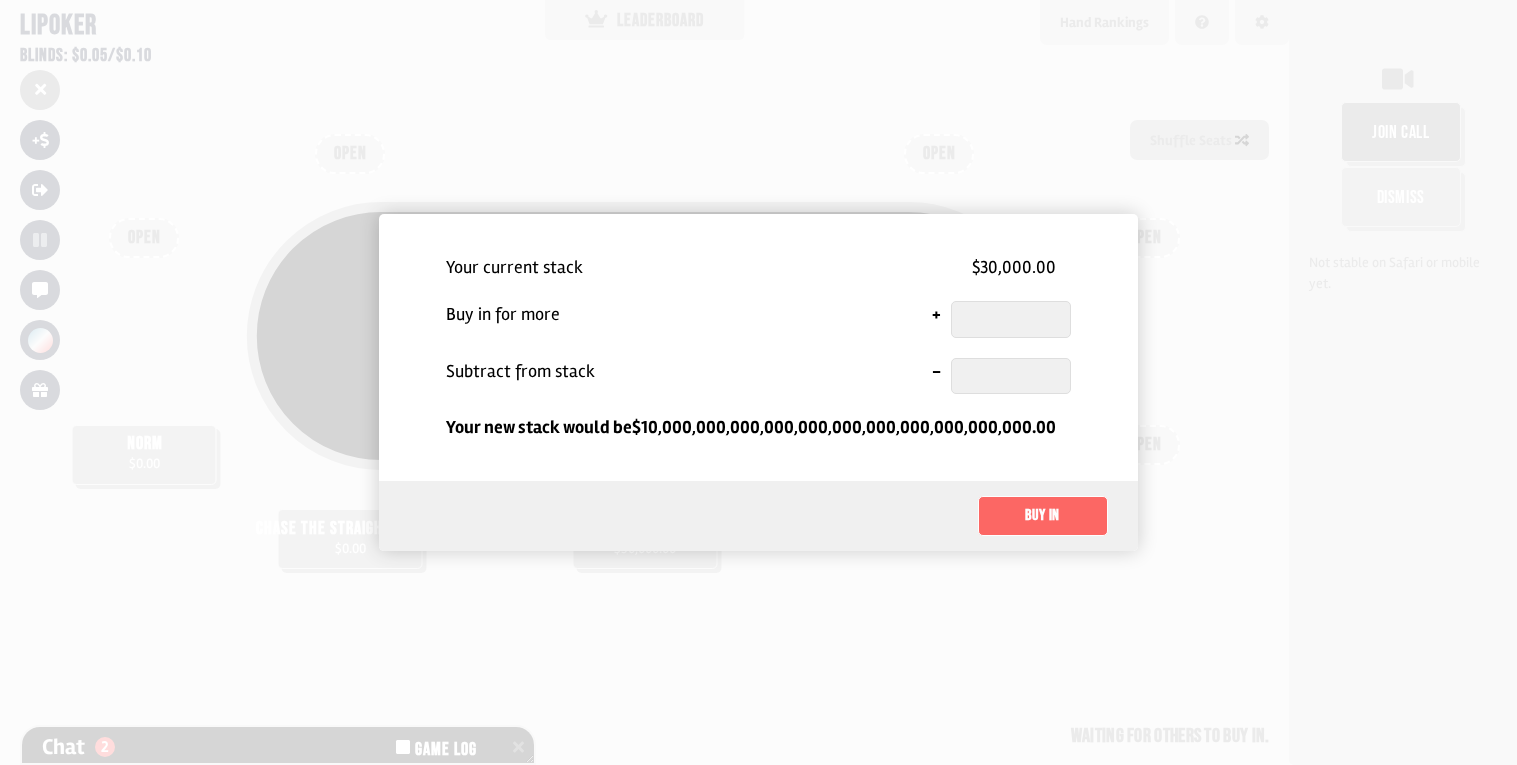 scroll, scrollTop: 0, scrollLeft: 0, axis: both 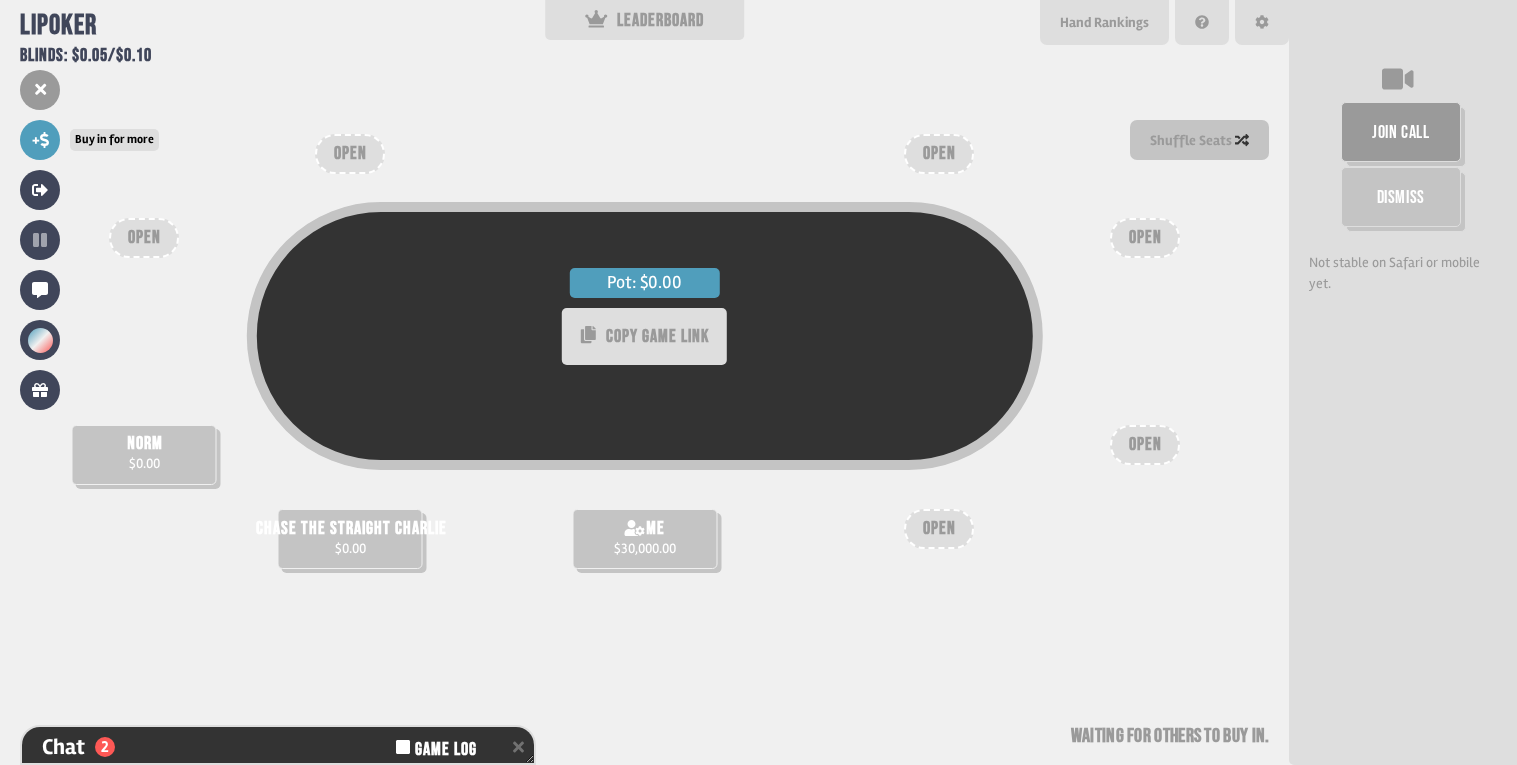 click on "+" at bounding box center (40, 140) 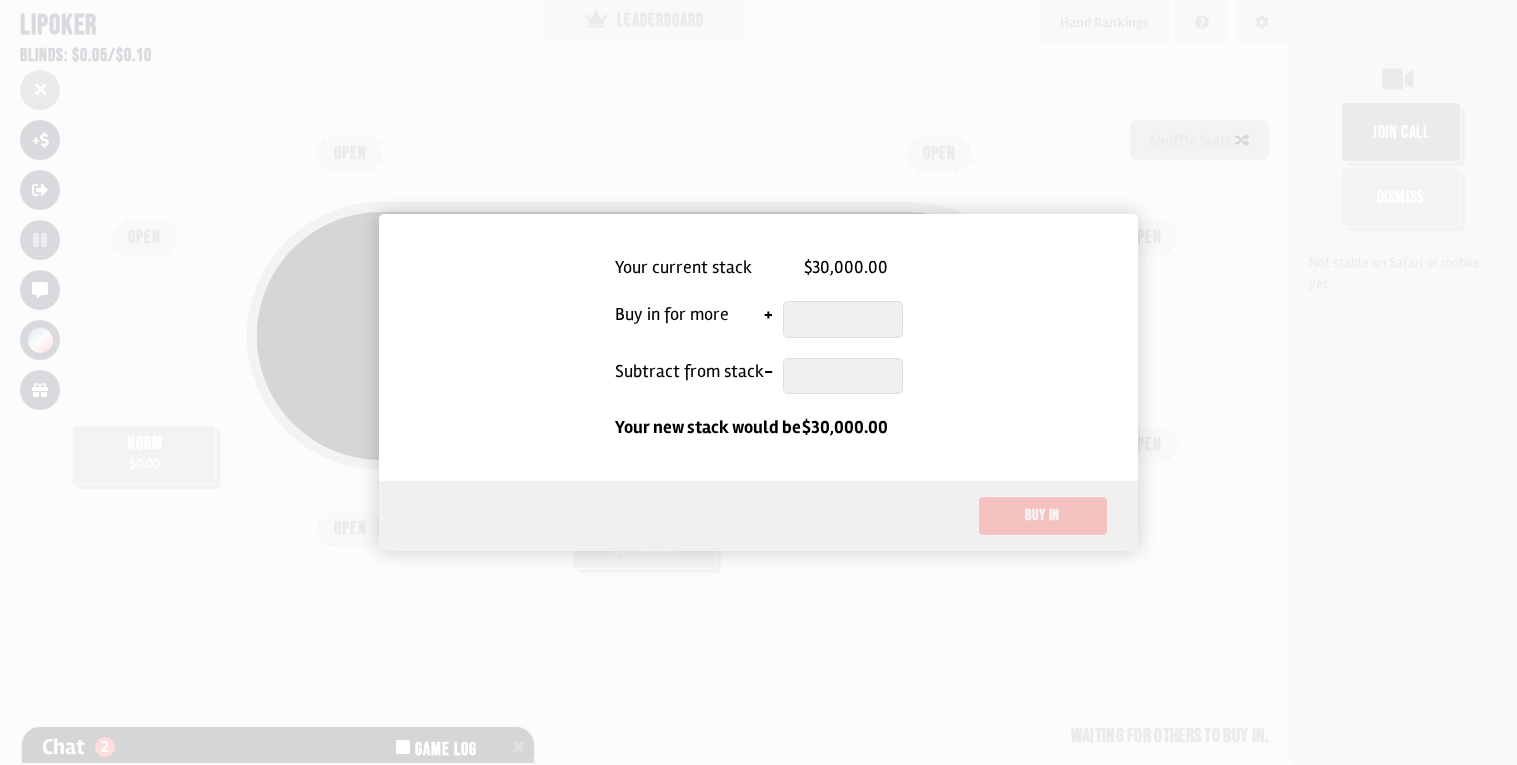 type 